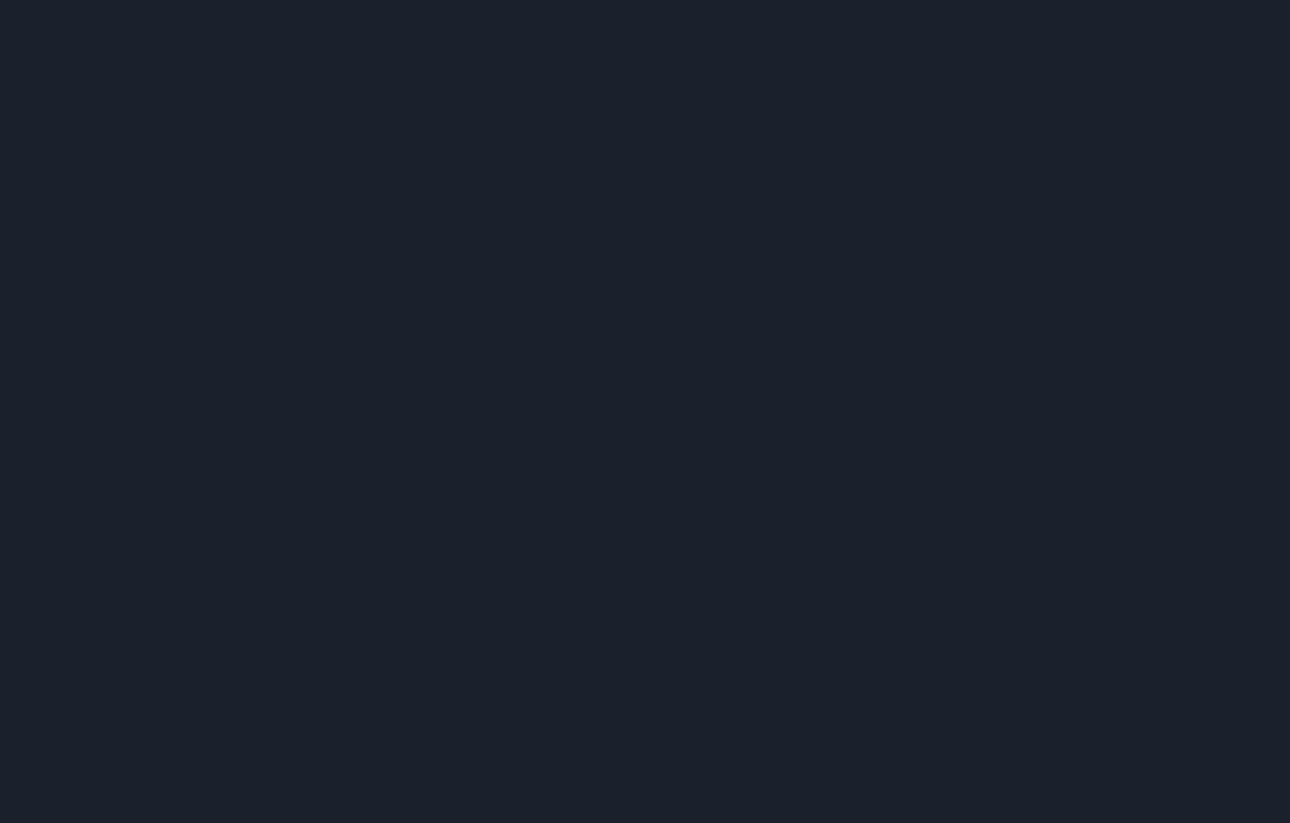 scroll, scrollTop: 0, scrollLeft: 0, axis: both 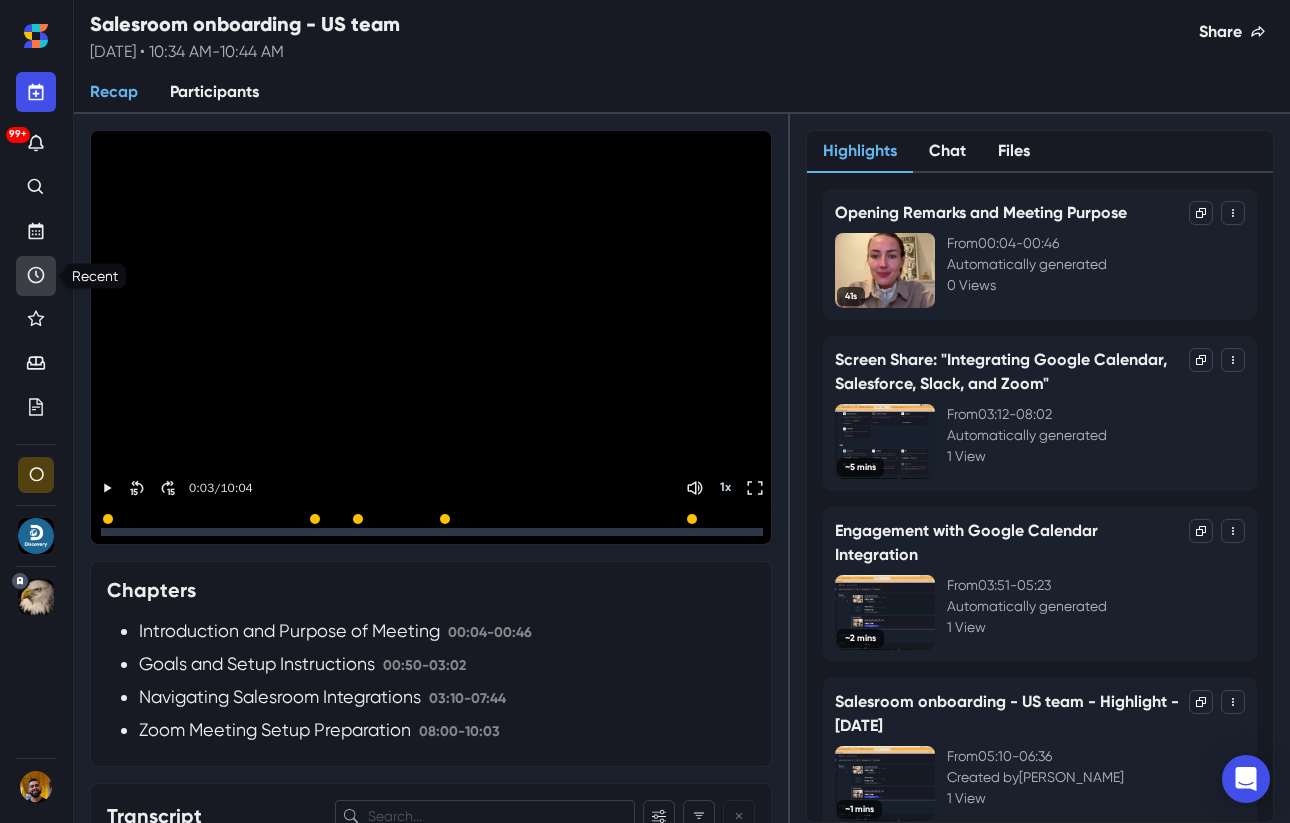click 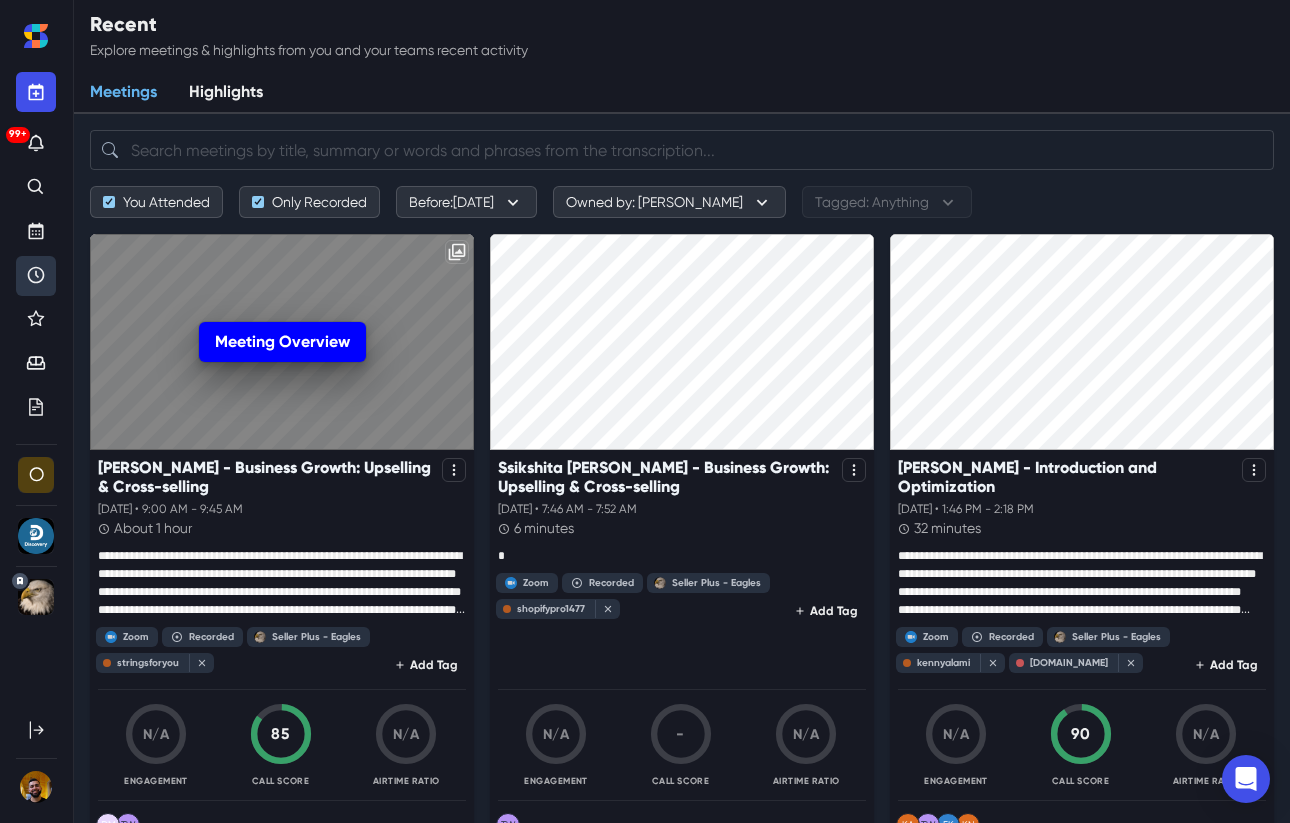 click on "Meeting Overview" at bounding box center [282, 342] 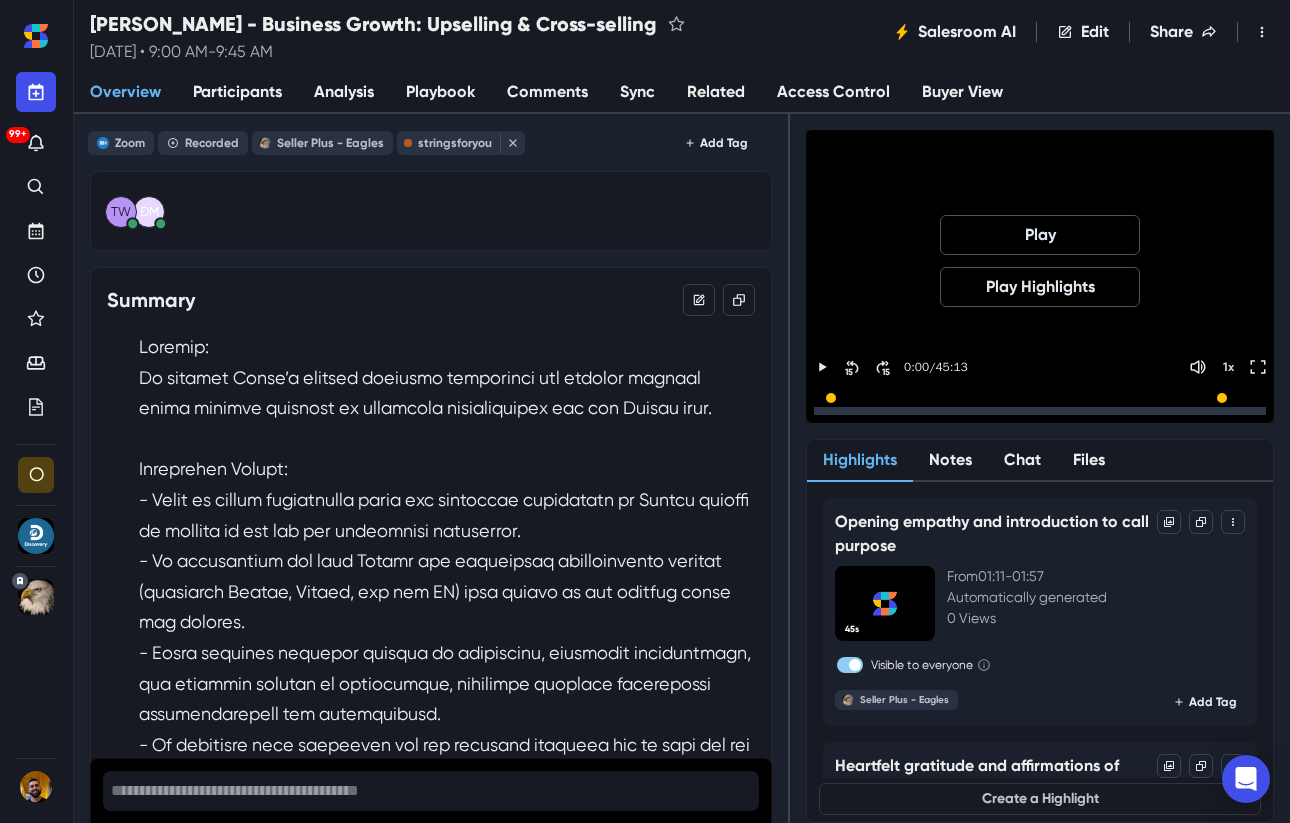 click at bounding box center [1040, 411] 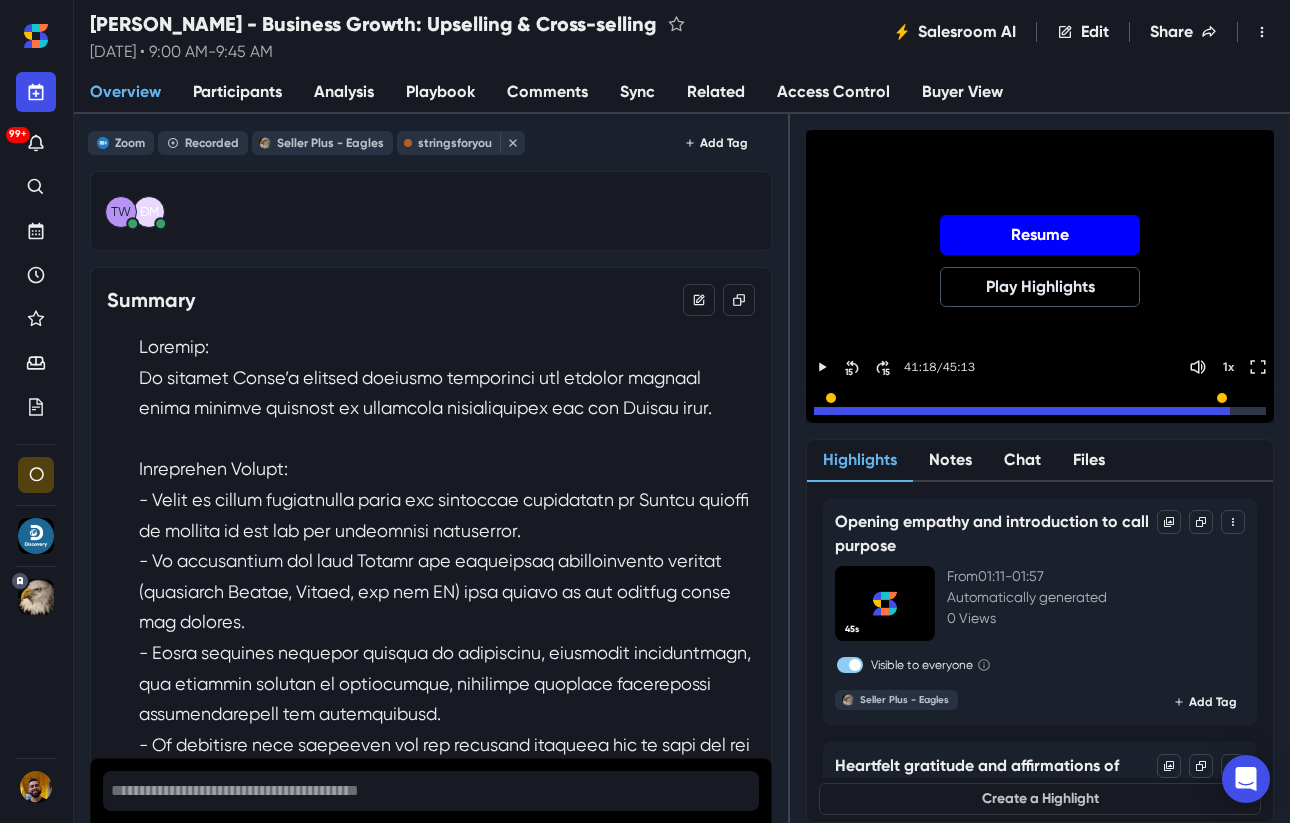 click on "Resume" at bounding box center [1040, 235] 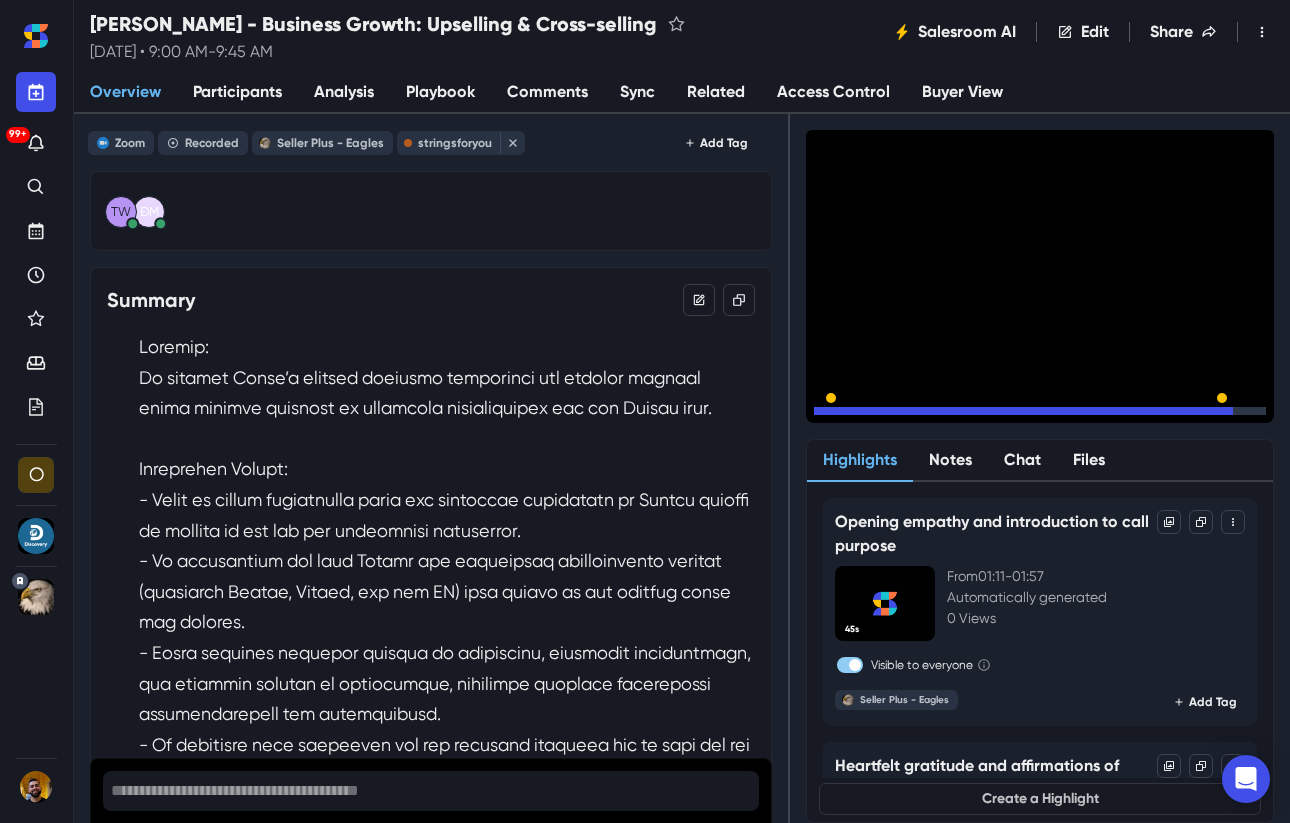 click at bounding box center [1040, 411] 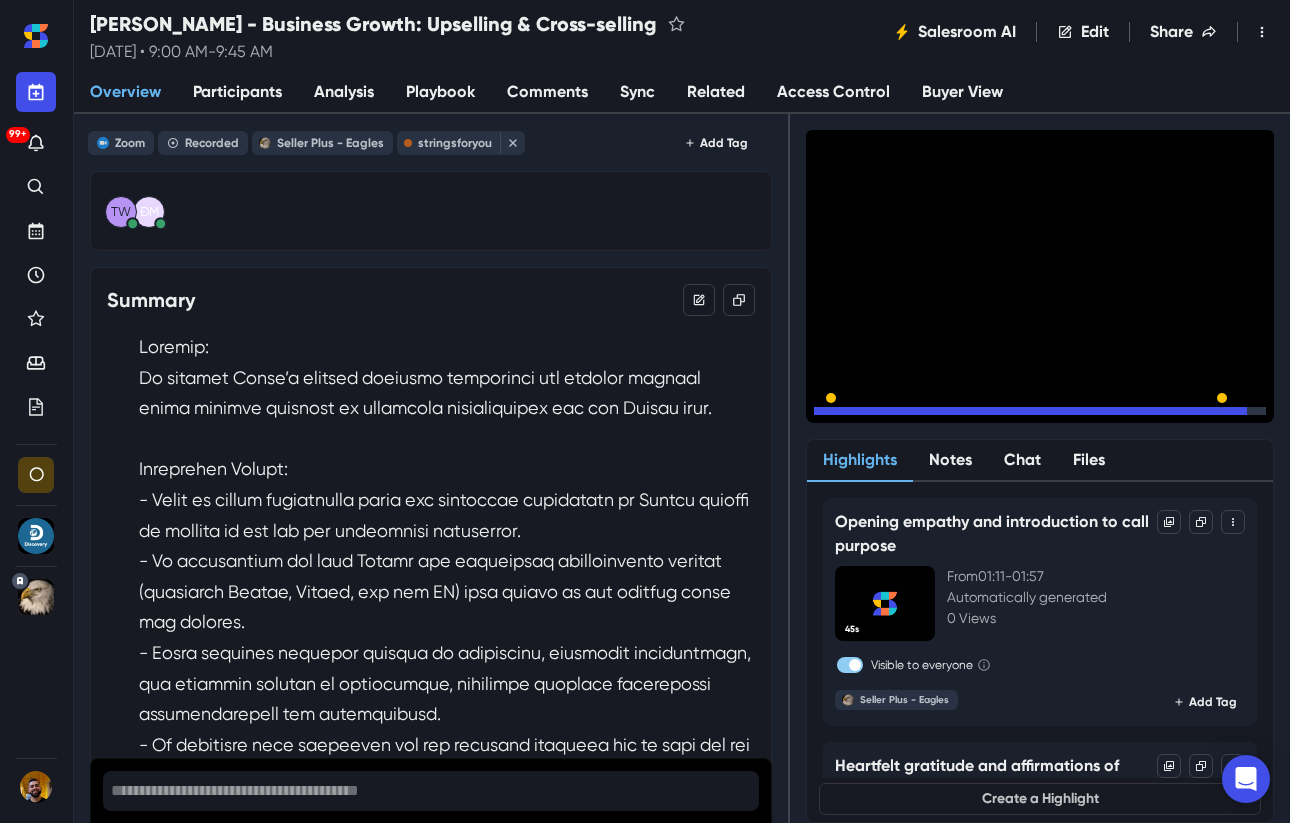 click at bounding box center (1040, 404) 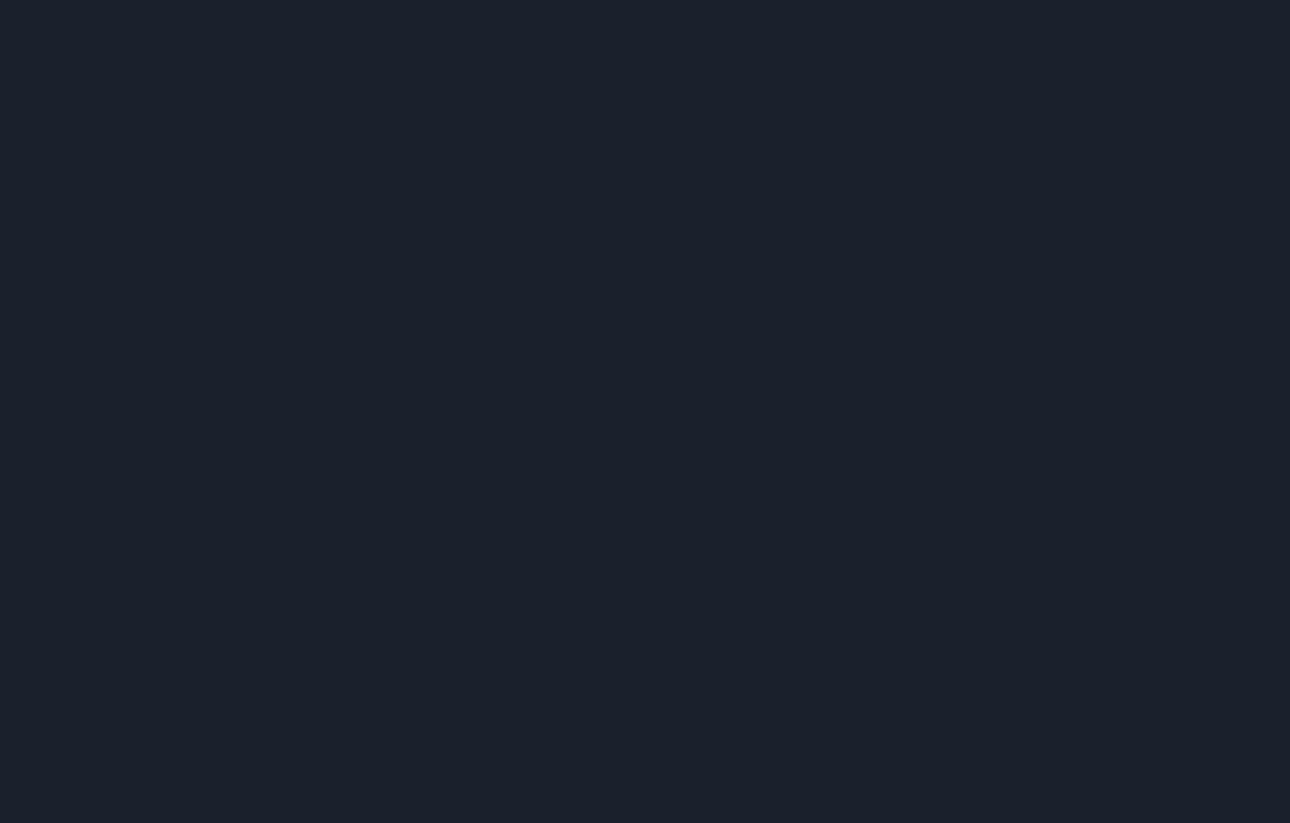 scroll, scrollTop: 0, scrollLeft: 0, axis: both 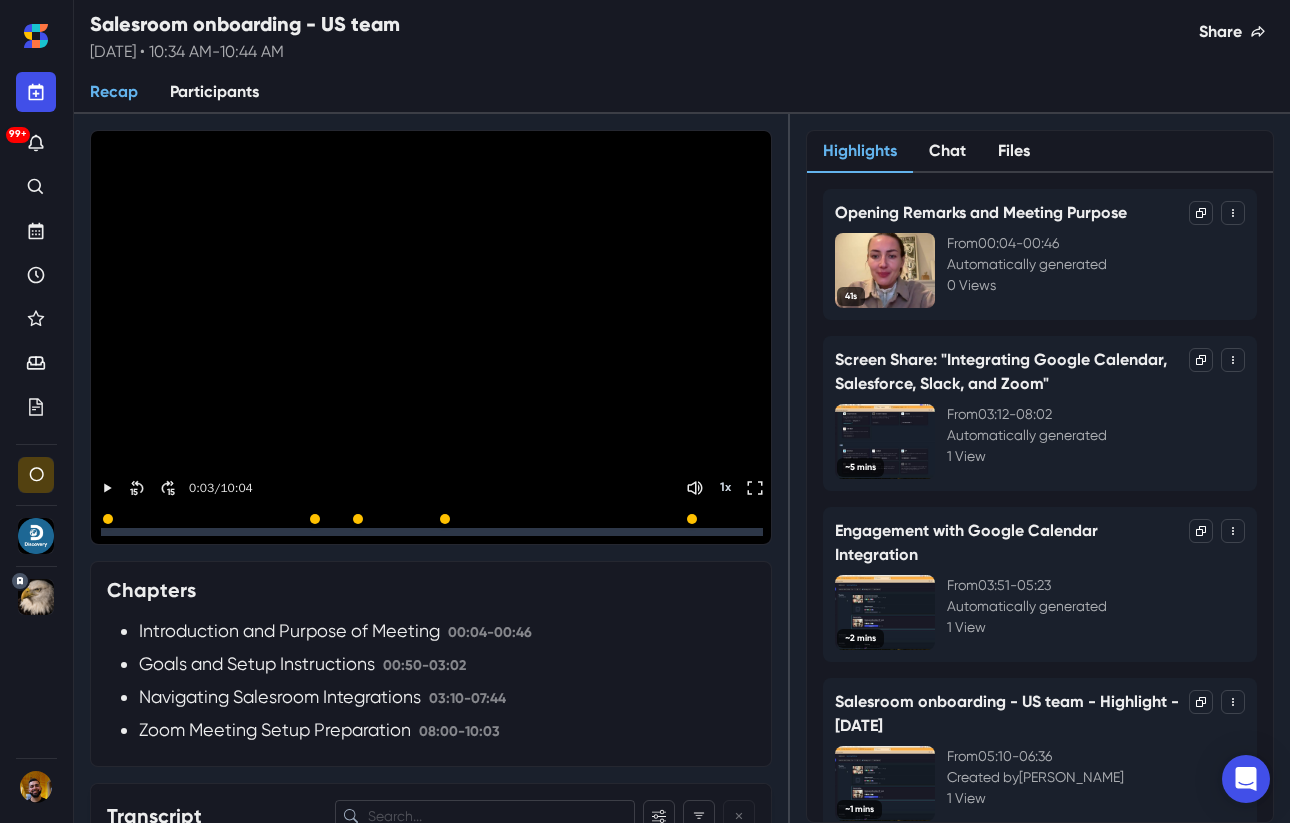 click on "Recap Participants" at bounding box center [682, 93] 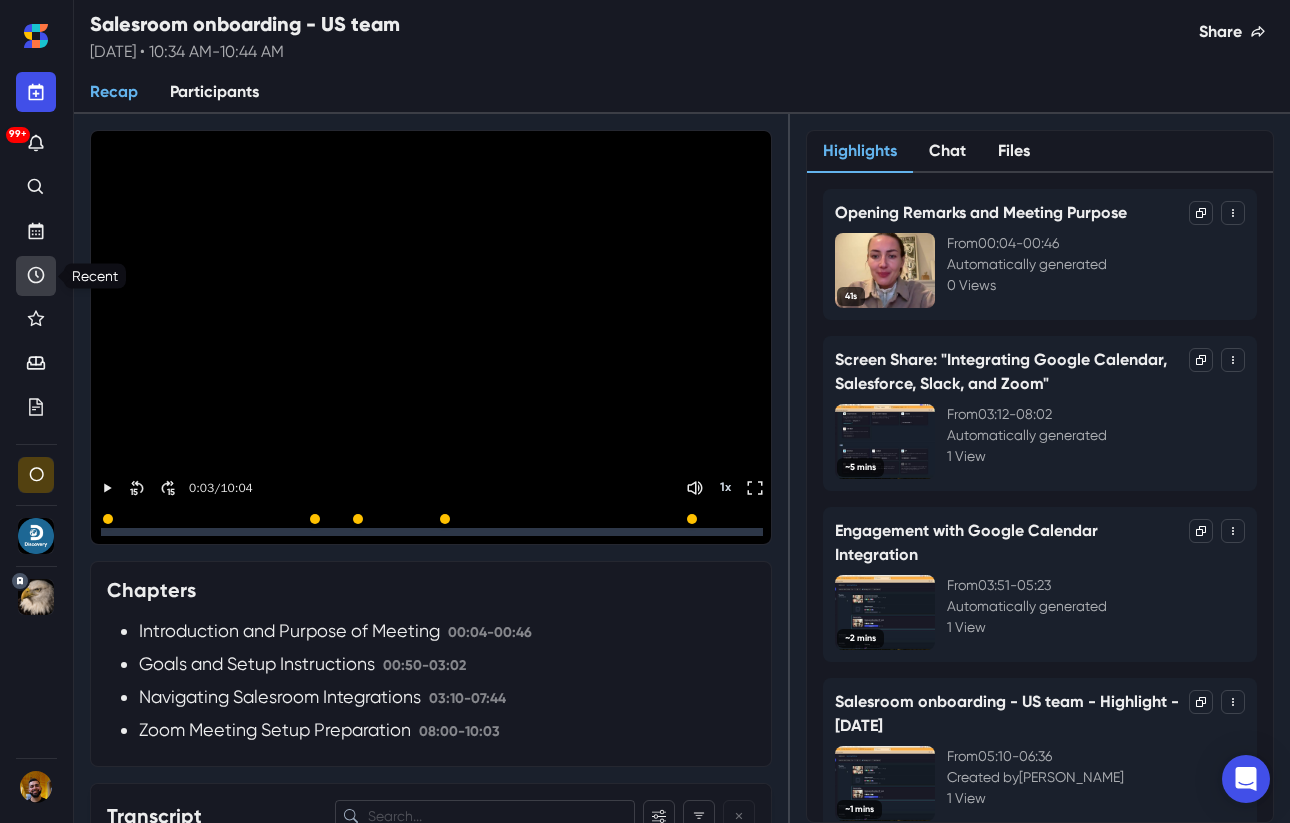 click 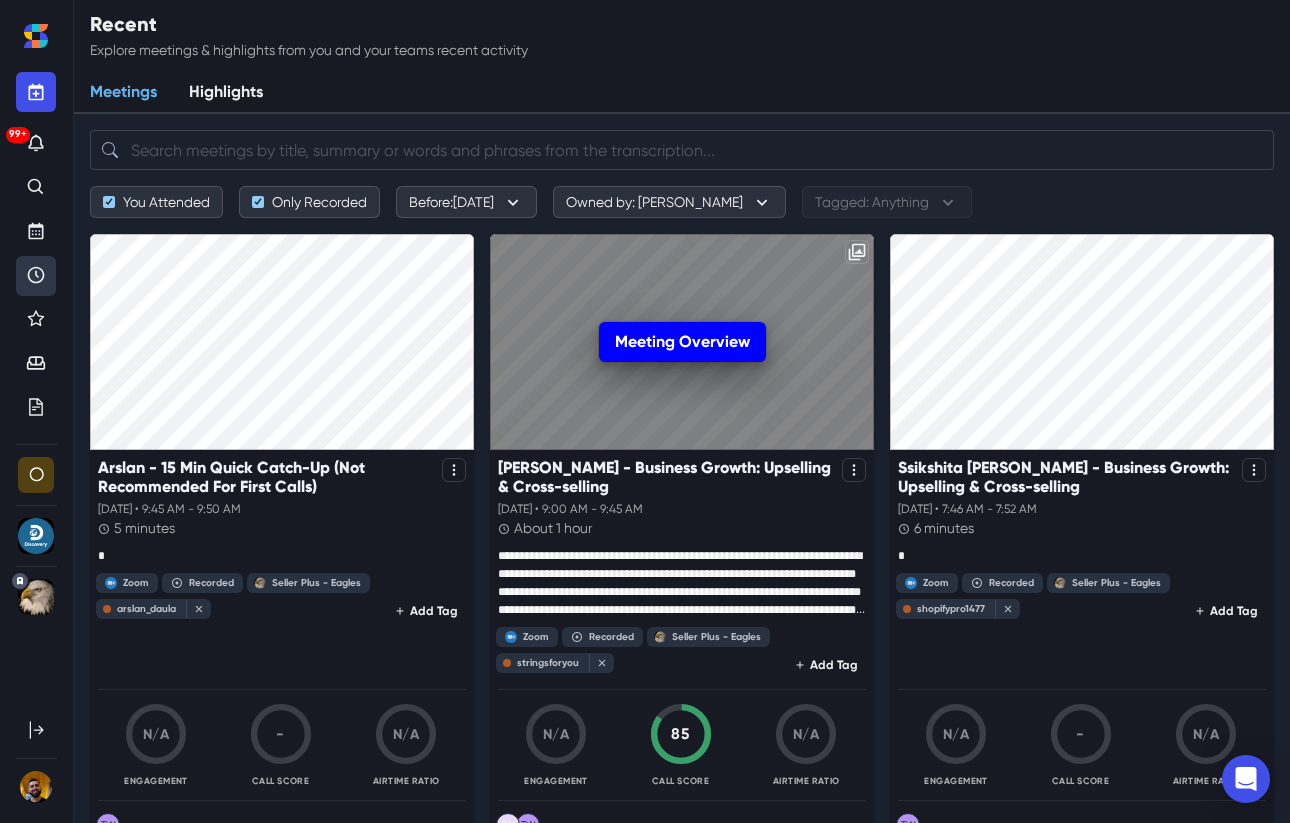 click on "Meeting Overview" at bounding box center (682, 342) 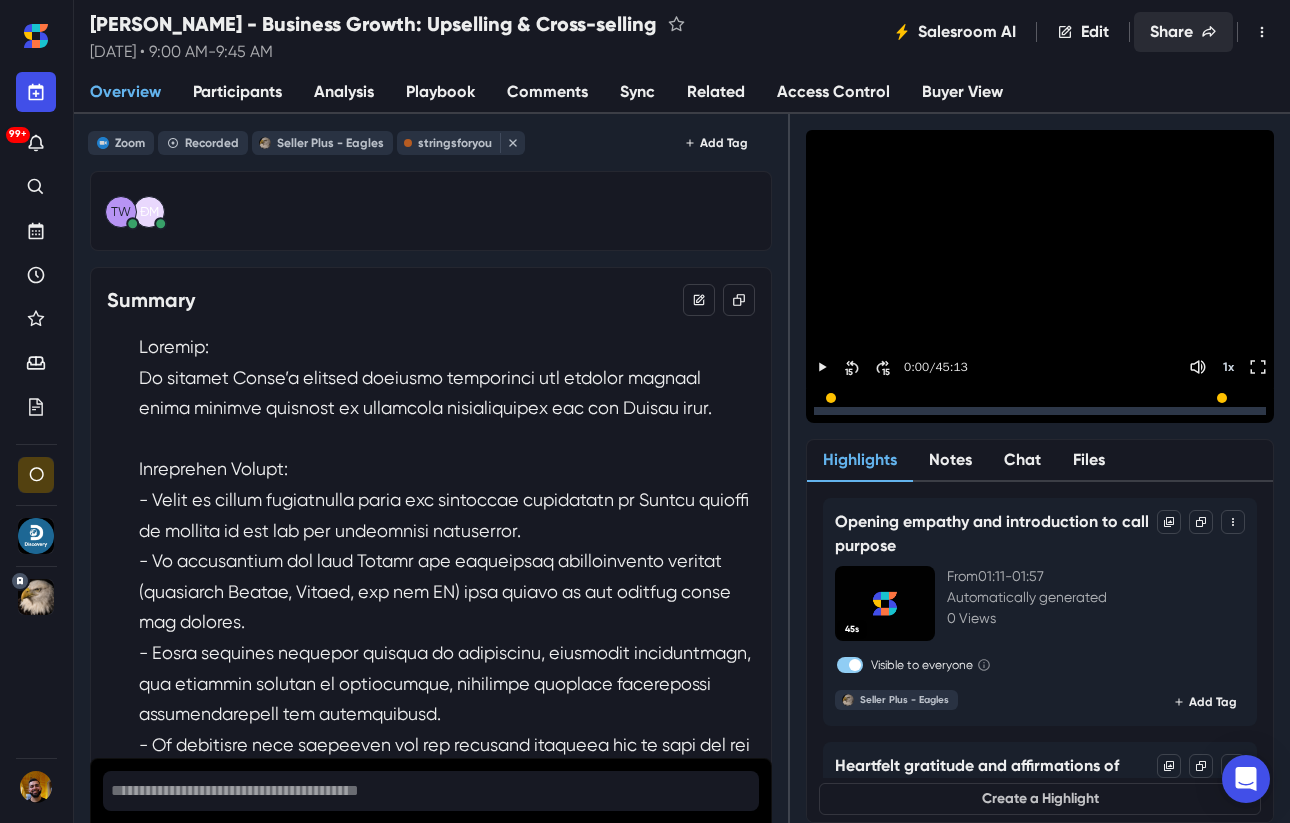 click on "Share" at bounding box center (1183, 32) 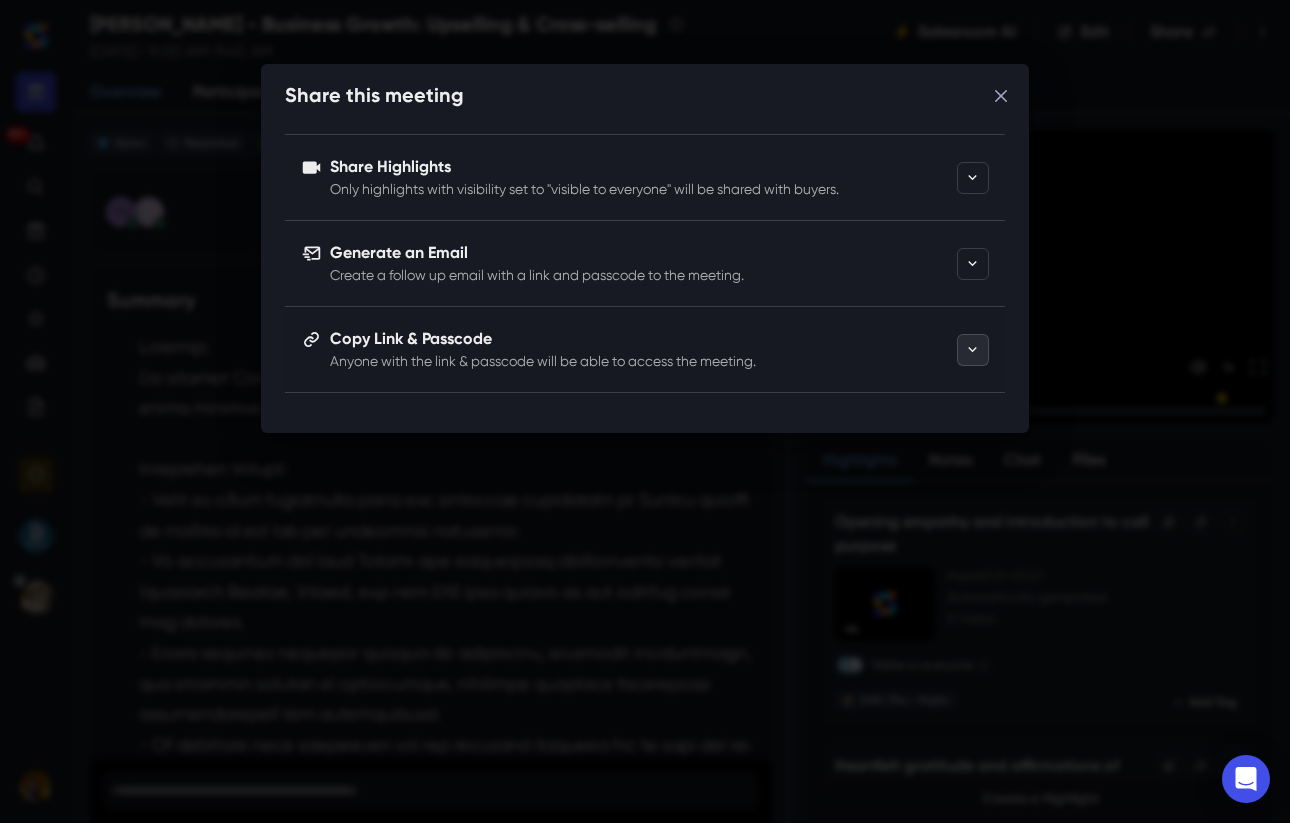 click 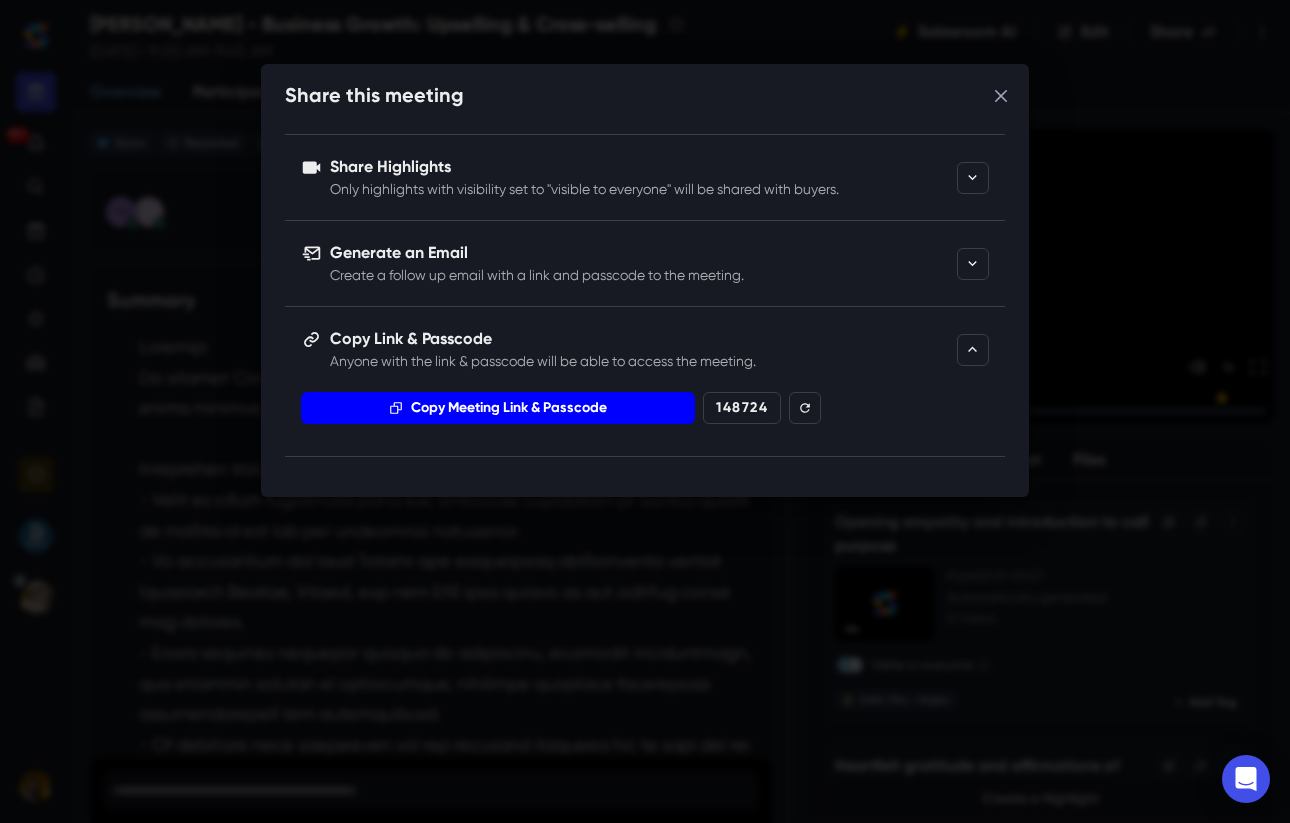 click on "Copy Meeting Link & Passcode" at bounding box center [498, 408] 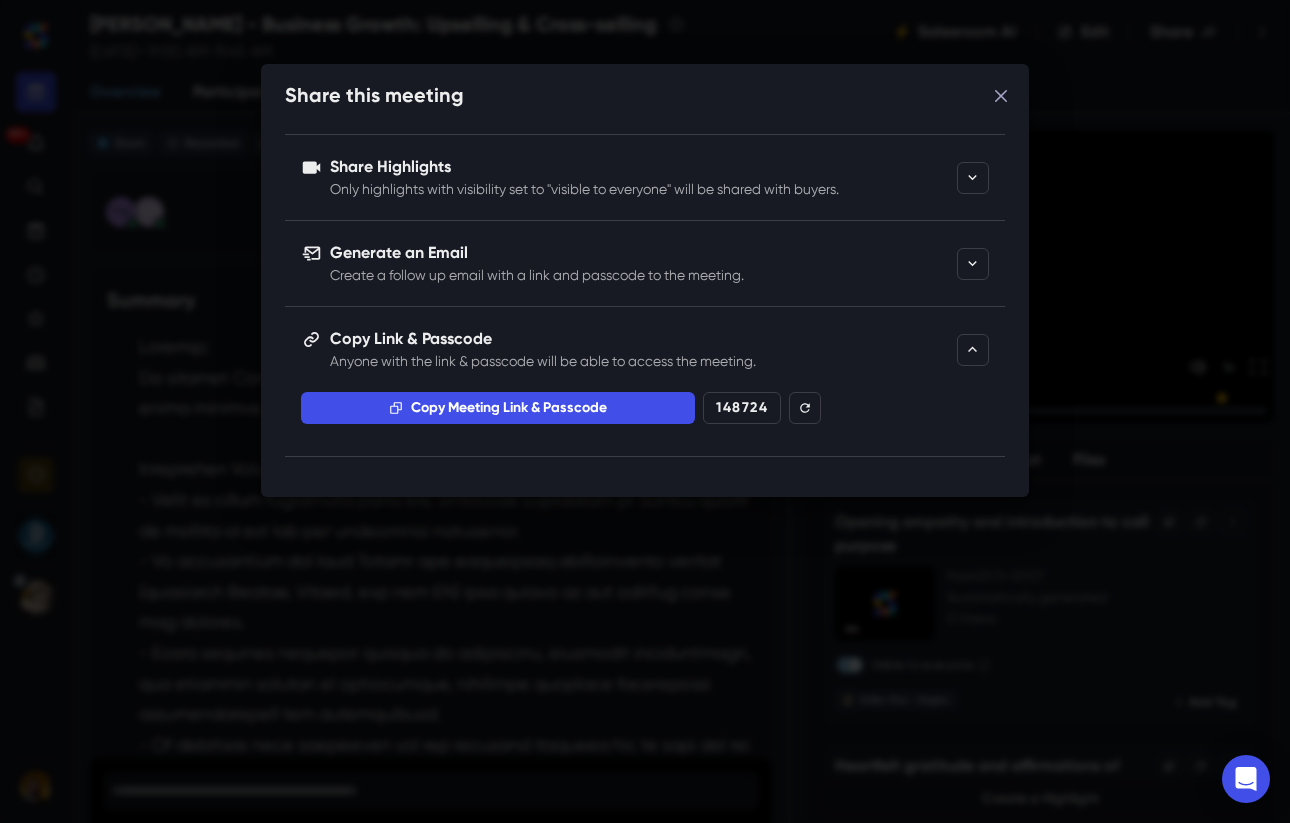 click on "Share this meeting Share Highlights Only highlights with visibility set to "visible to everyone" will be shared with buyers. Opening empathy and introduction to call purpose From  01:11  -  01:57 Visible to everyone Heartfelt gratitude and affirmations of support from both sides From  40:18  -  44:53 Visible to everyone Sharing highlights with your buyers allows them to recap the meeting quickly,   Learn more. . Generate an Email Create a follow up email with a link and passcode to the meeting. Generate Email Copy Link & Passcode Anyone with the link & passcode will be able to access the meeting. Copy Meeting Link & Passcode 148724 Are you sure? Refreshing the passcode will invalidate any links that you've sent out. Yes, refresh Cancel" at bounding box center (645, 411) 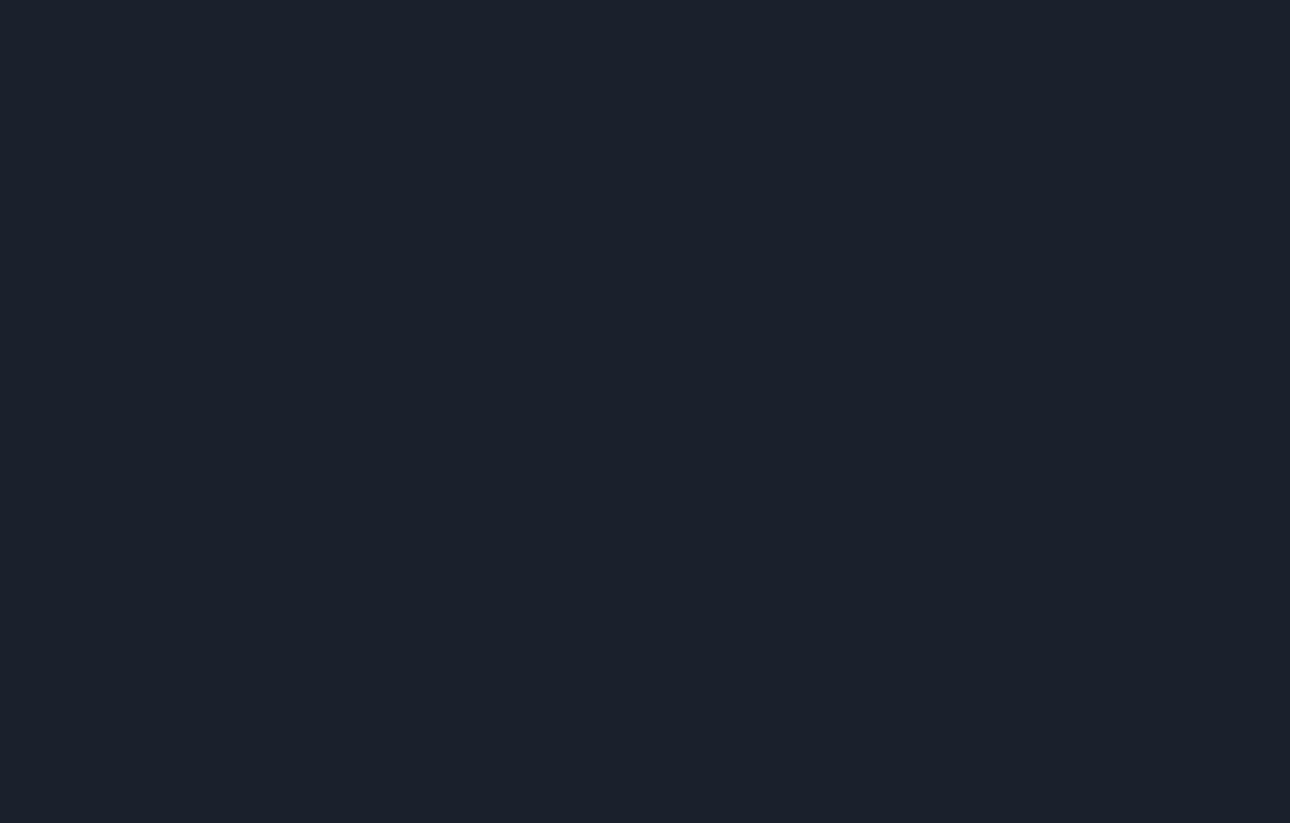 scroll, scrollTop: 0, scrollLeft: 0, axis: both 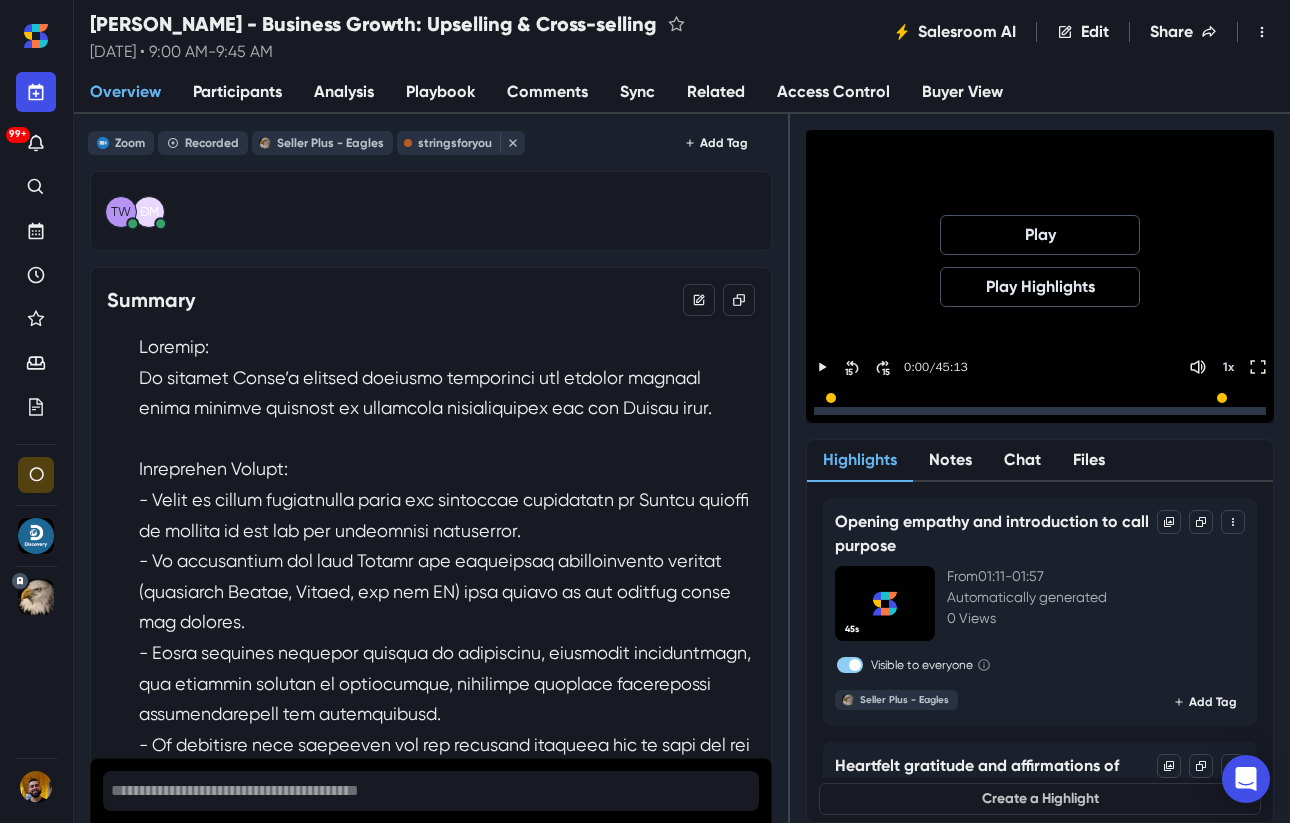 click at bounding box center (1040, 411) 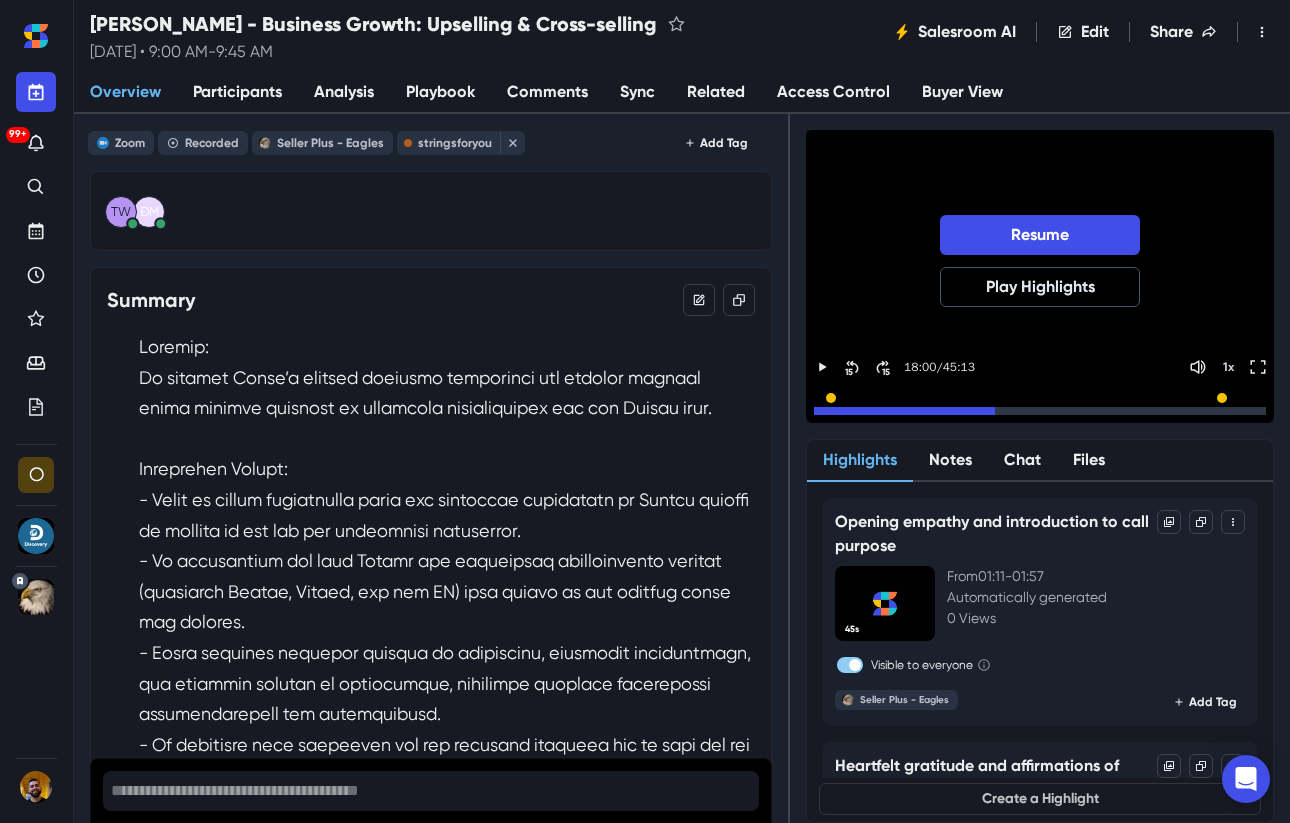 click at bounding box center (1040, 411) 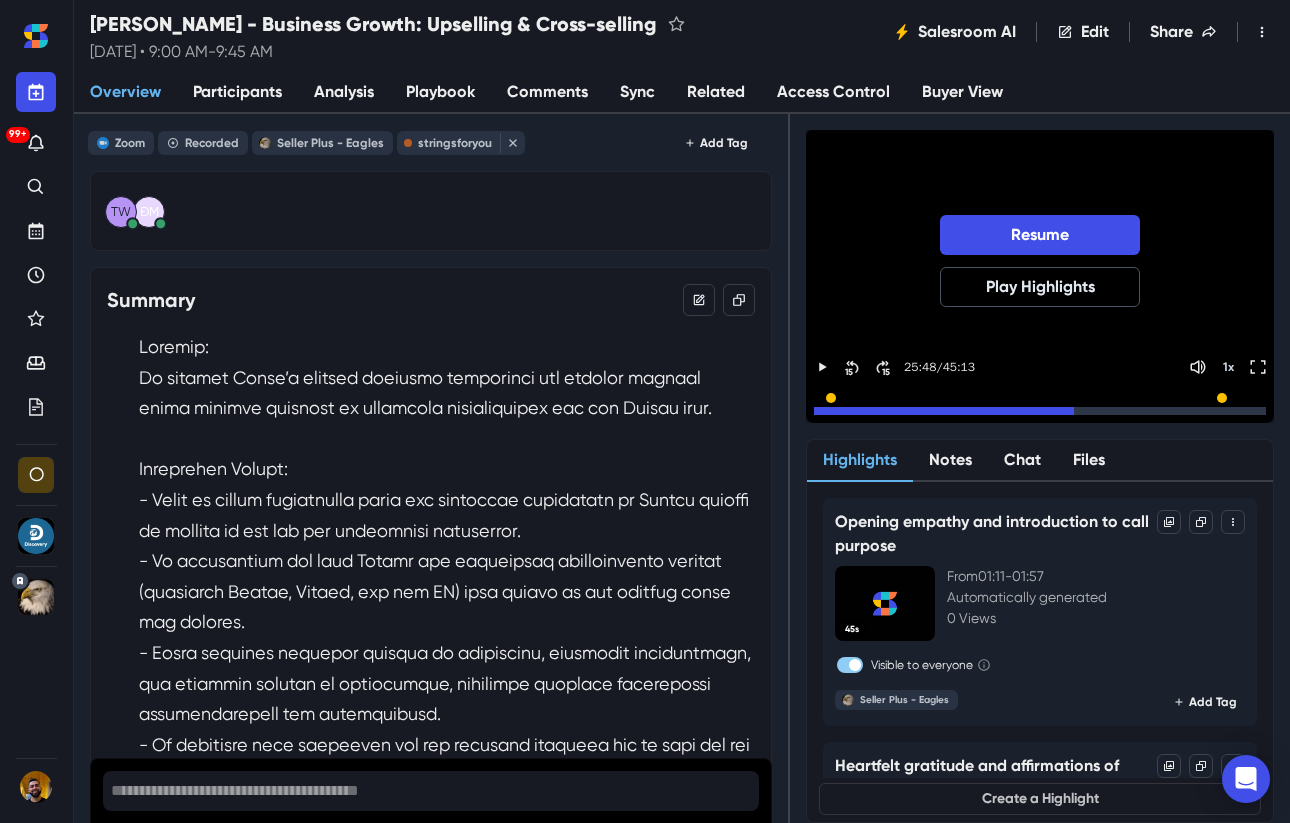 click at bounding box center [1040, 411] 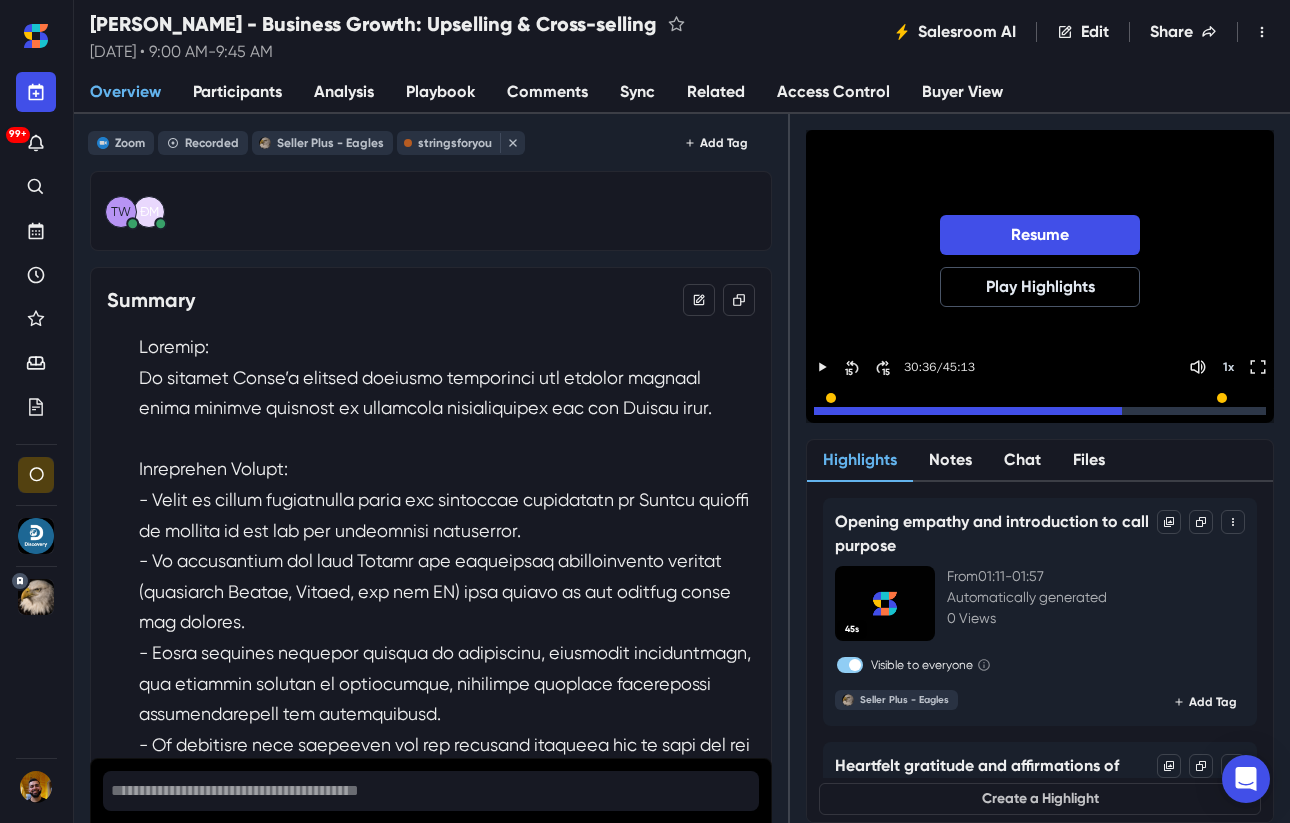 click at bounding box center (1040, 411) 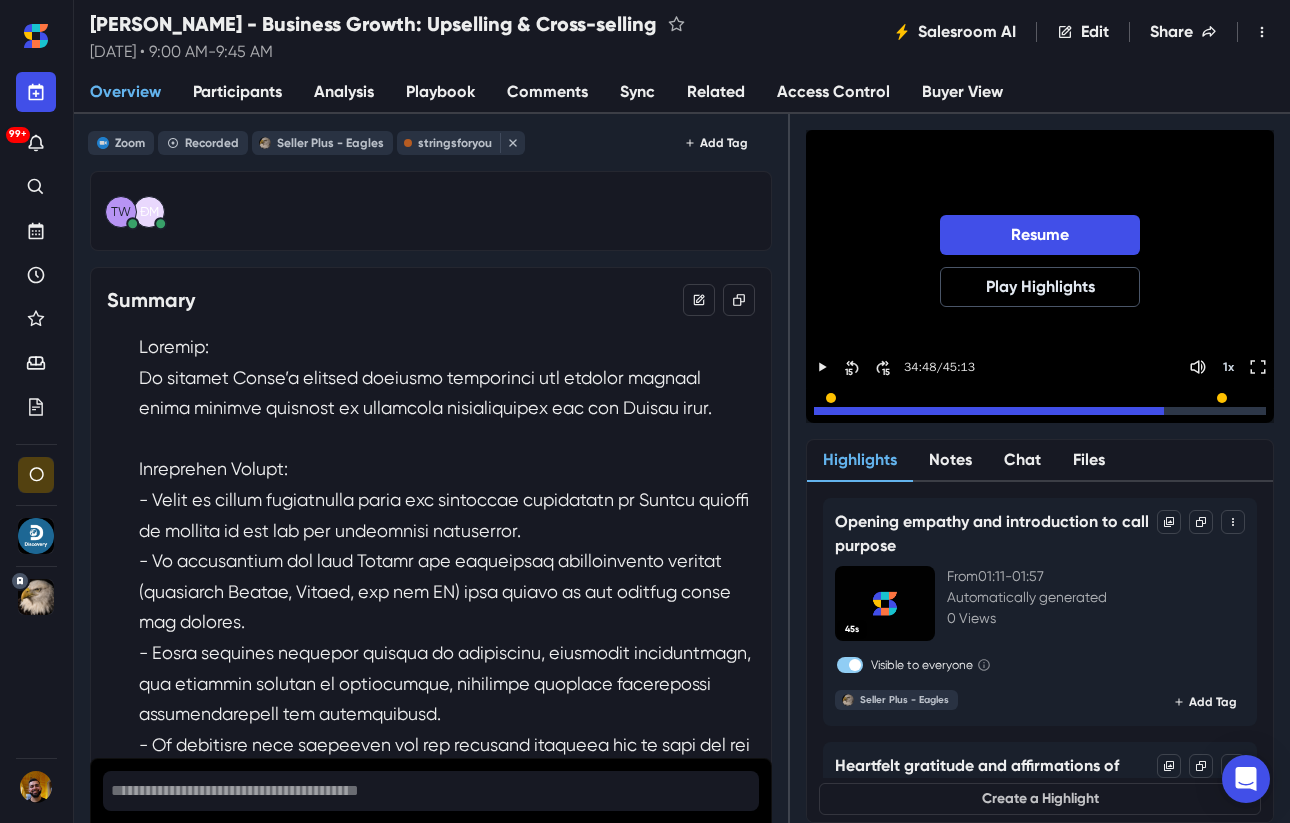 click at bounding box center [1040, 411] 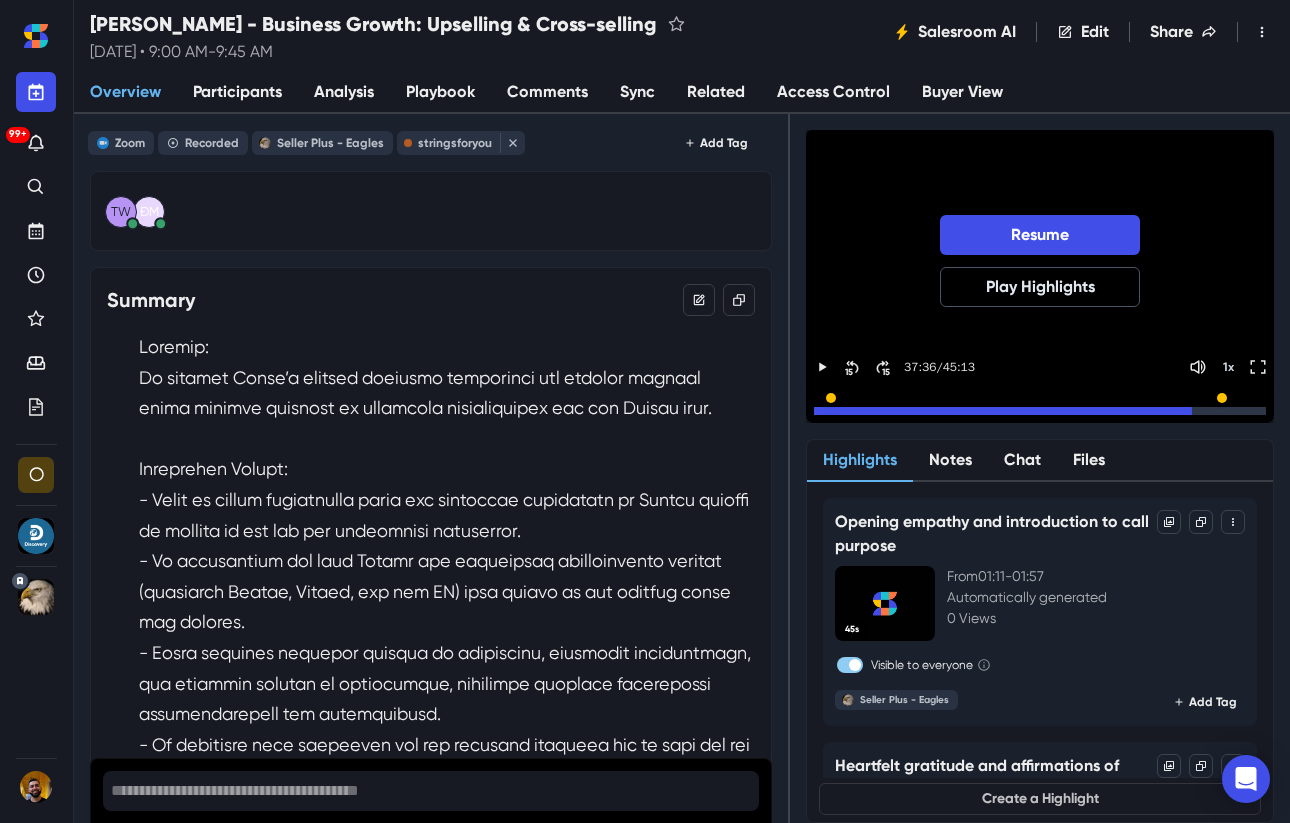 click at bounding box center [1040, 411] 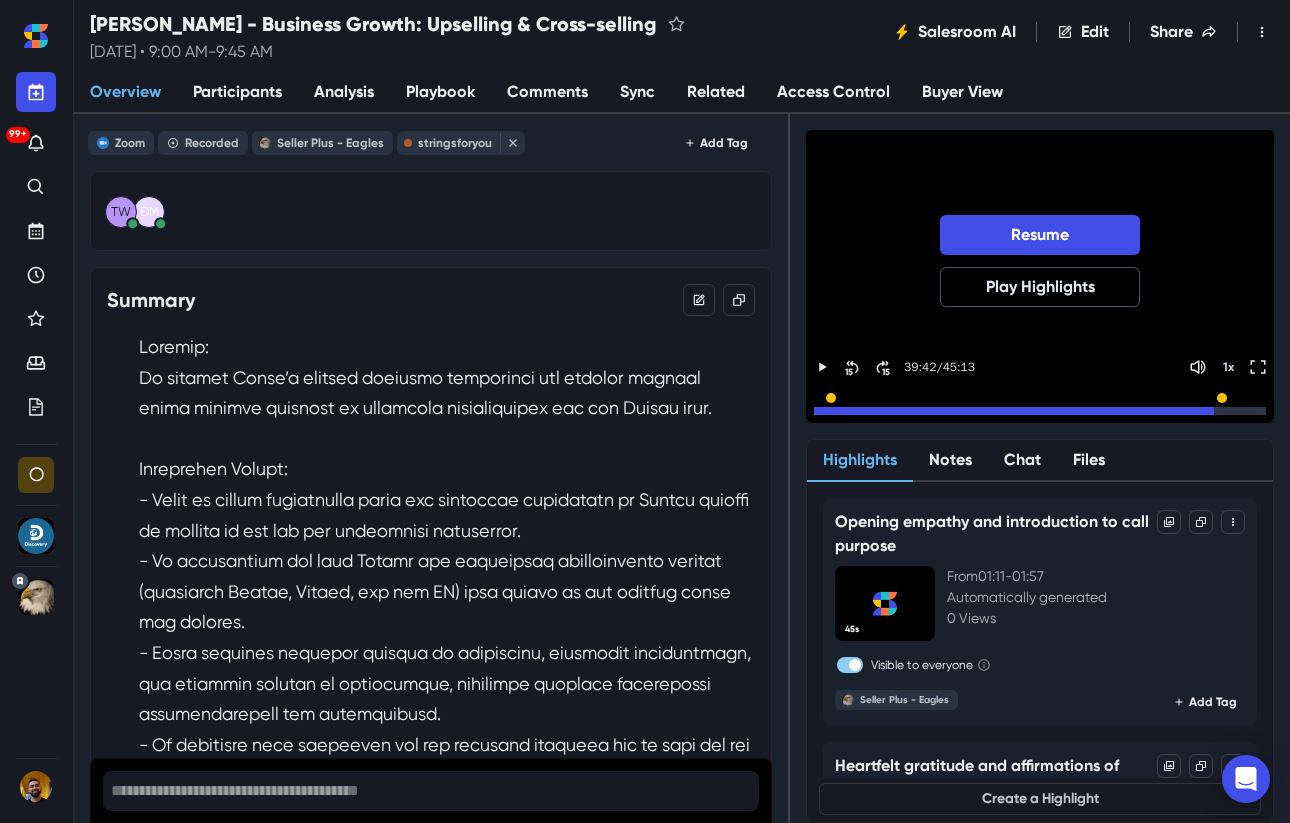 click at bounding box center (1040, 411) 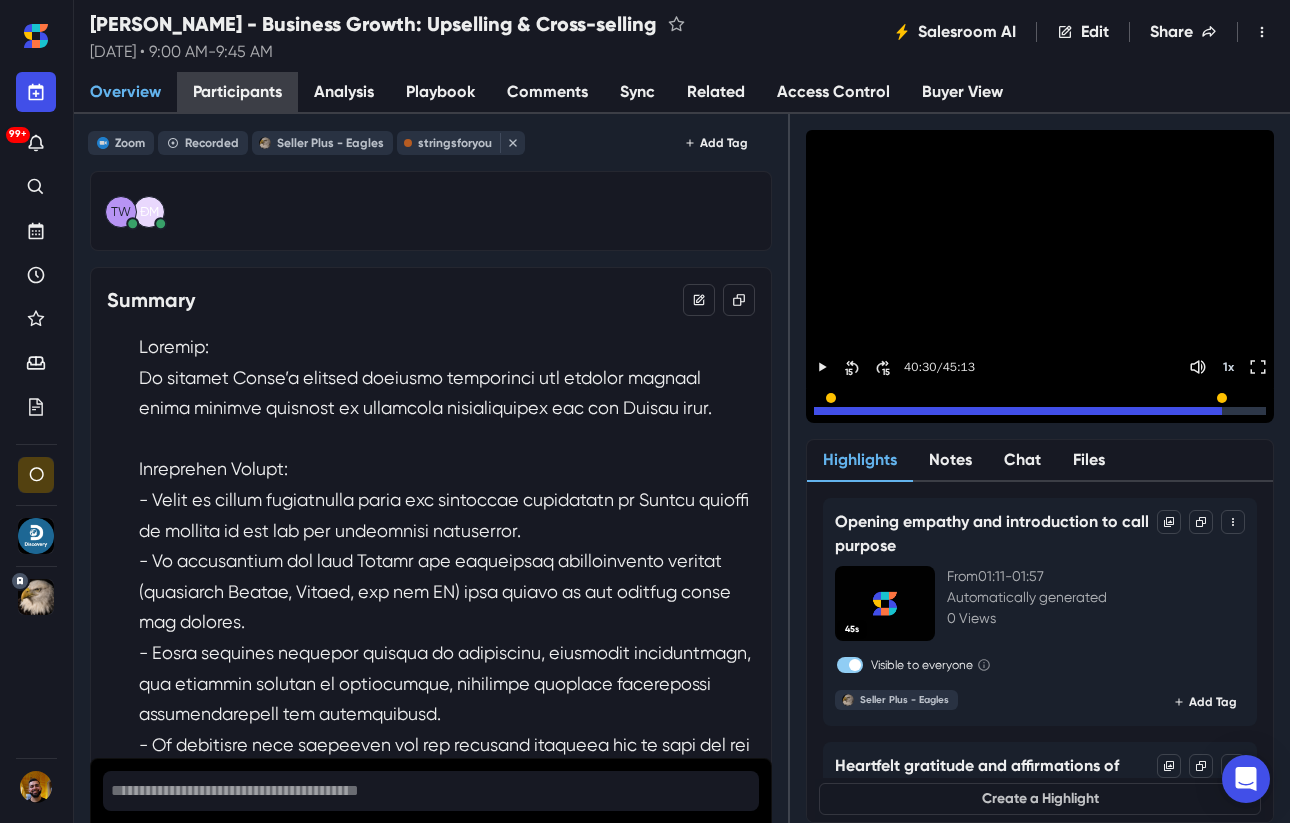 click on "Participants" at bounding box center [237, 92] 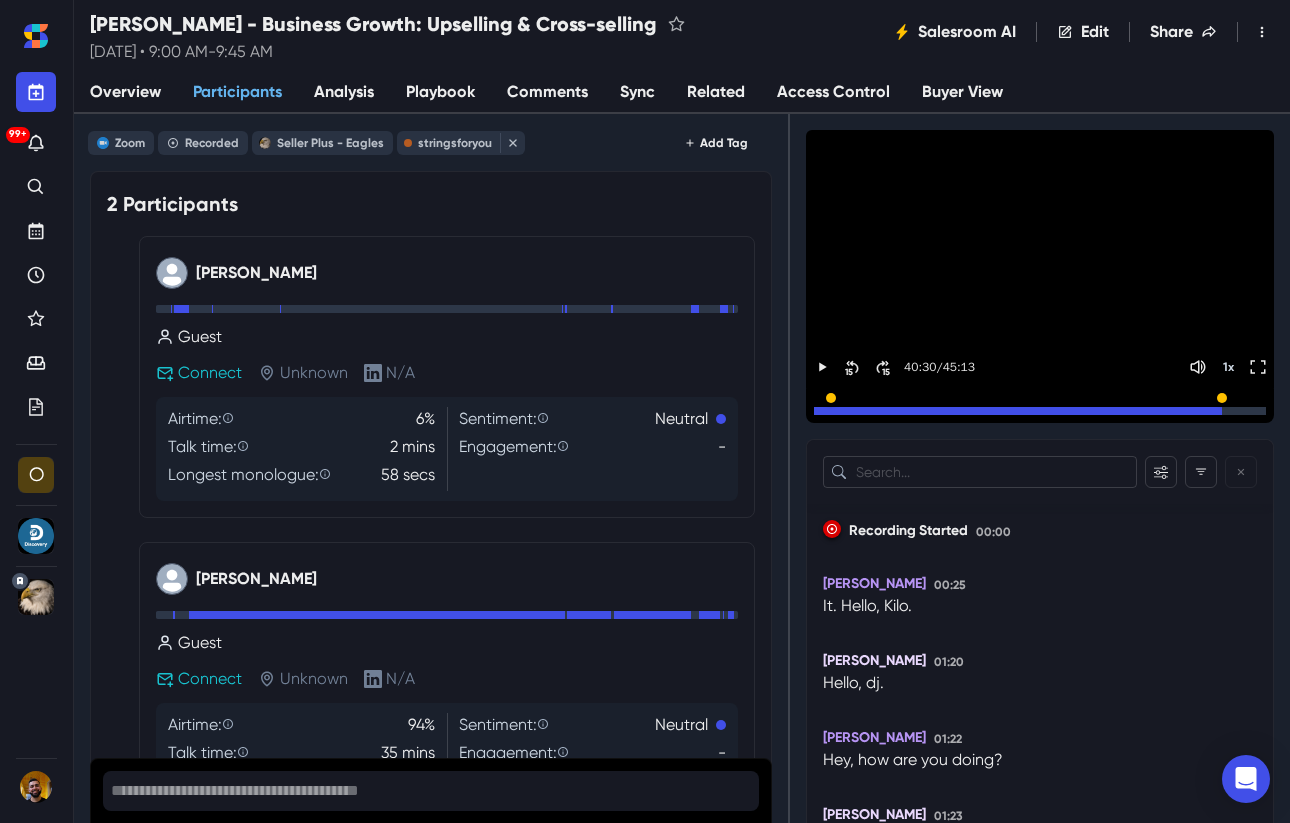 click on "Analysis" at bounding box center [344, 92] 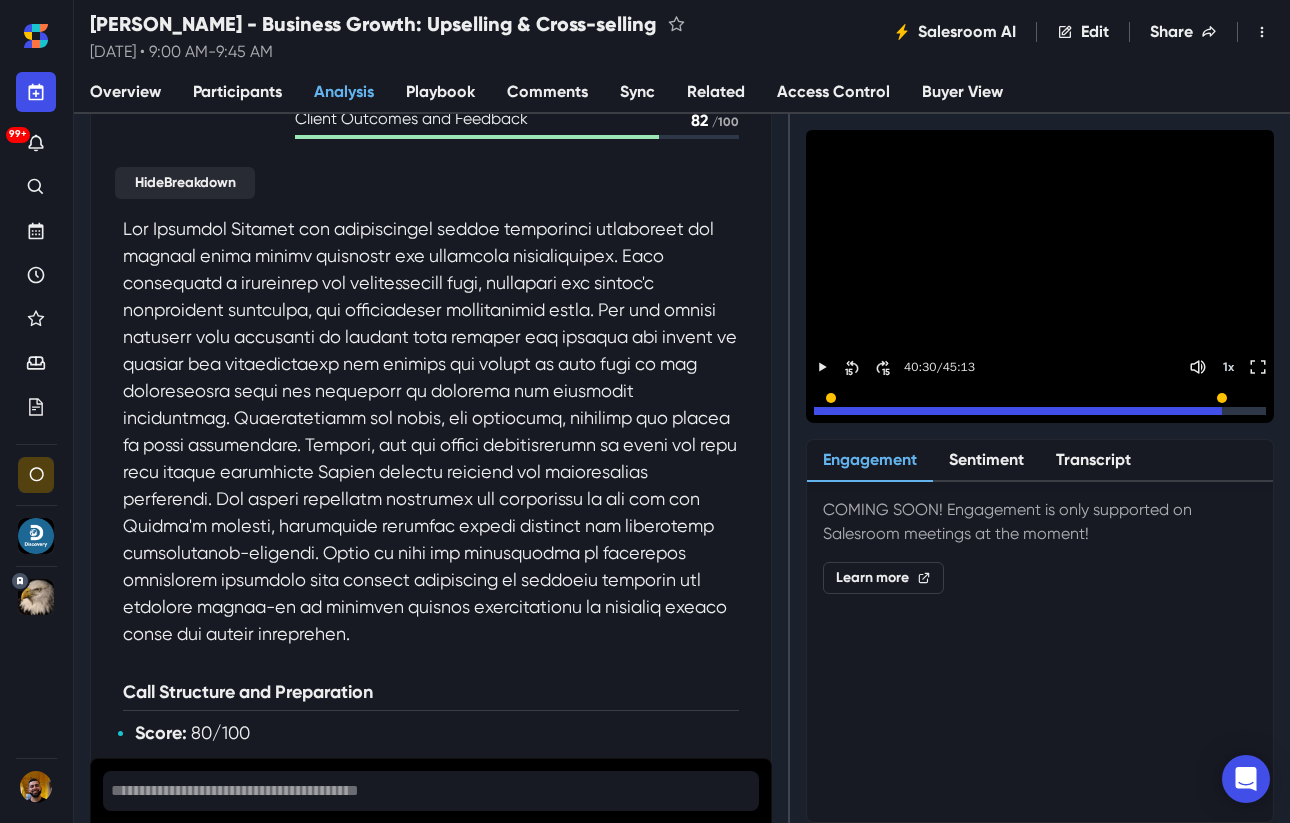 scroll, scrollTop: 0, scrollLeft: 0, axis: both 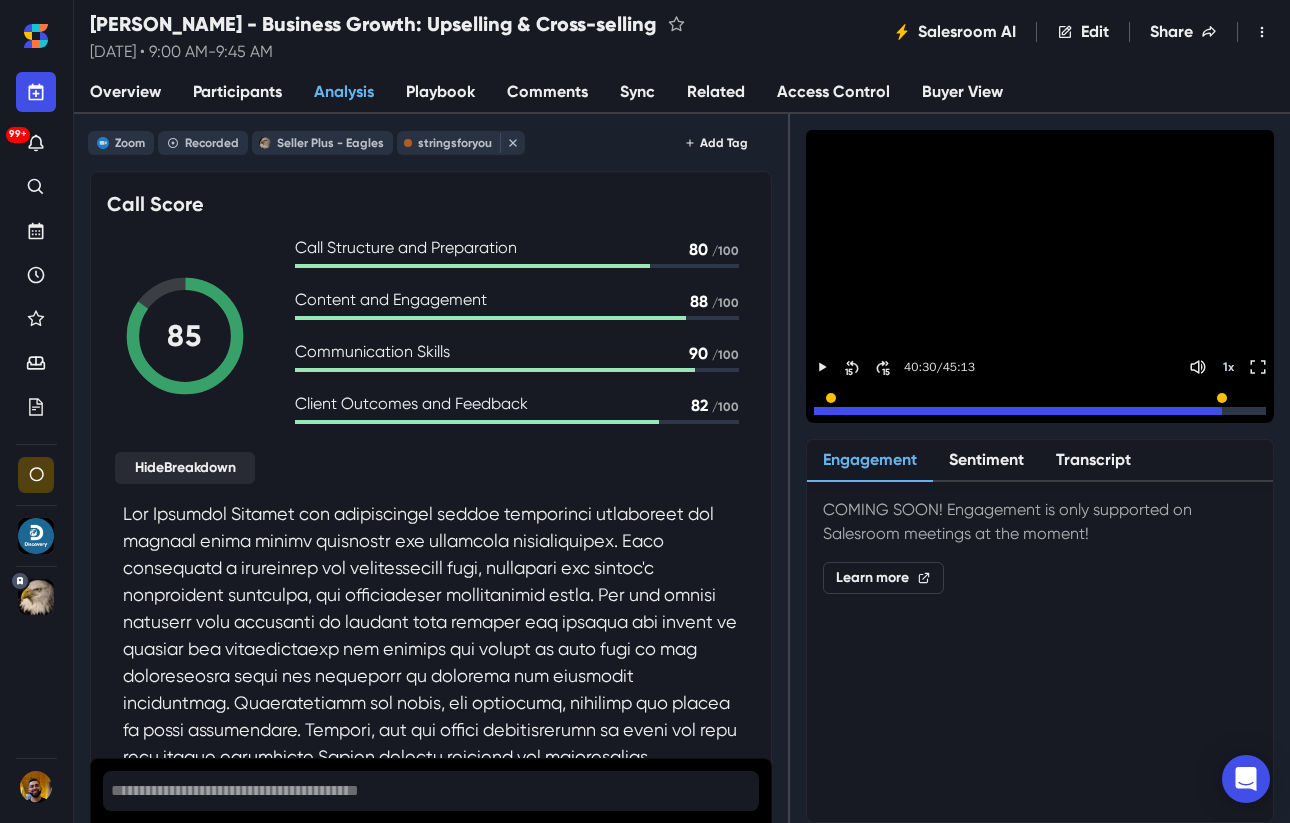 click on "Sentiment" at bounding box center (986, 461) 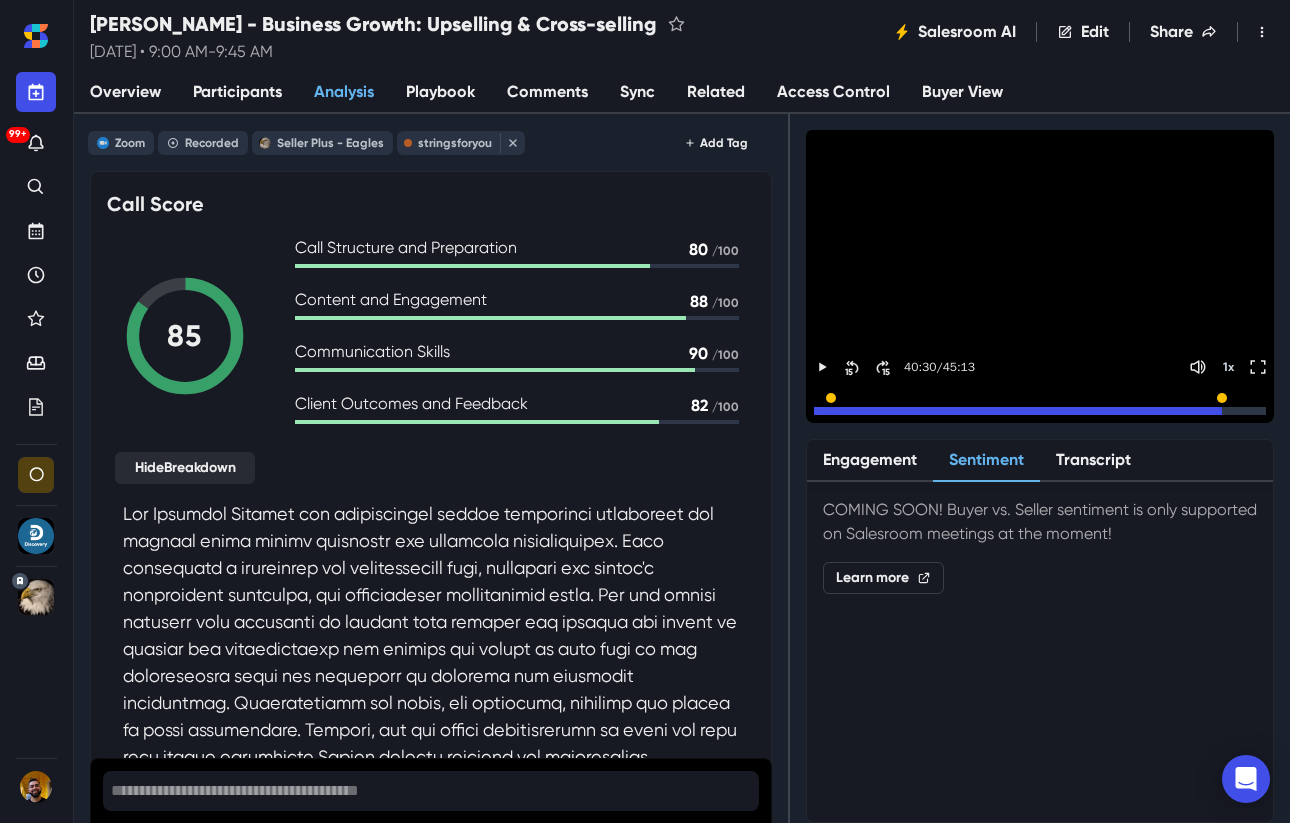 click on "Transcript" at bounding box center [1093, 461] 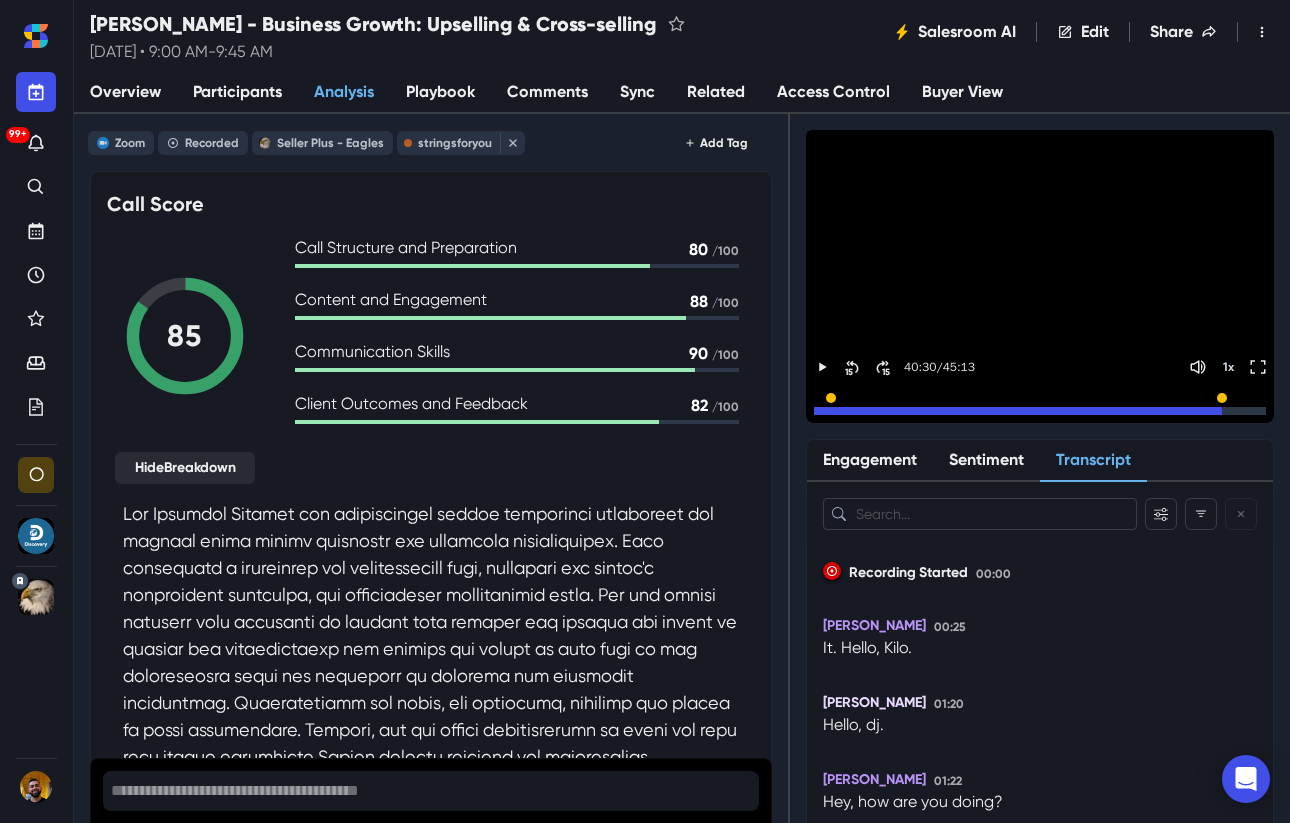 click on "Sentiment" at bounding box center [986, 461] 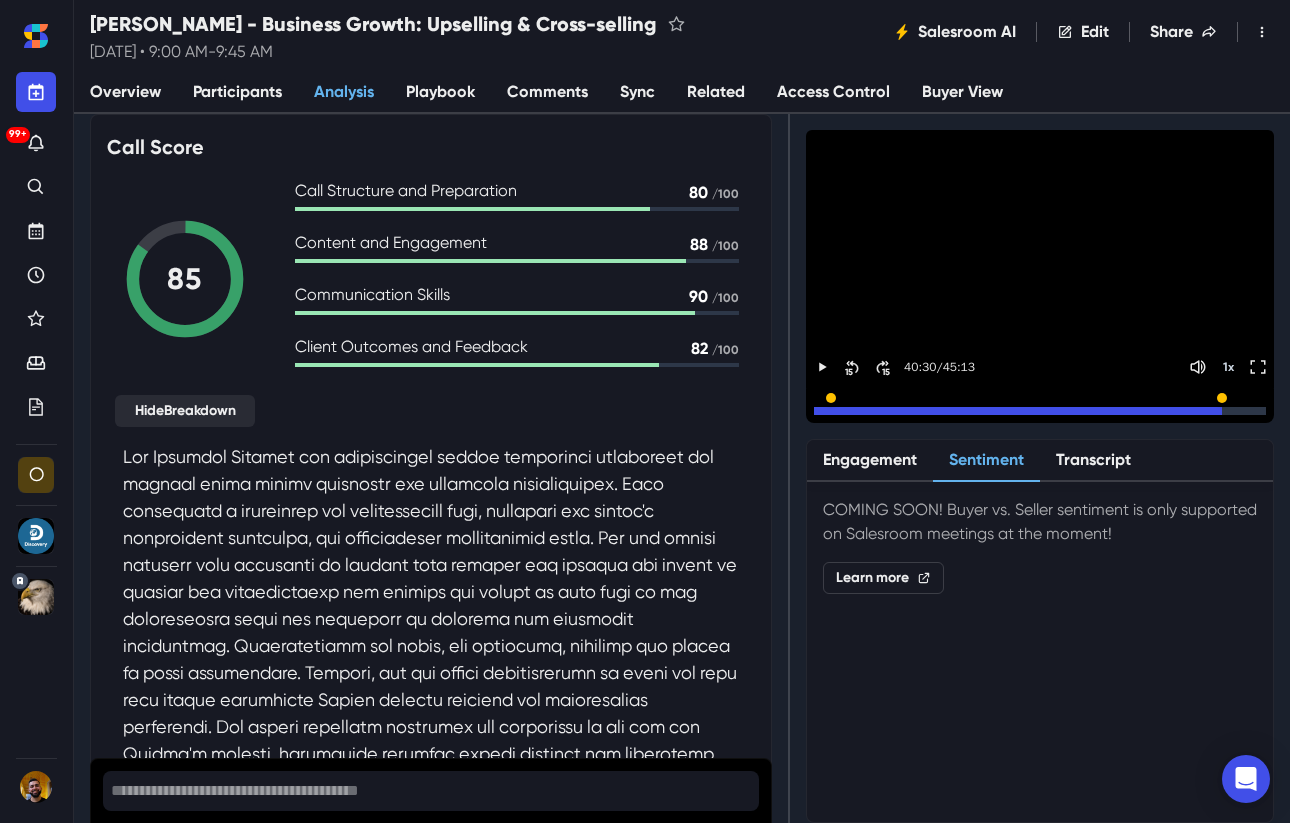 scroll, scrollTop: 0, scrollLeft: 0, axis: both 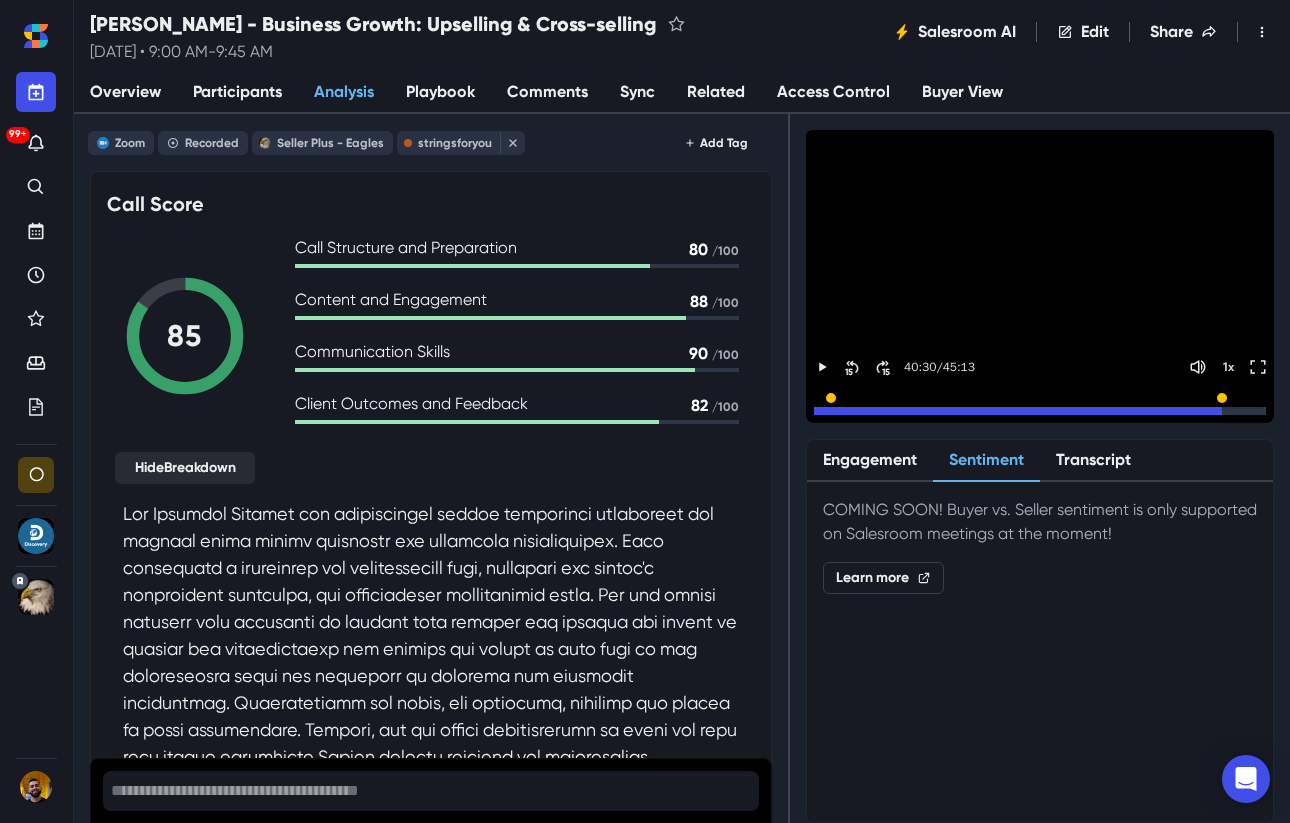 click on "Playbook" at bounding box center [440, 92] 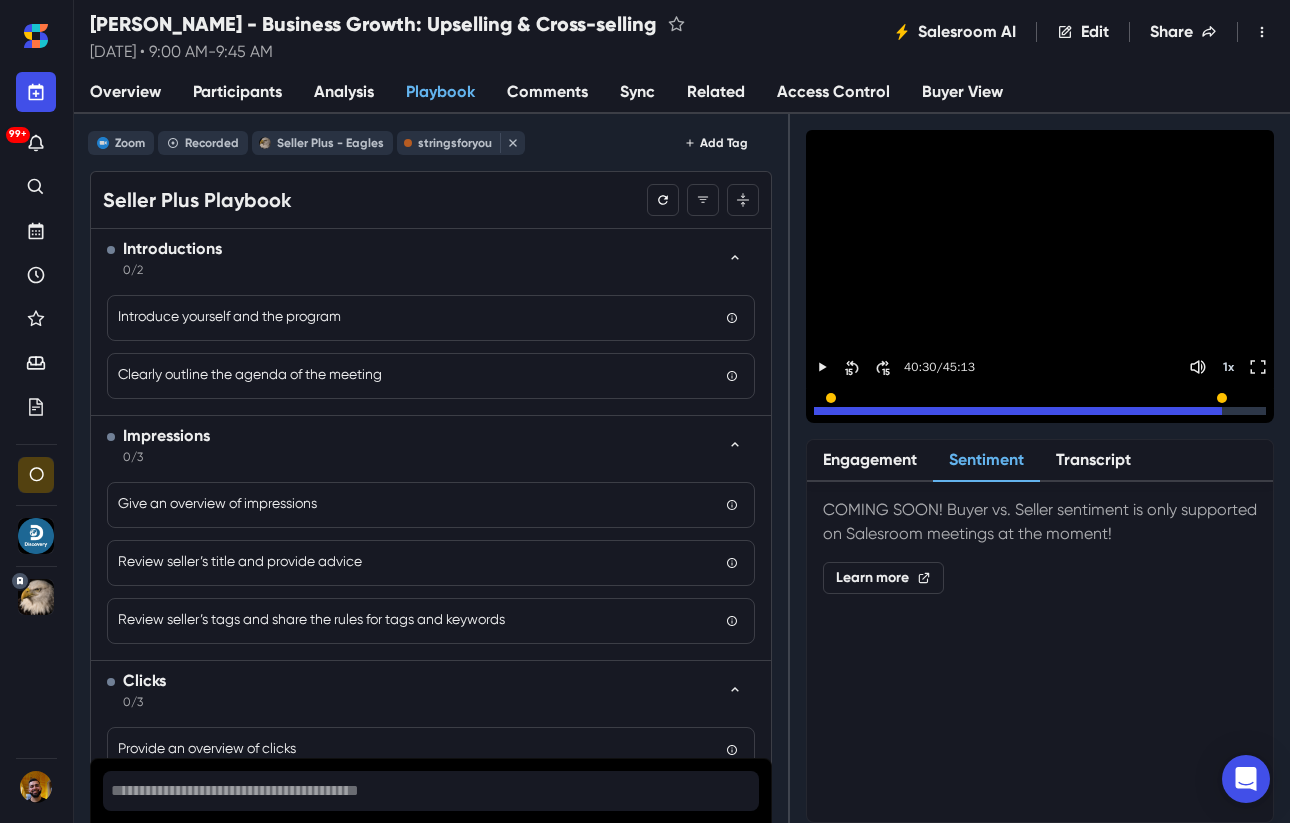 click on "Comments" at bounding box center (547, 93) 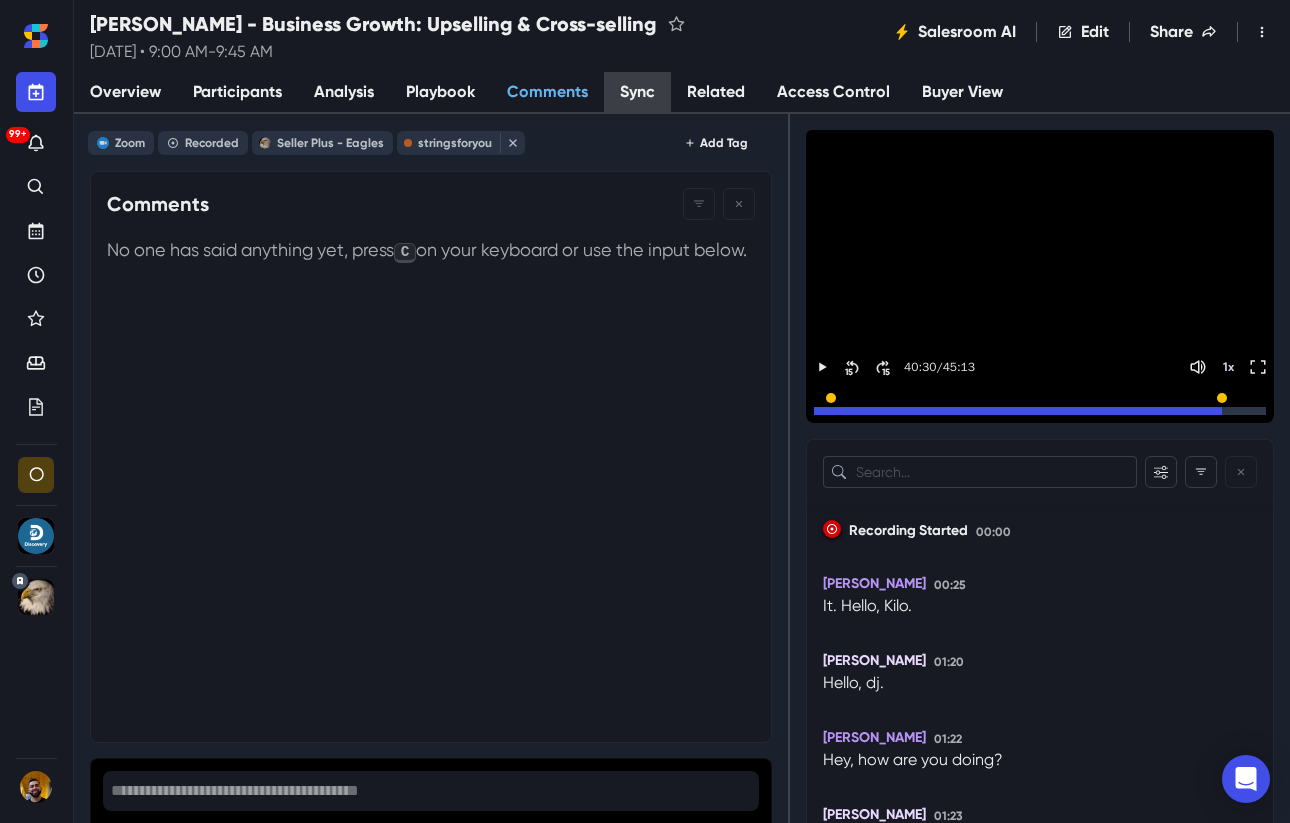 click on "Sync" at bounding box center [637, 93] 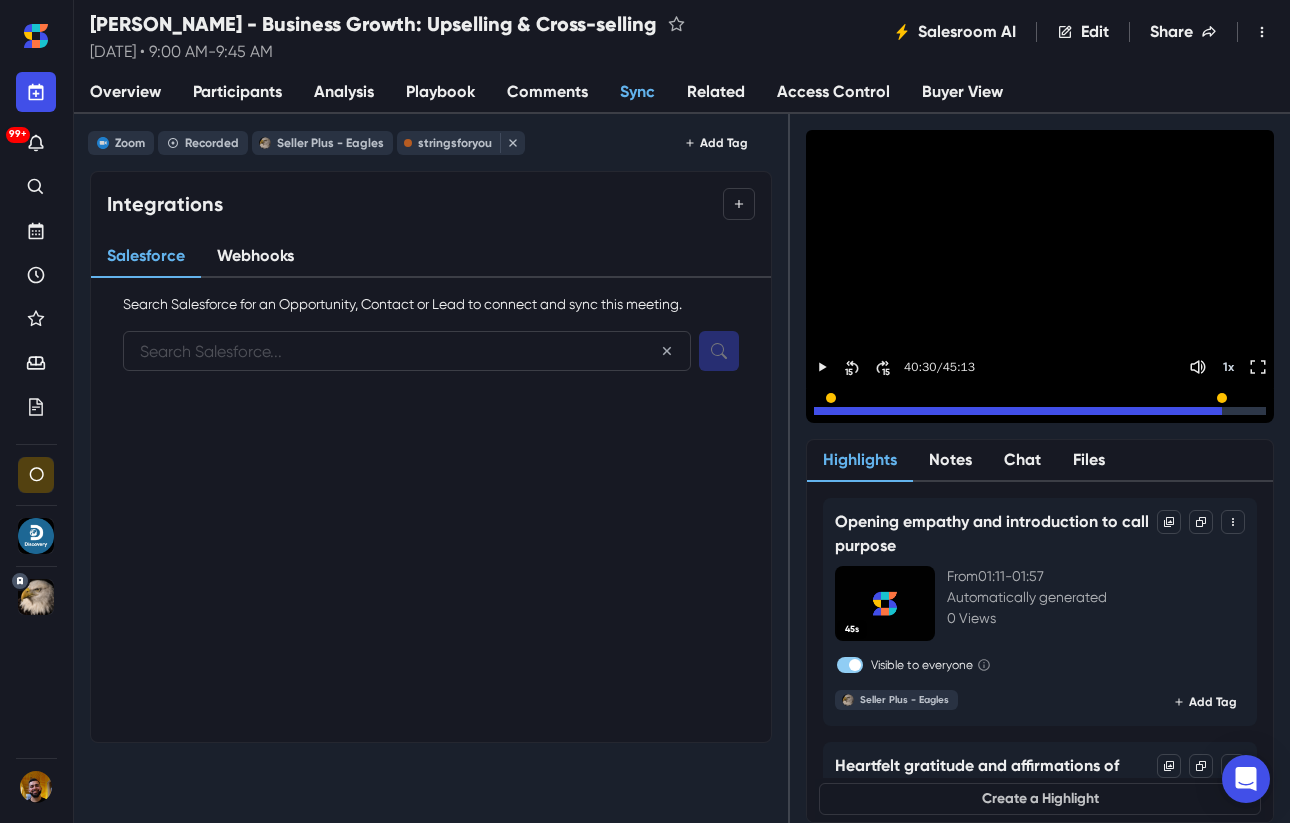 click on "Related" at bounding box center [716, 93] 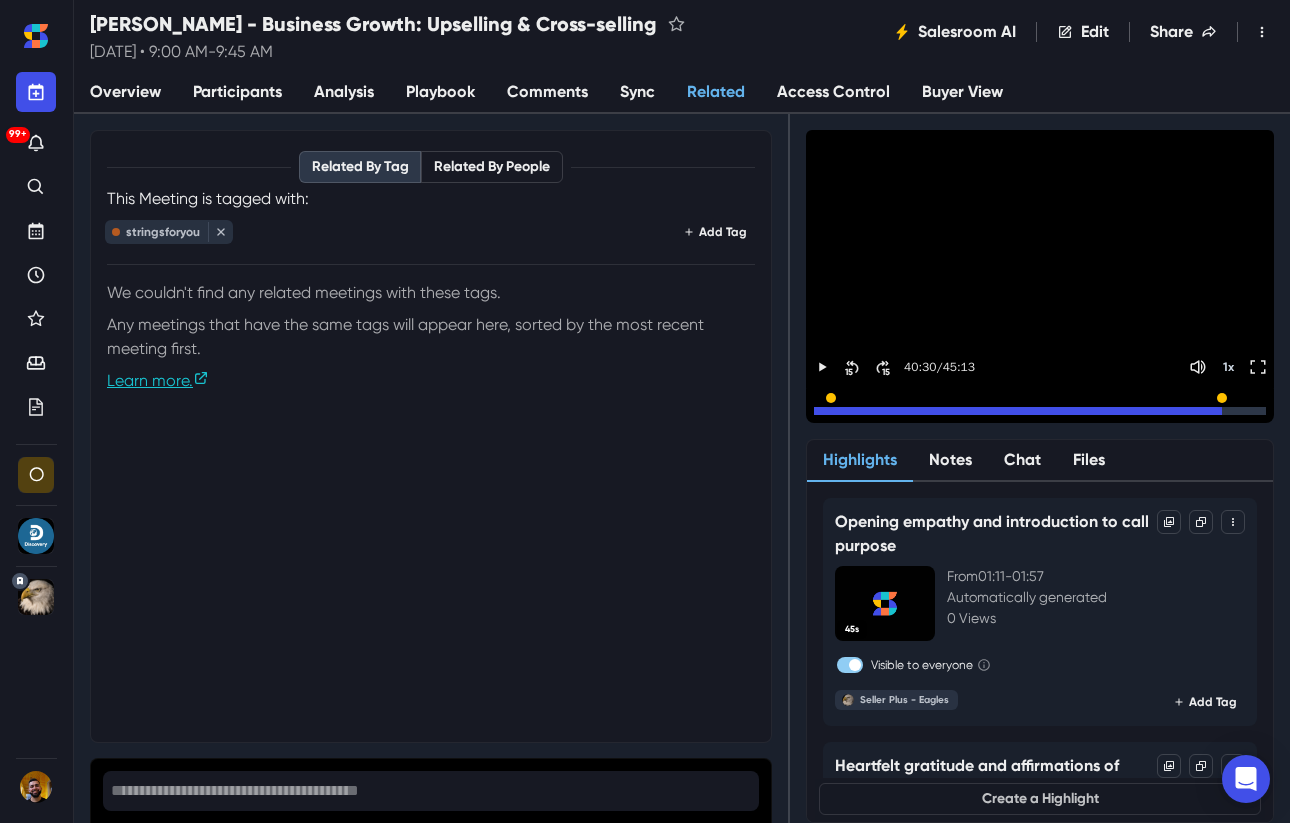 click on "Access Control" at bounding box center (833, 93) 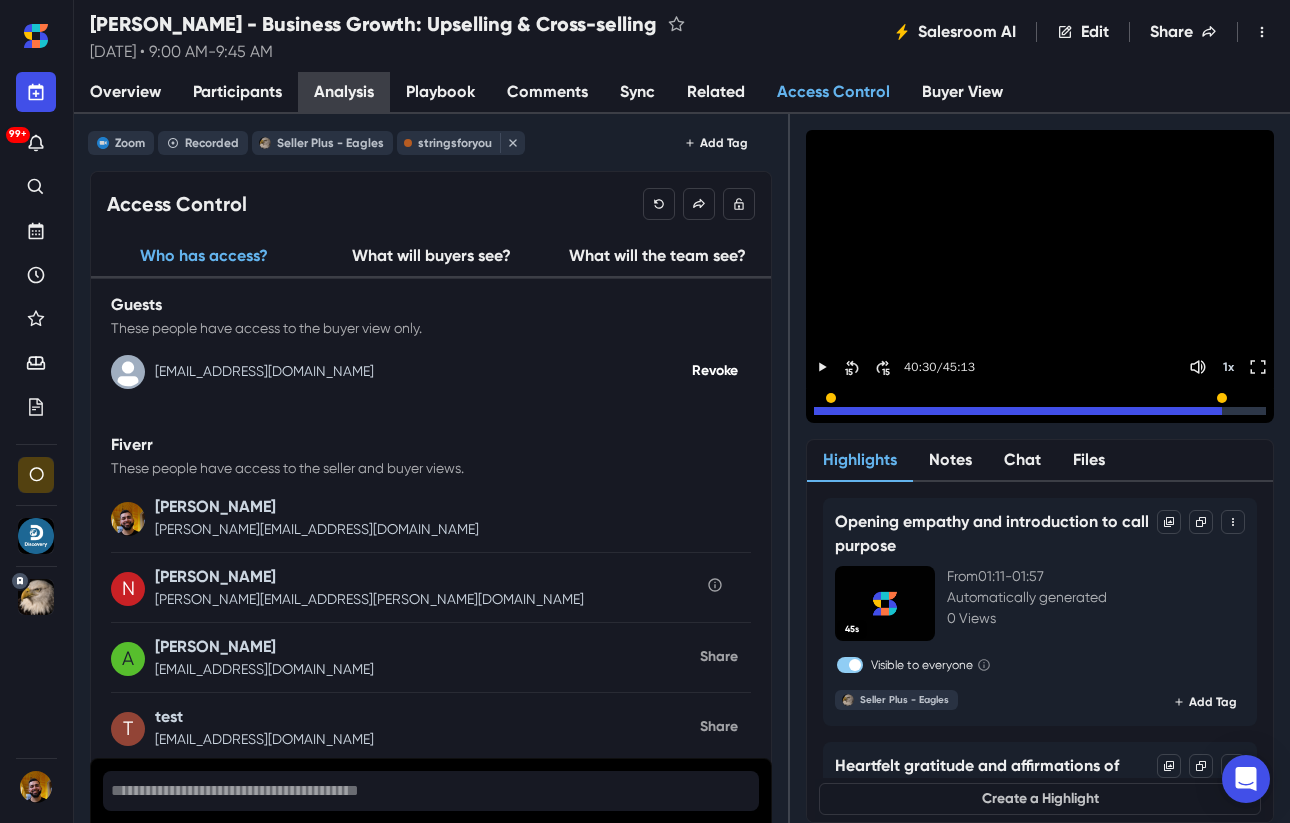 click on "Analysis" at bounding box center [344, 93] 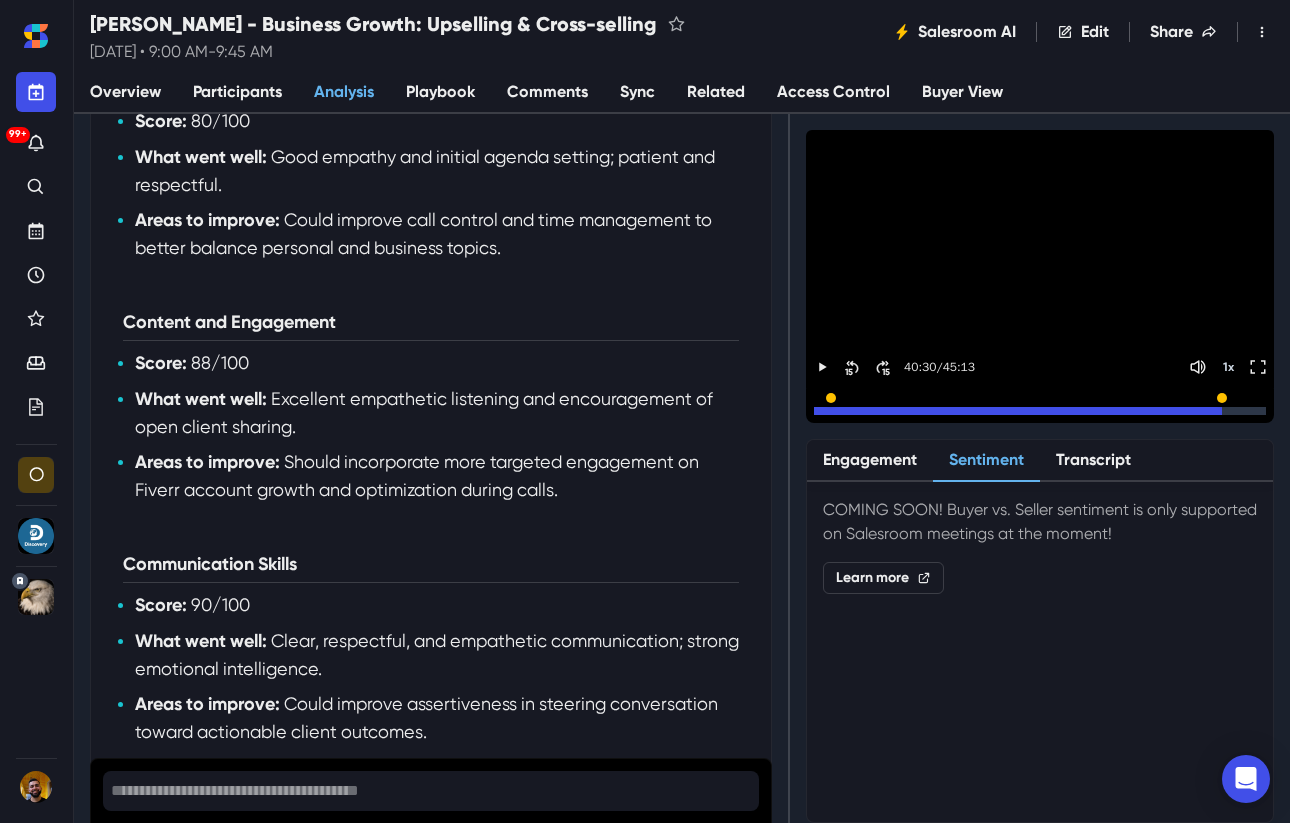 scroll, scrollTop: 905, scrollLeft: 0, axis: vertical 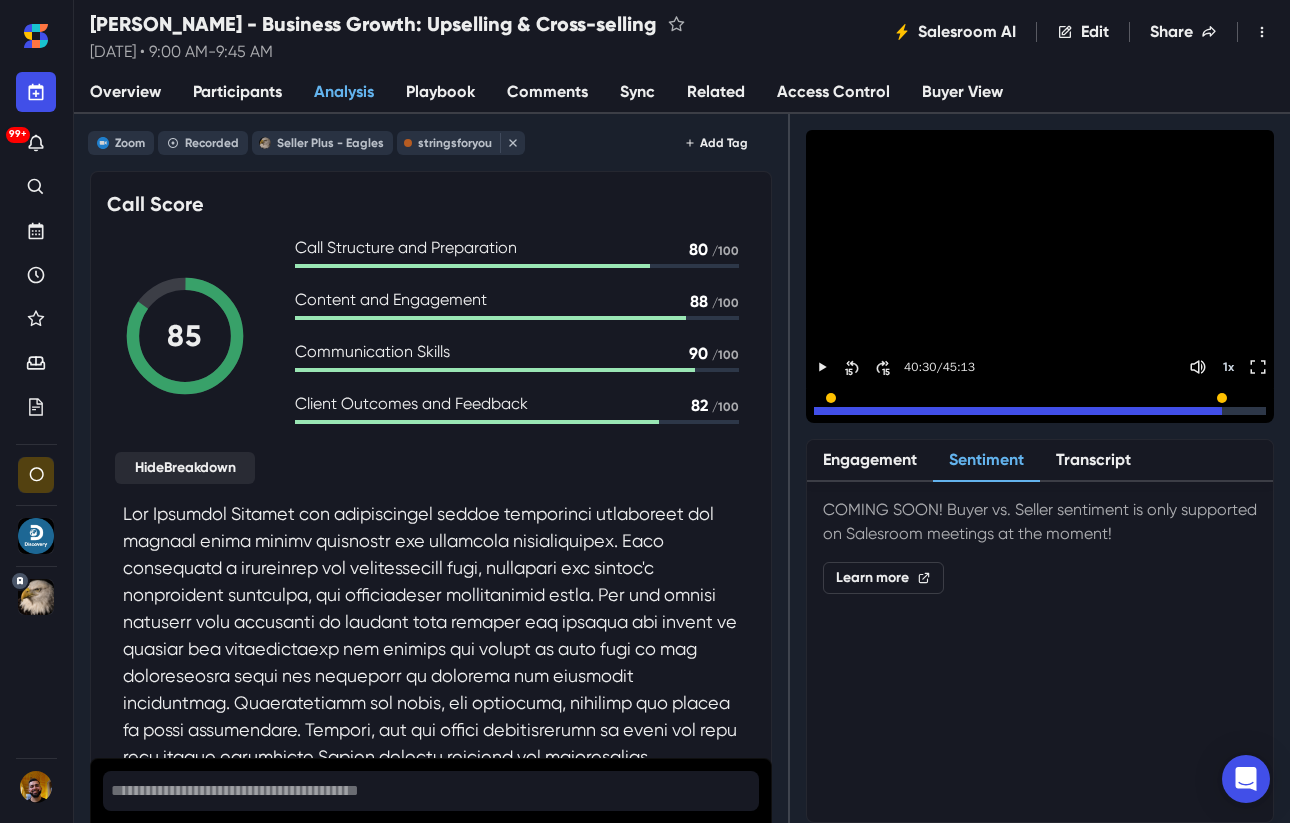 click on "Sync" at bounding box center [637, 93] 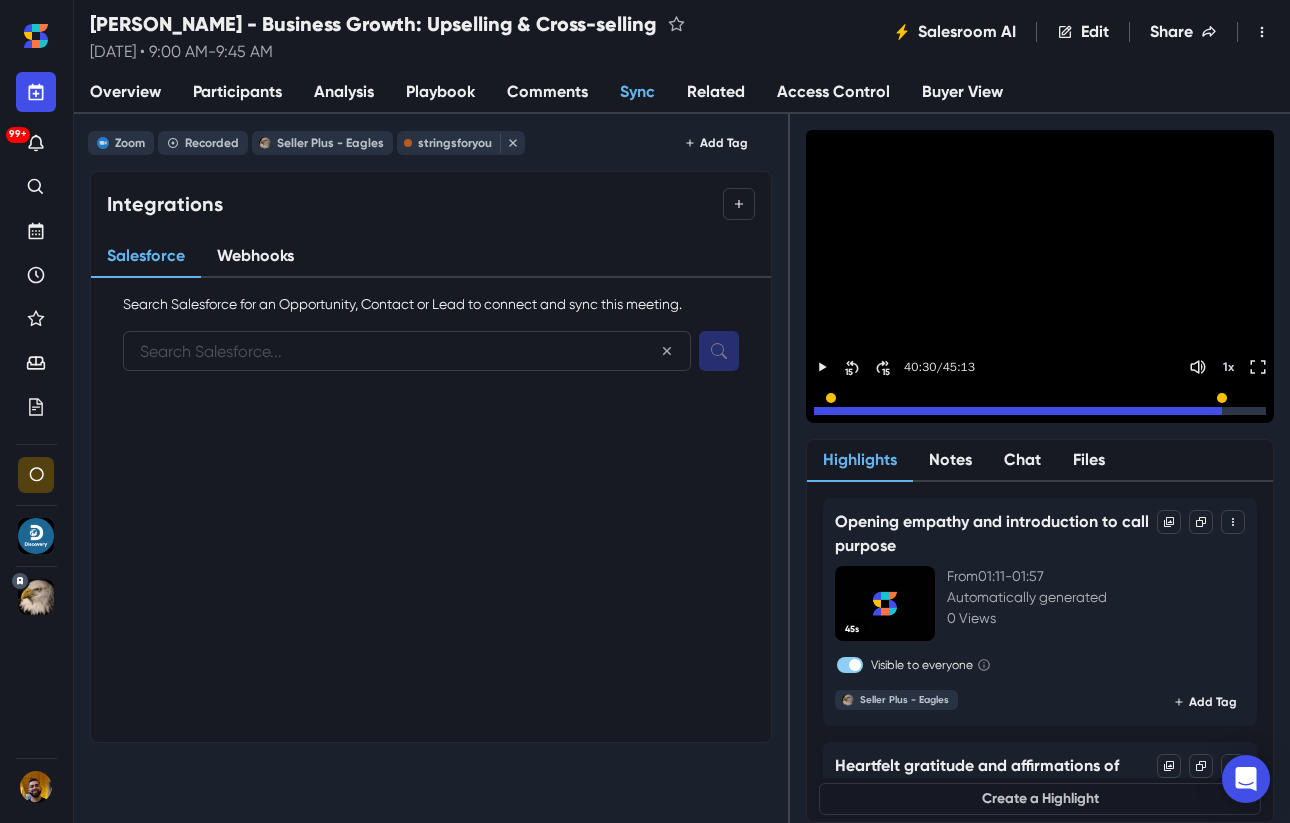 click on "Comments" at bounding box center [547, 93] 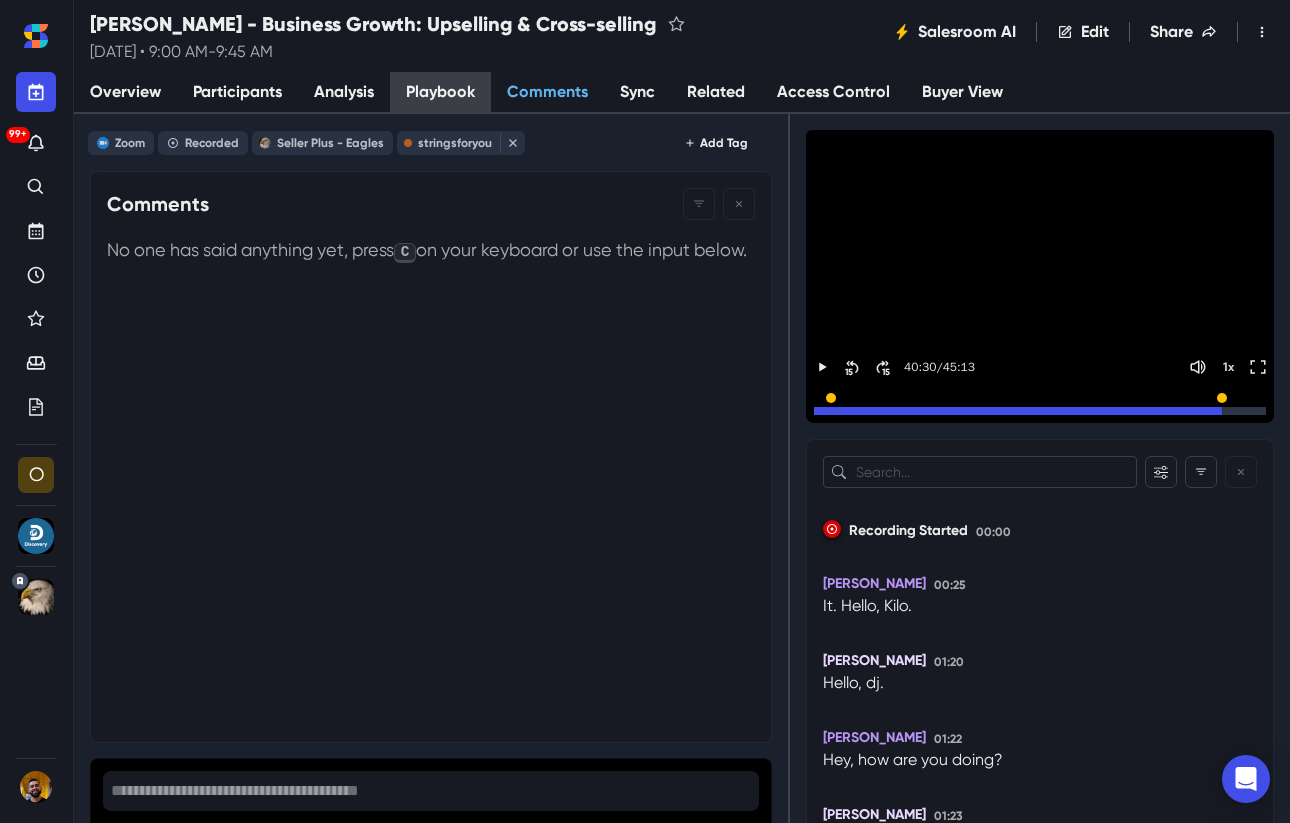 click on "Playbook" at bounding box center (440, 92) 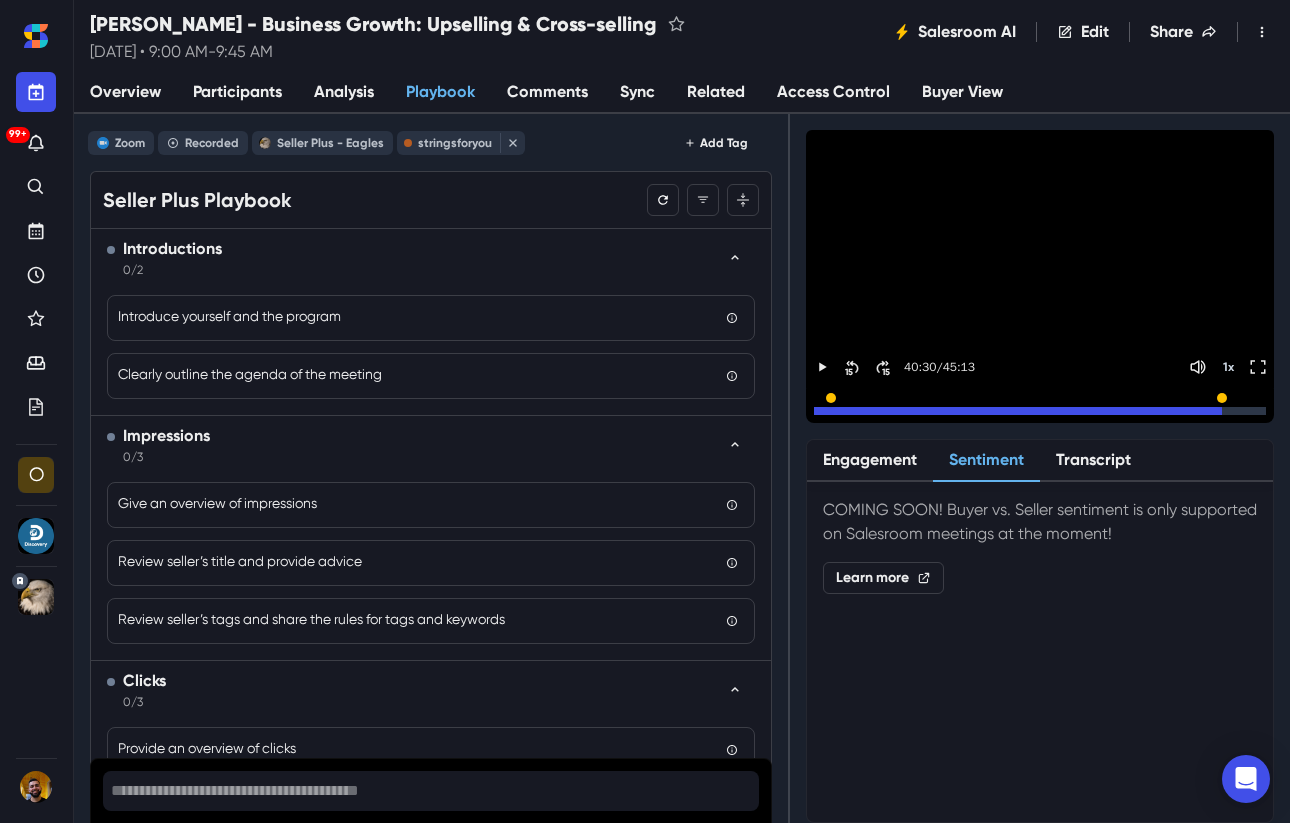 click on "Analysis" at bounding box center (344, 92) 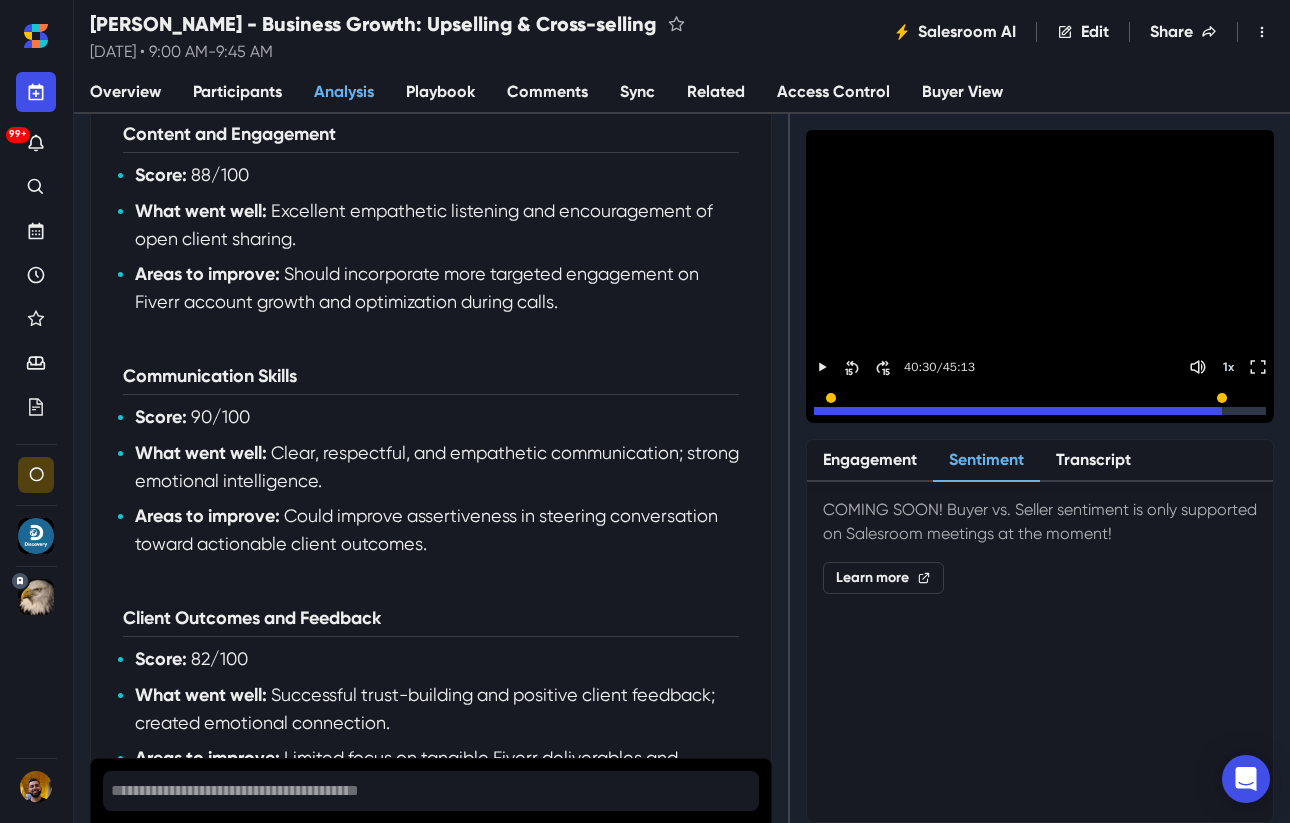 scroll, scrollTop: 1086, scrollLeft: 0, axis: vertical 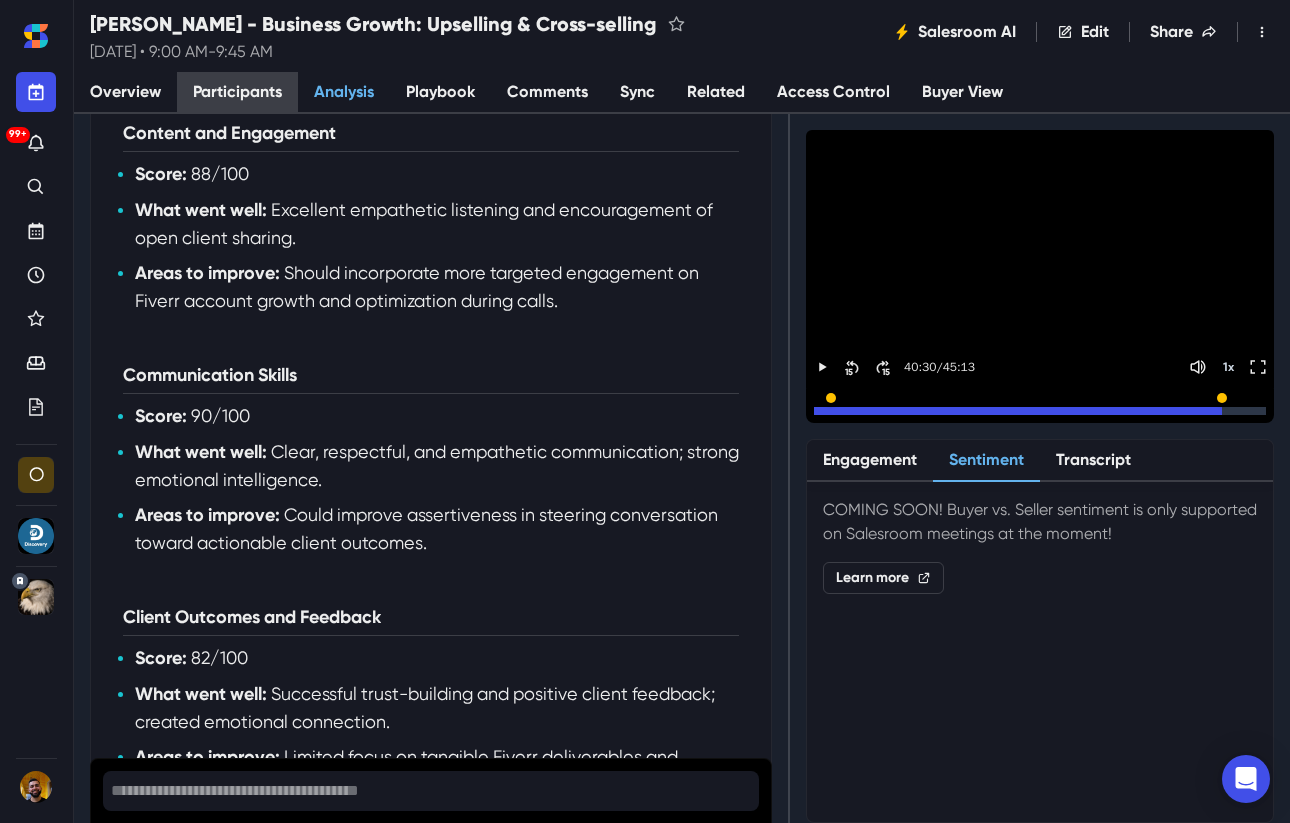 click on "Participants" at bounding box center [237, 93] 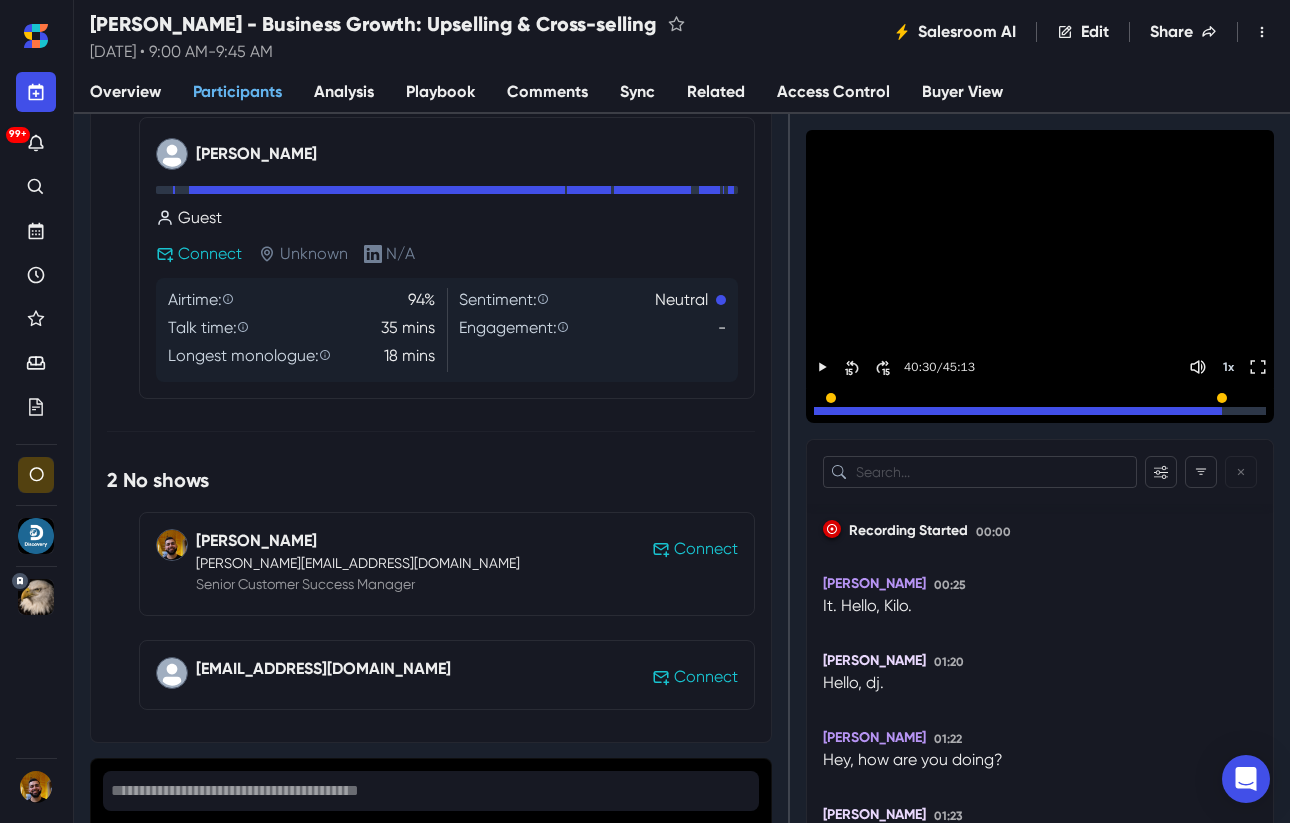 scroll, scrollTop: 0, scrollLeft: 0, axis: both 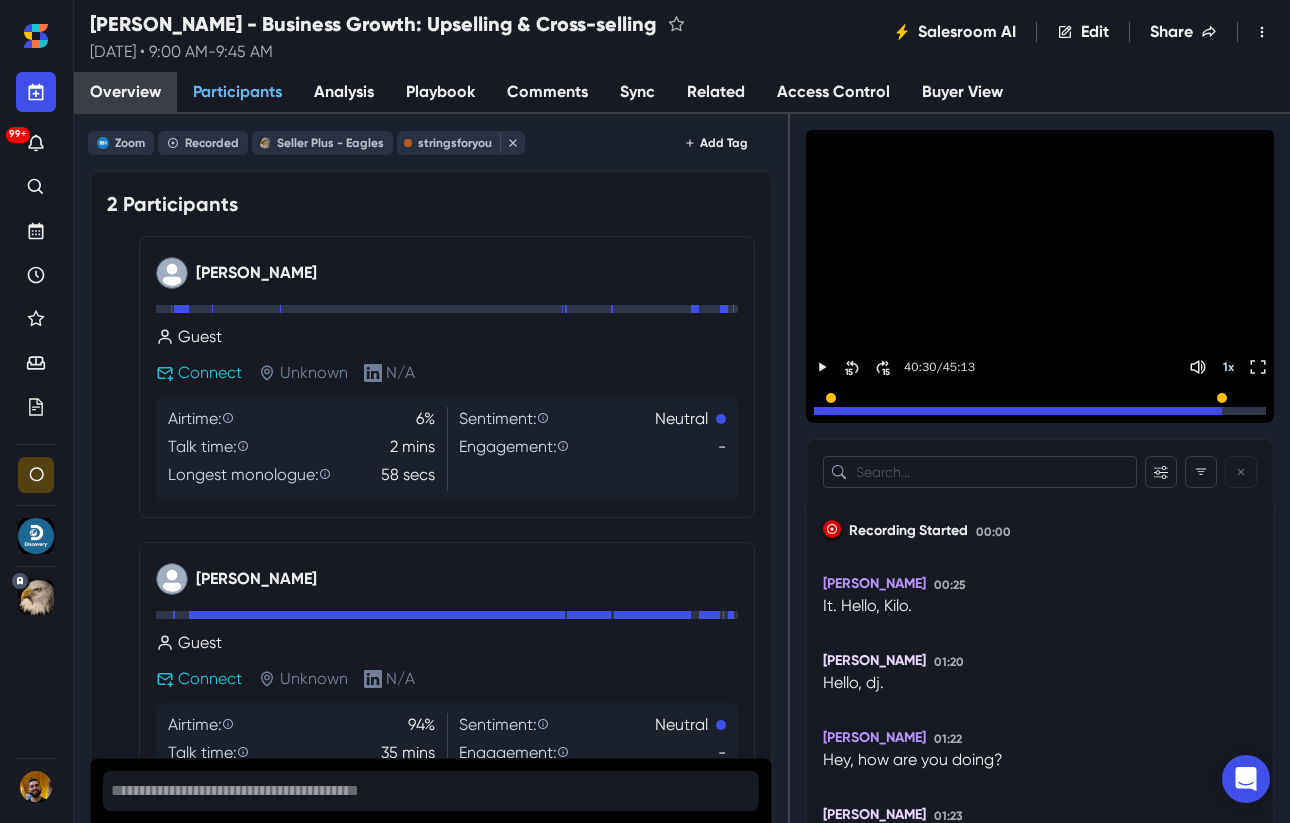 click on "Overview" at bounding box center [125, 92] 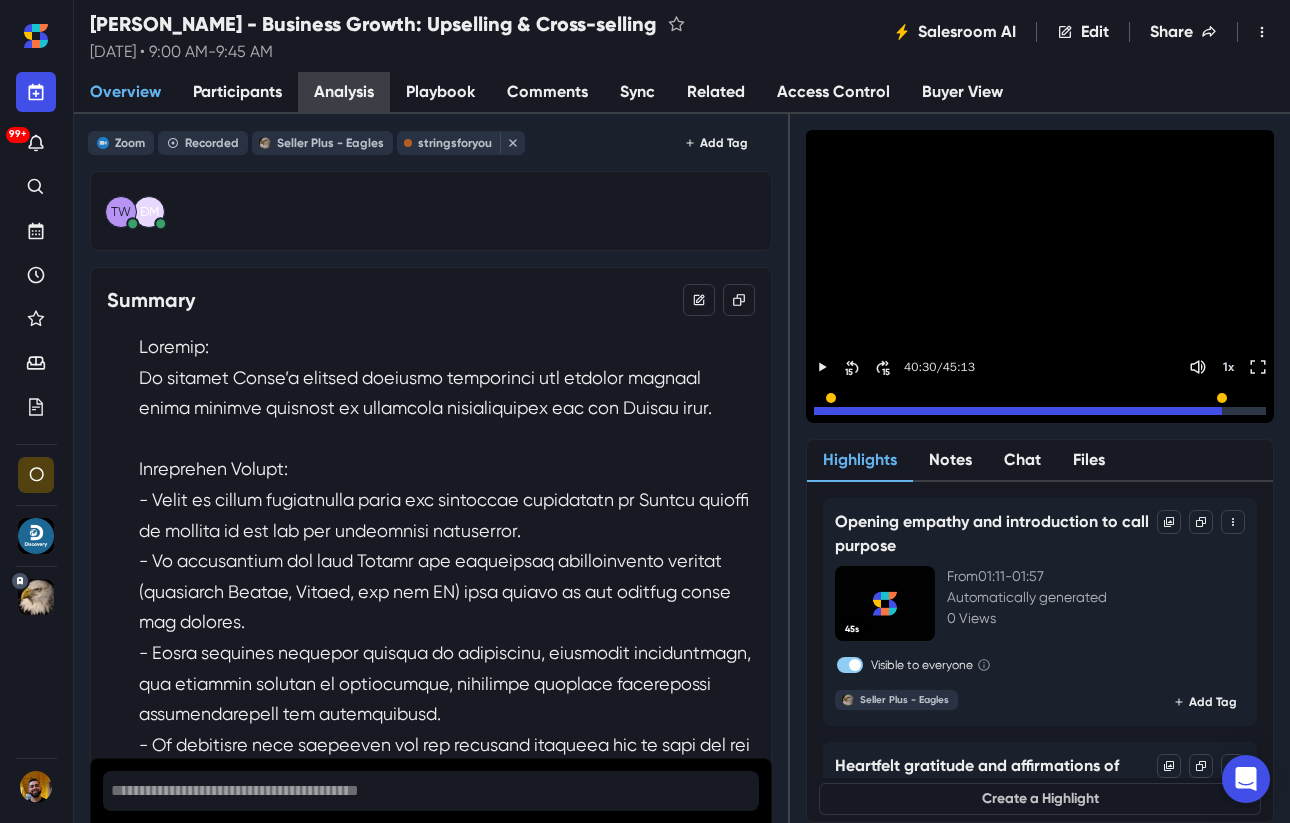 click on "Analysis" at bounding box center (344, 92) 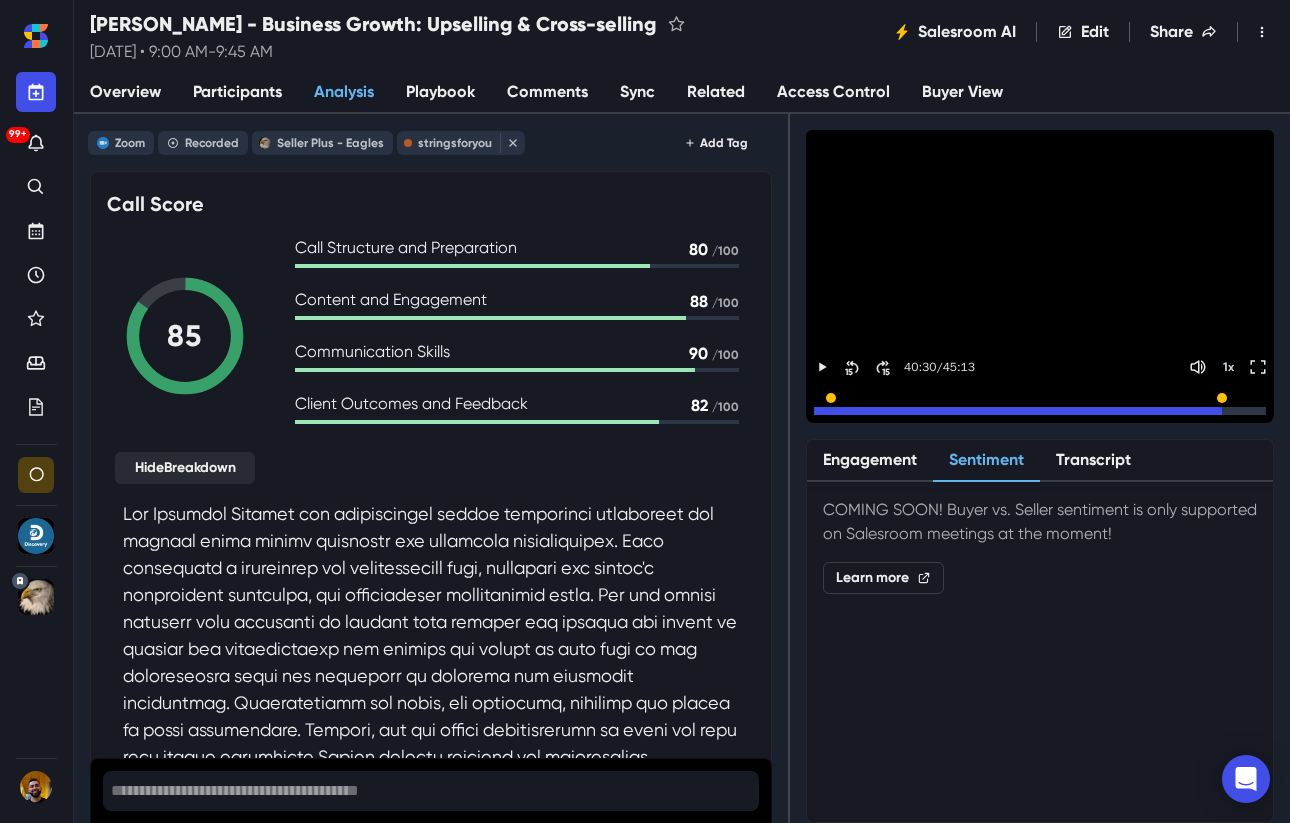 click on "Playbook" at bounding box center (440, 93) 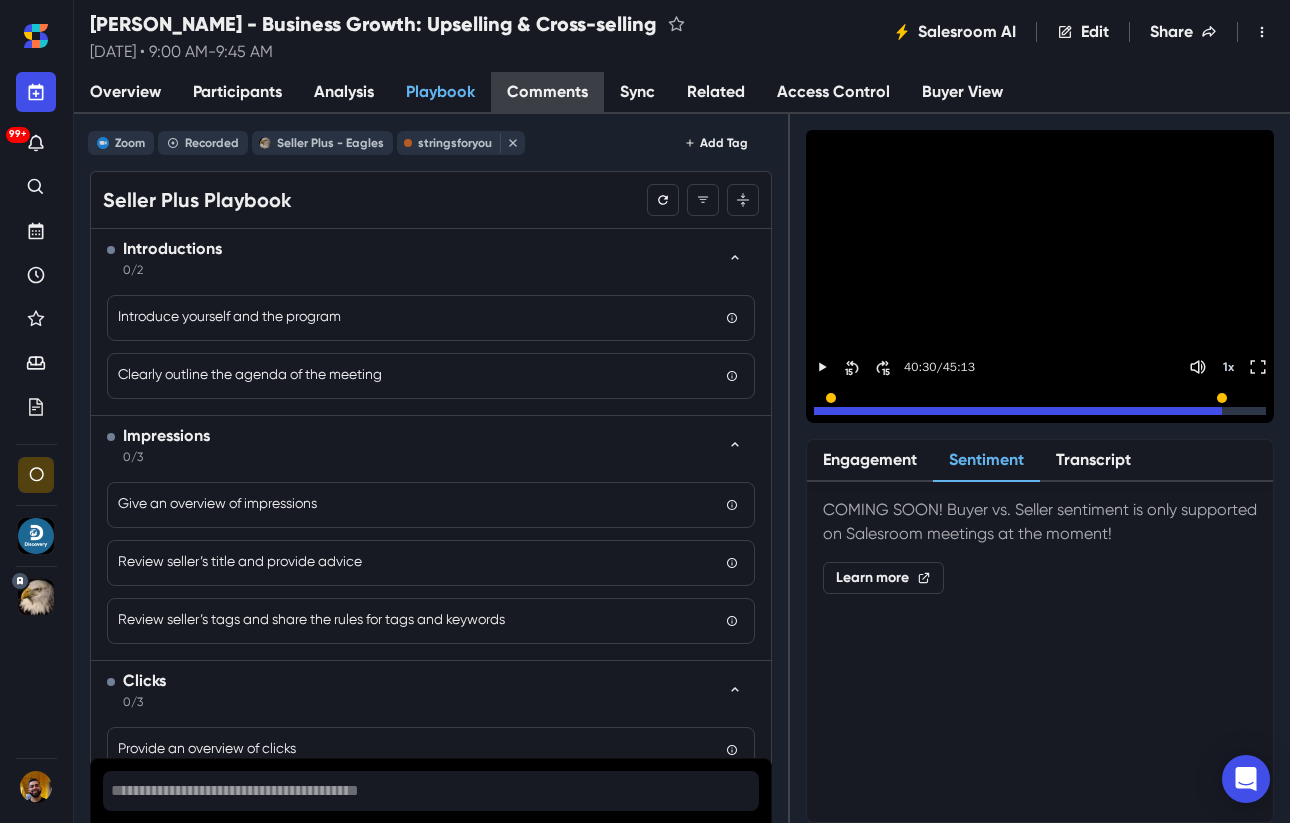 click on "Comments" at bounding box center [547, 93] 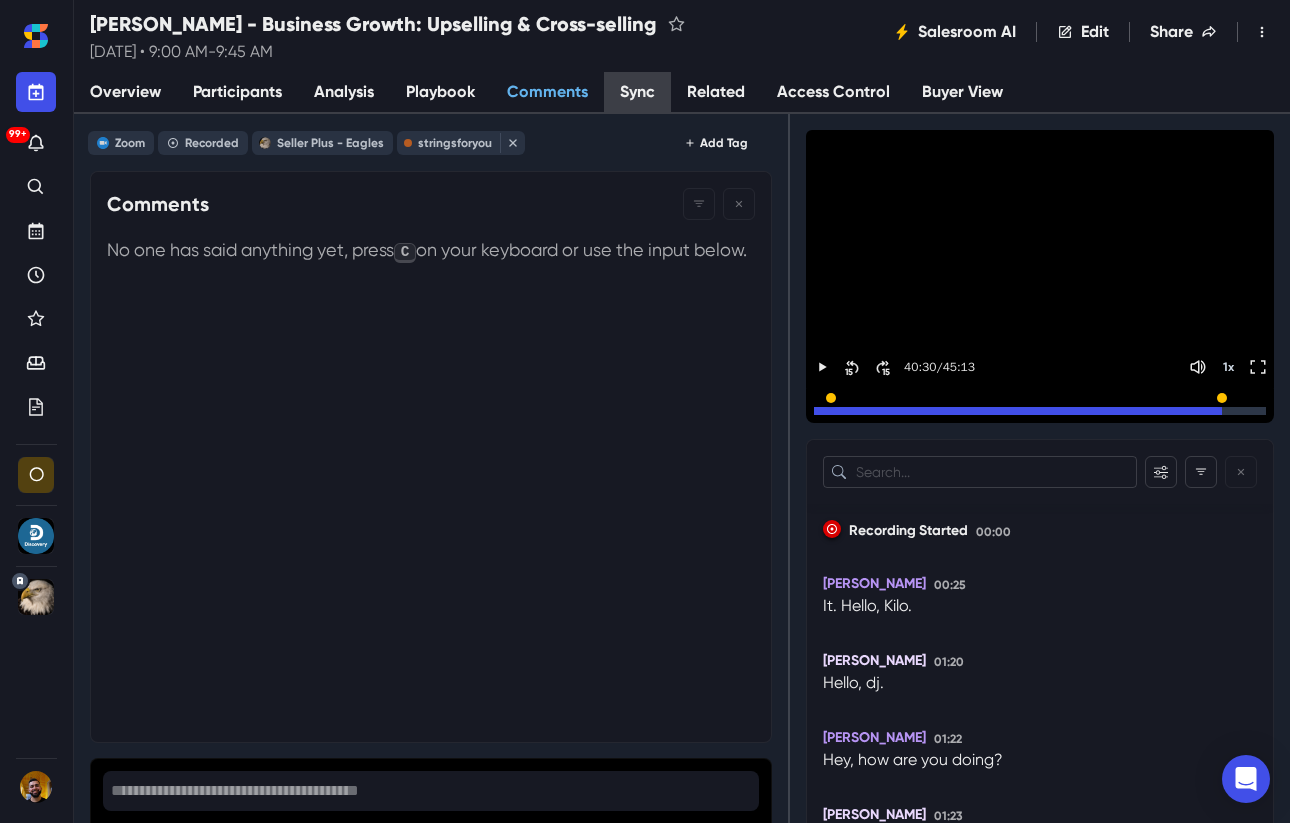 click on "Sync" at bounding box center (637, 93) 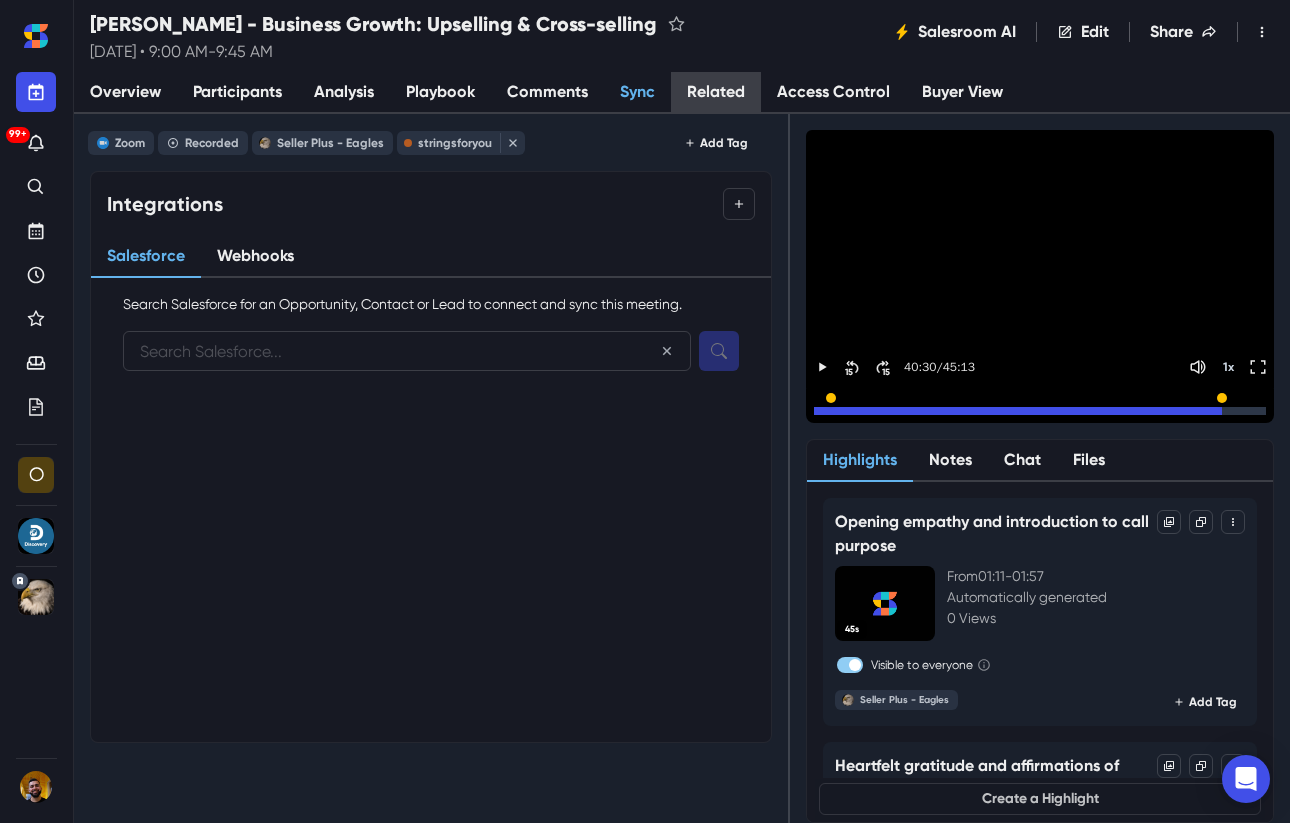 click on "Related" at bounding box center (716, 93) 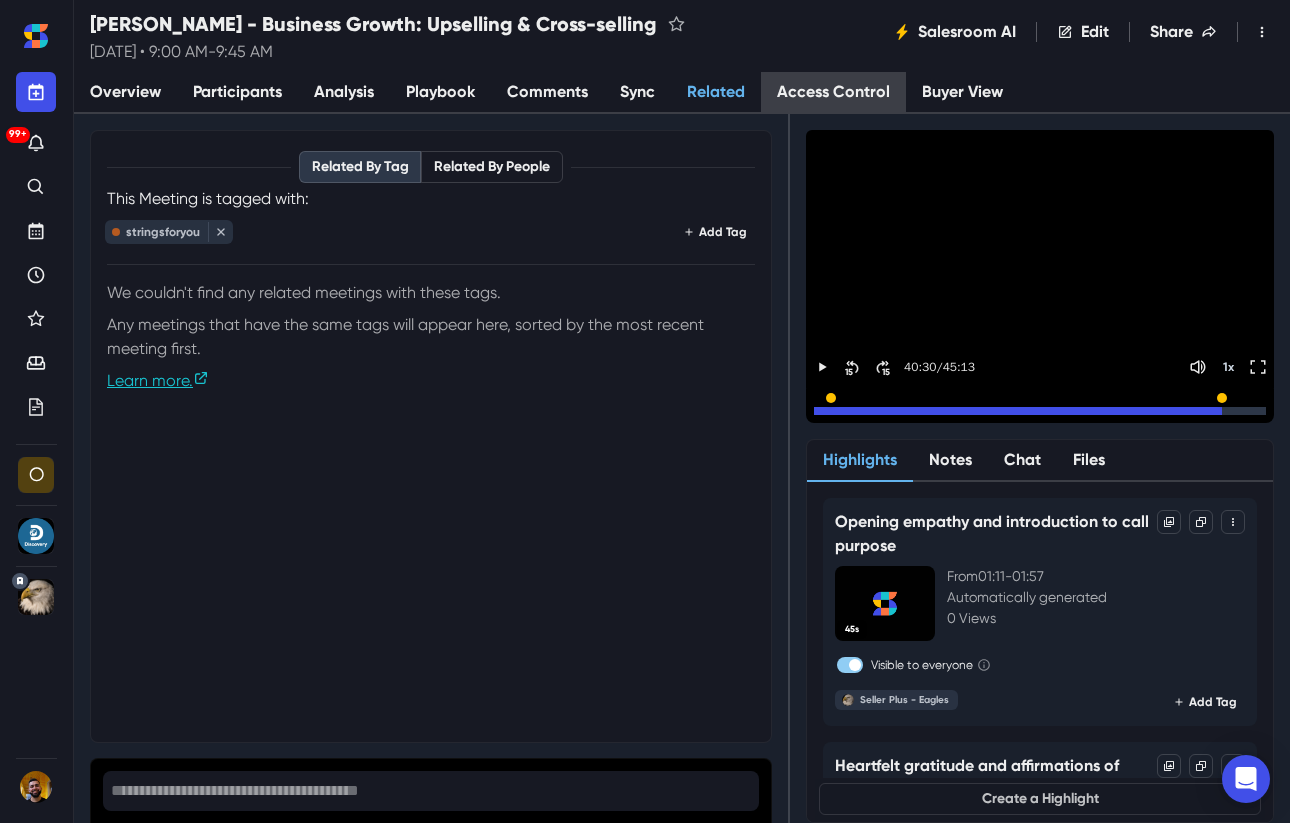 click on "Access Control" at bounding box center (833, 93) 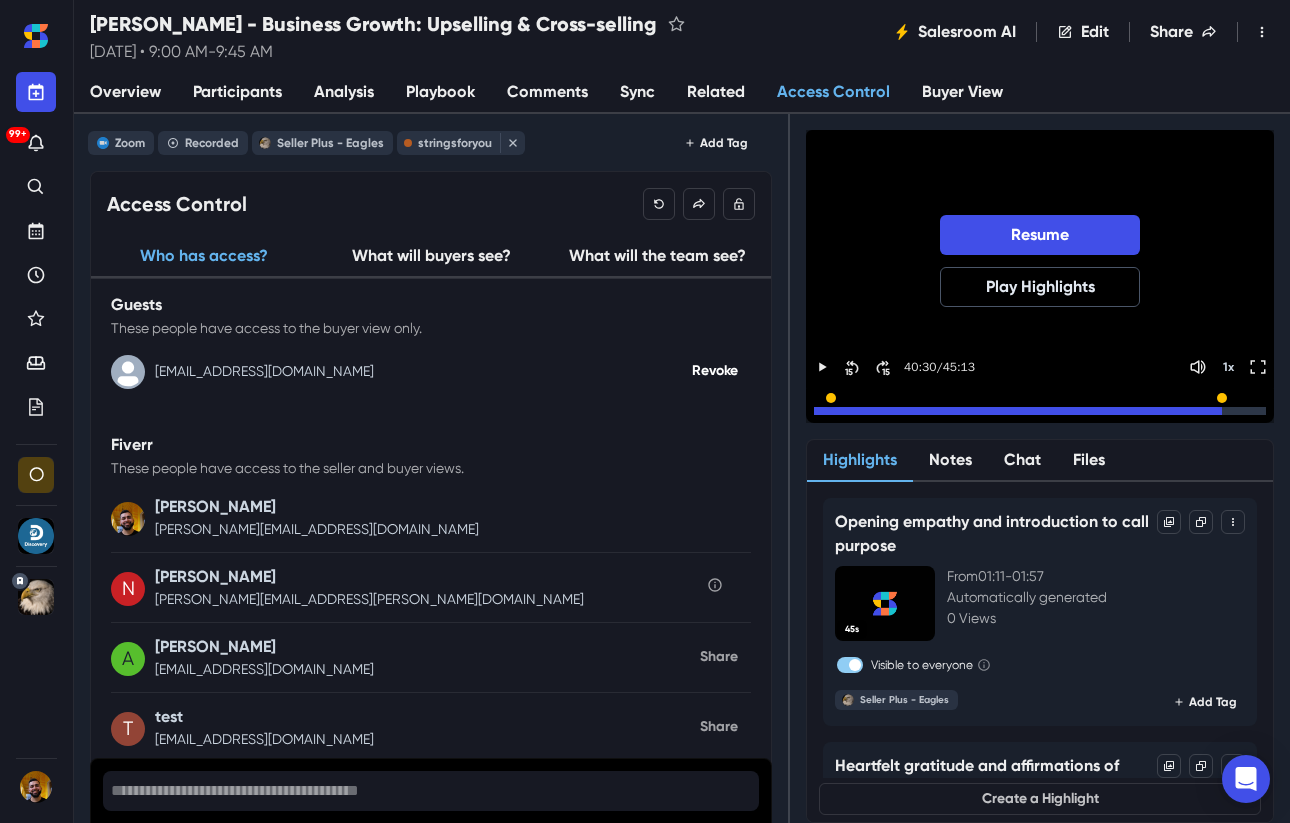 click at bounding box center [1040, 411] 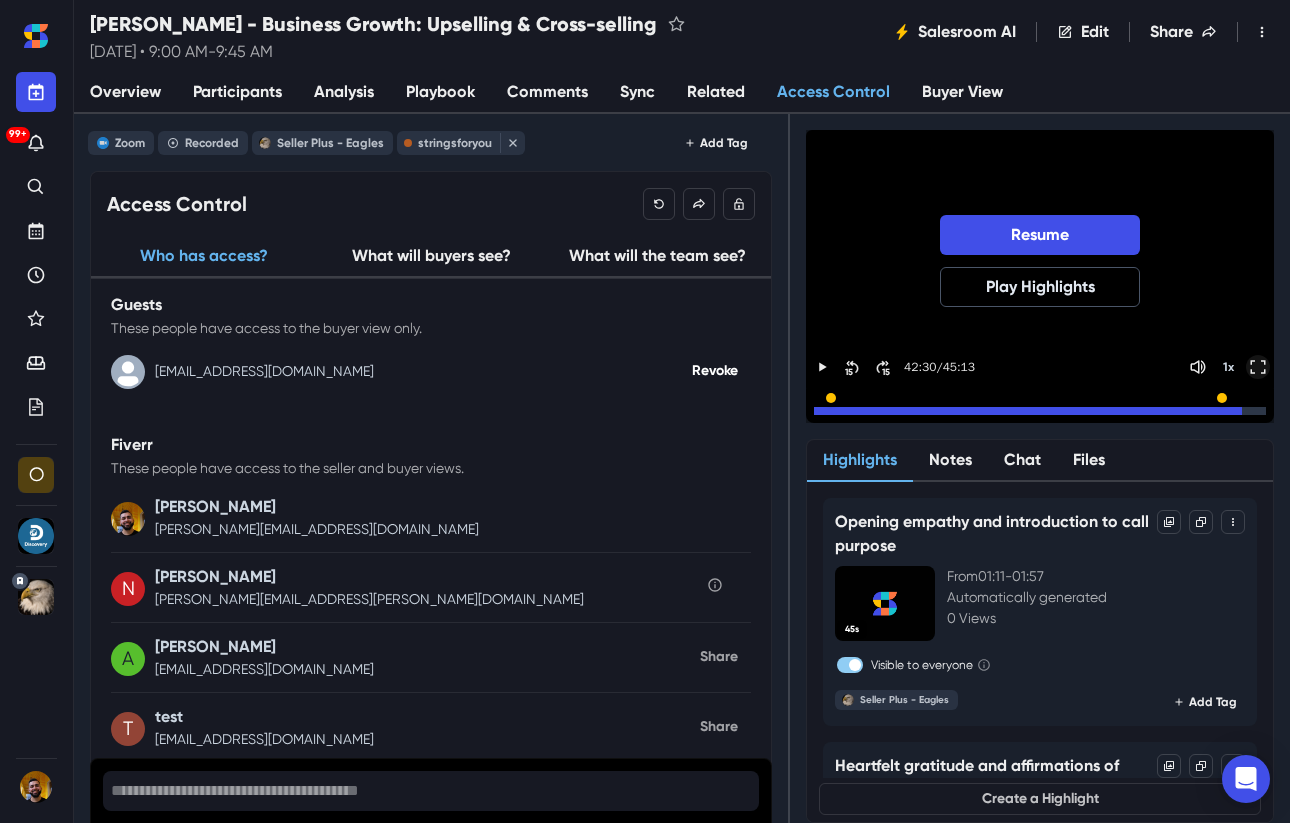 click 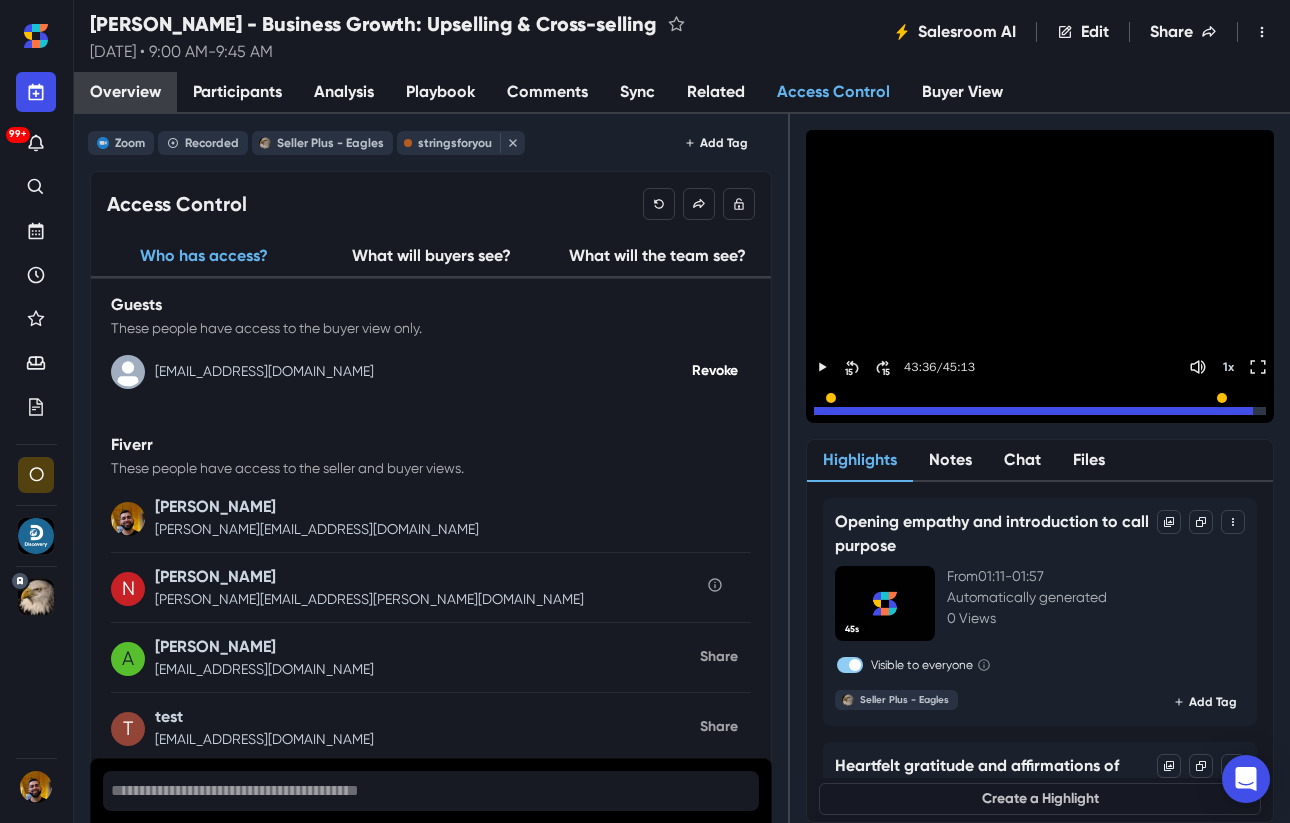 click on "Overview" at bounding box center [125, 93] 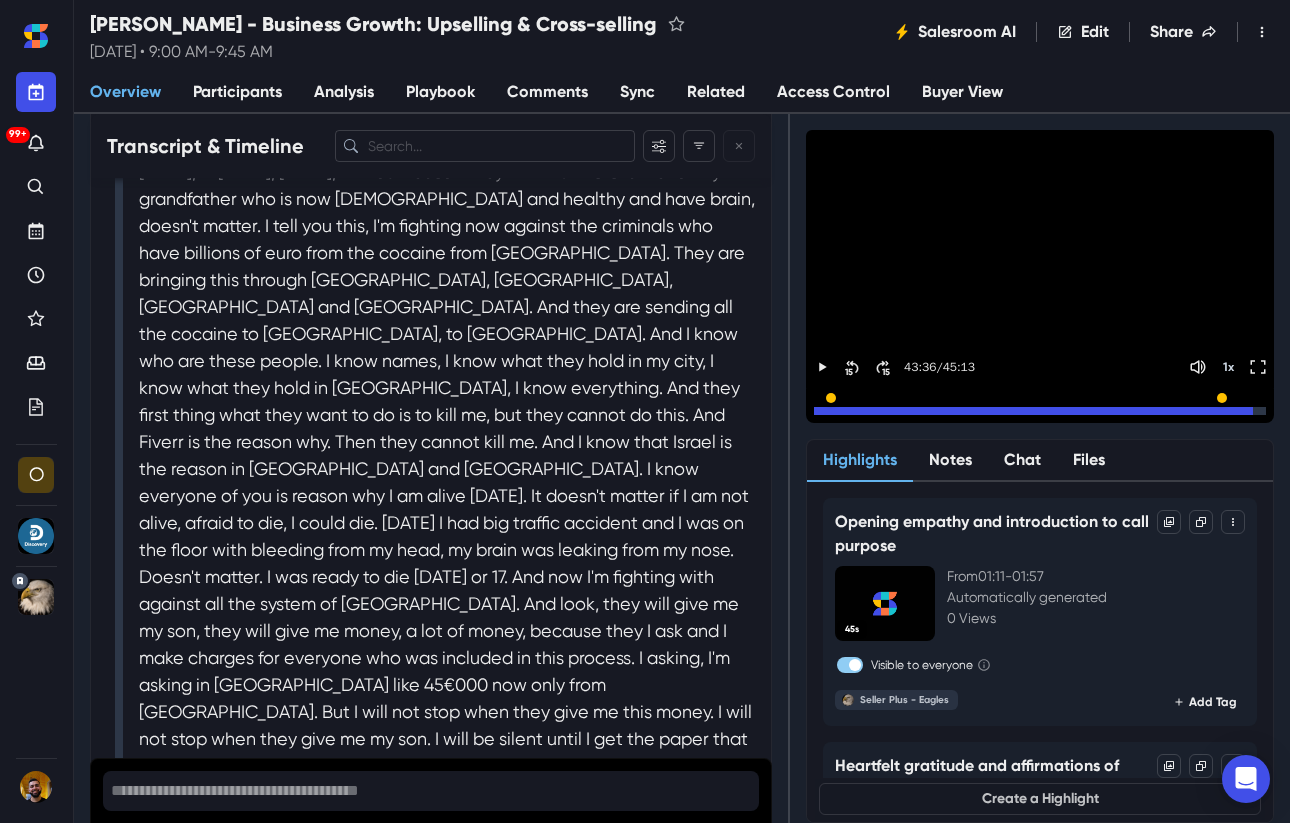 scroll, scrollTop: 12438, scrollLeft: 0, axis: vertical 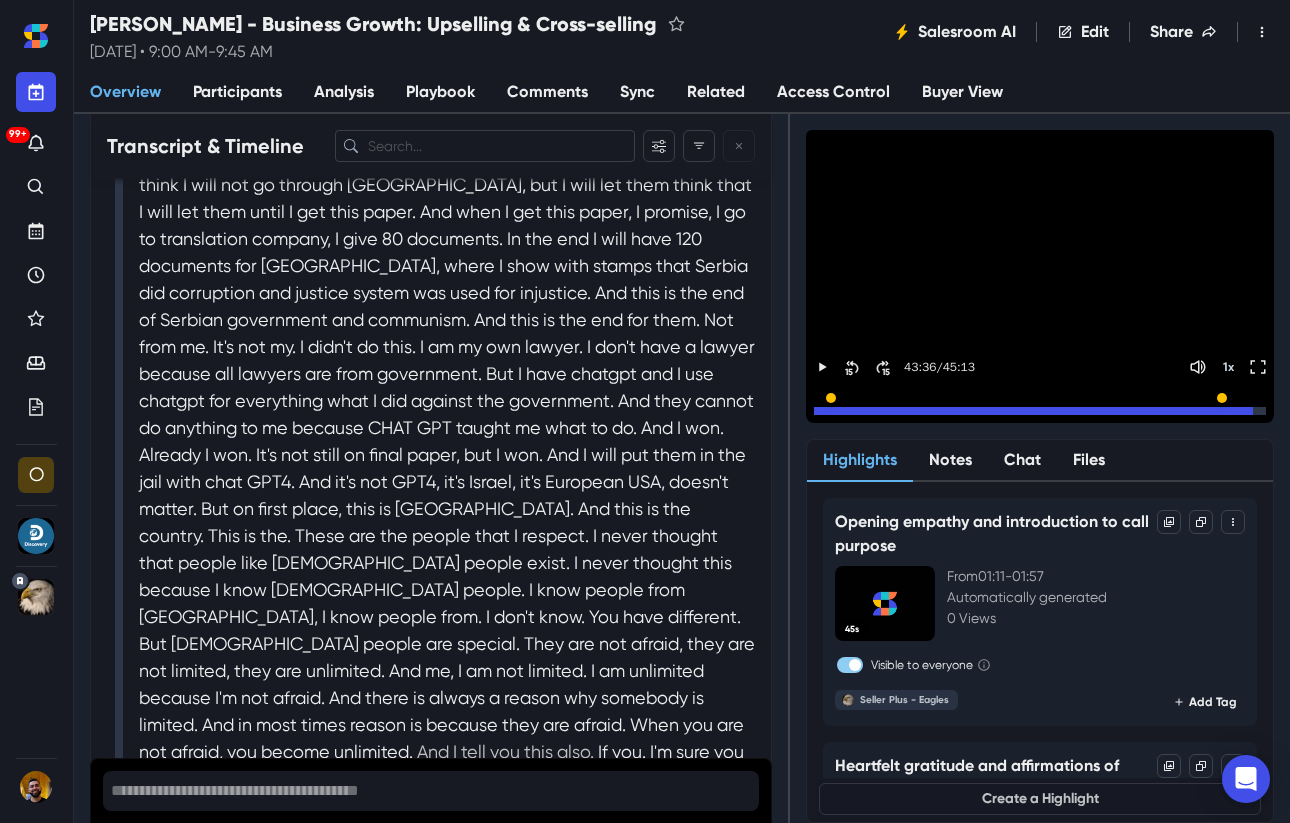 click on "And I tell you this also." at bounding box center [507, 751] 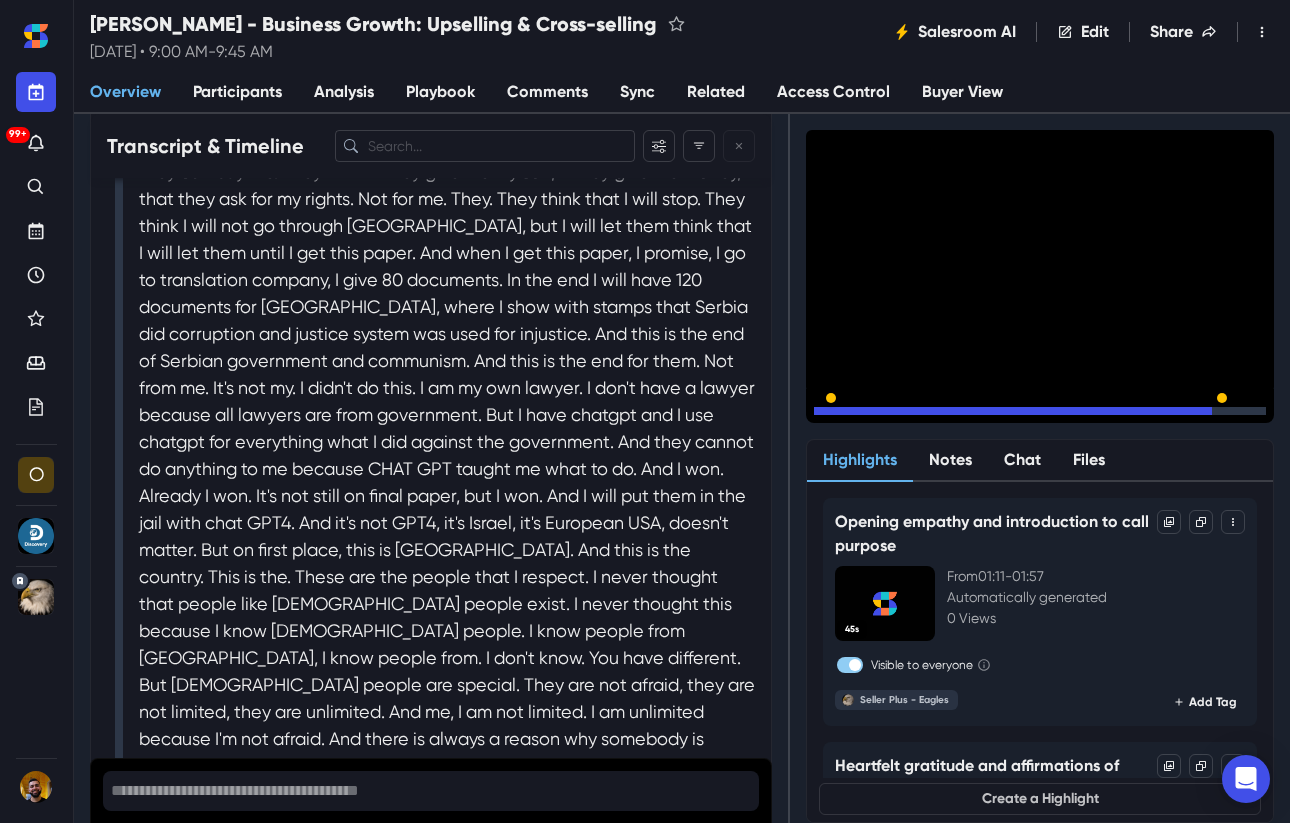 click on "Because I love you too." at bounding box center (518, 819) 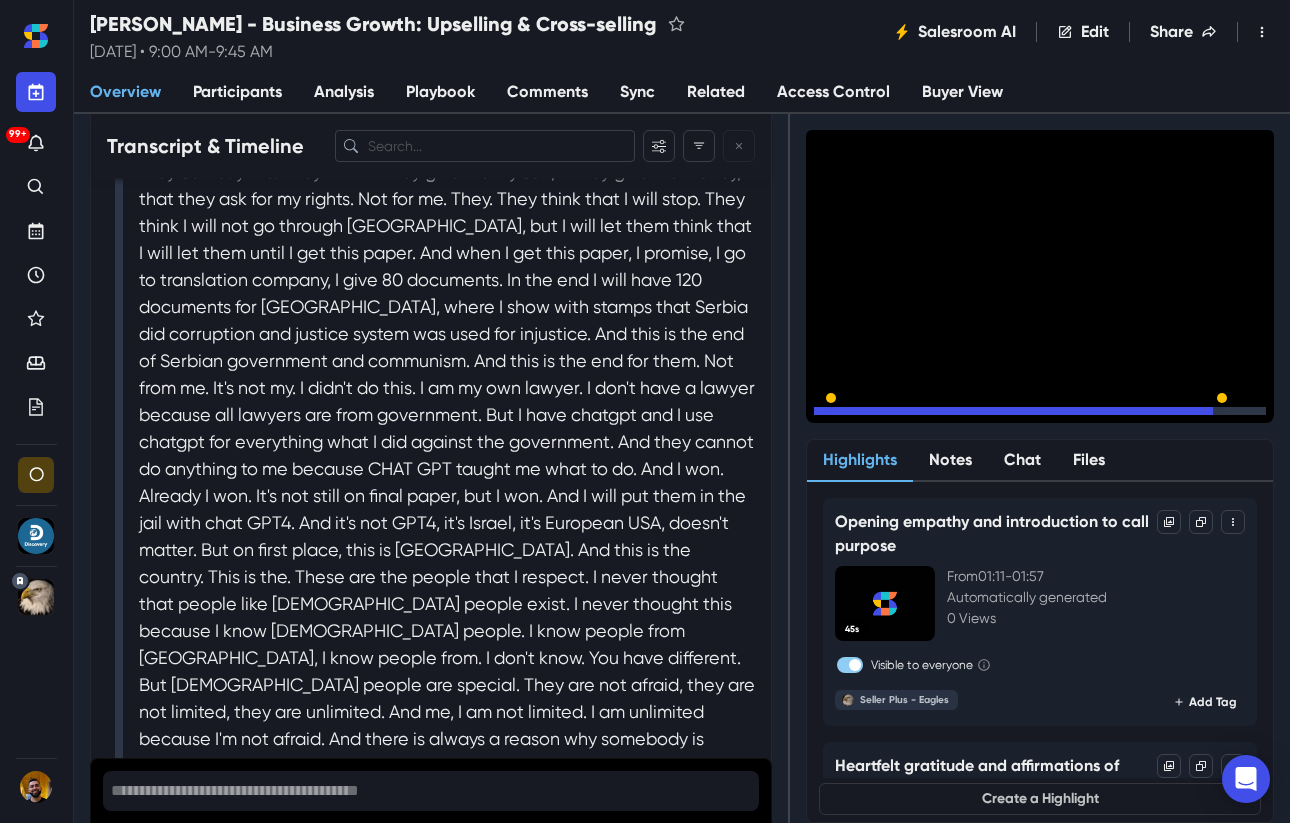scroll, scrollTop: 12424, scrollLeft: 0, axis: vertical 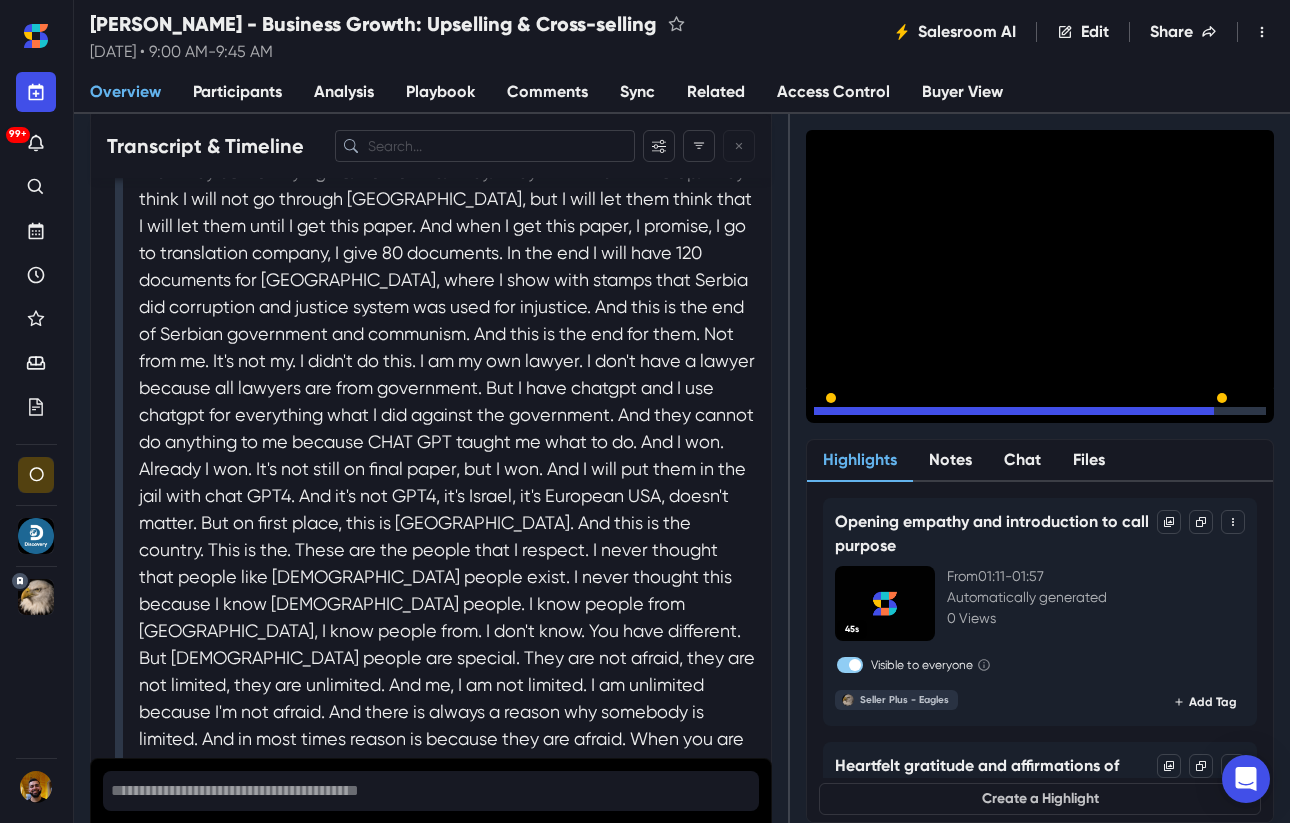 click on "I am telling you from my heart." at bounding box center (320, 819) 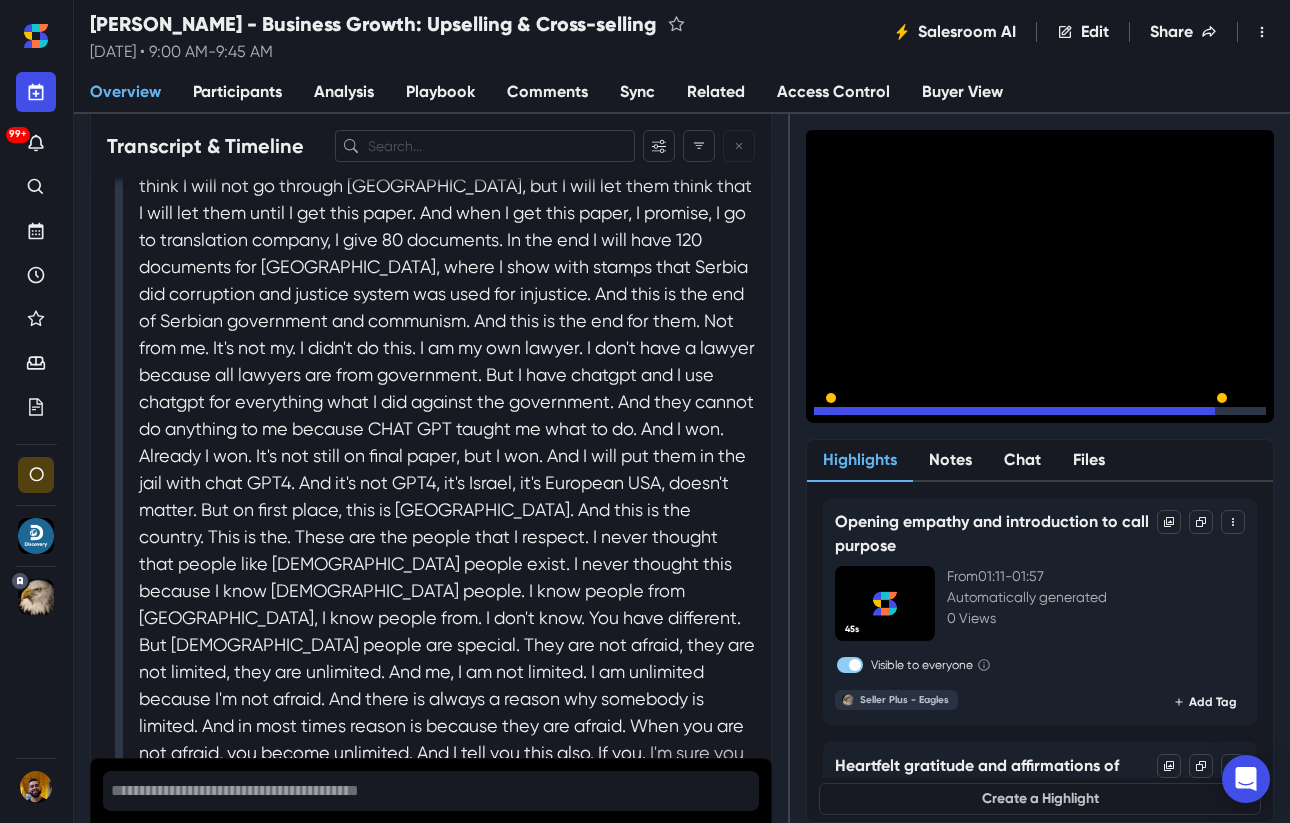 scroll, scrollTop: 12452, scrollLeft: 0, axis: vertical 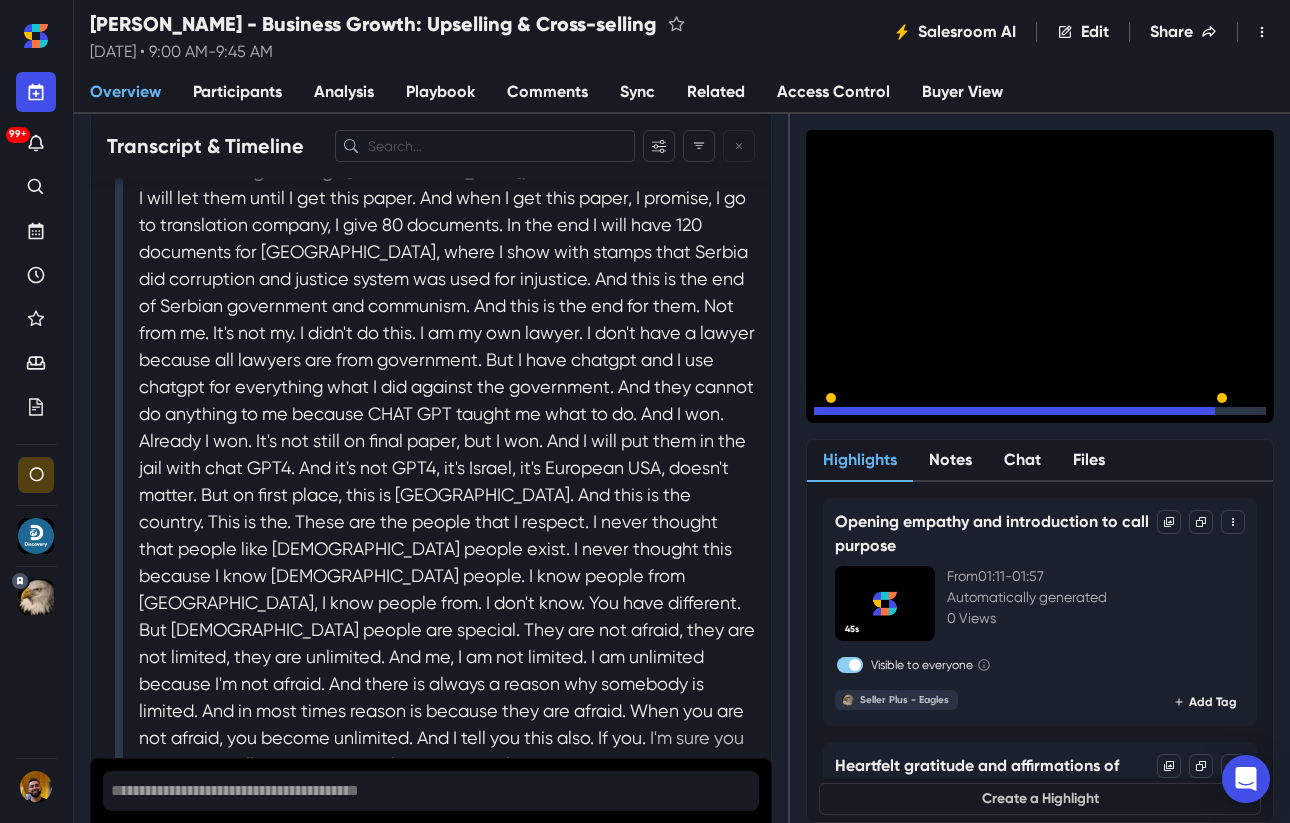 click on "Remember my words." at bounding box center [436, 778] 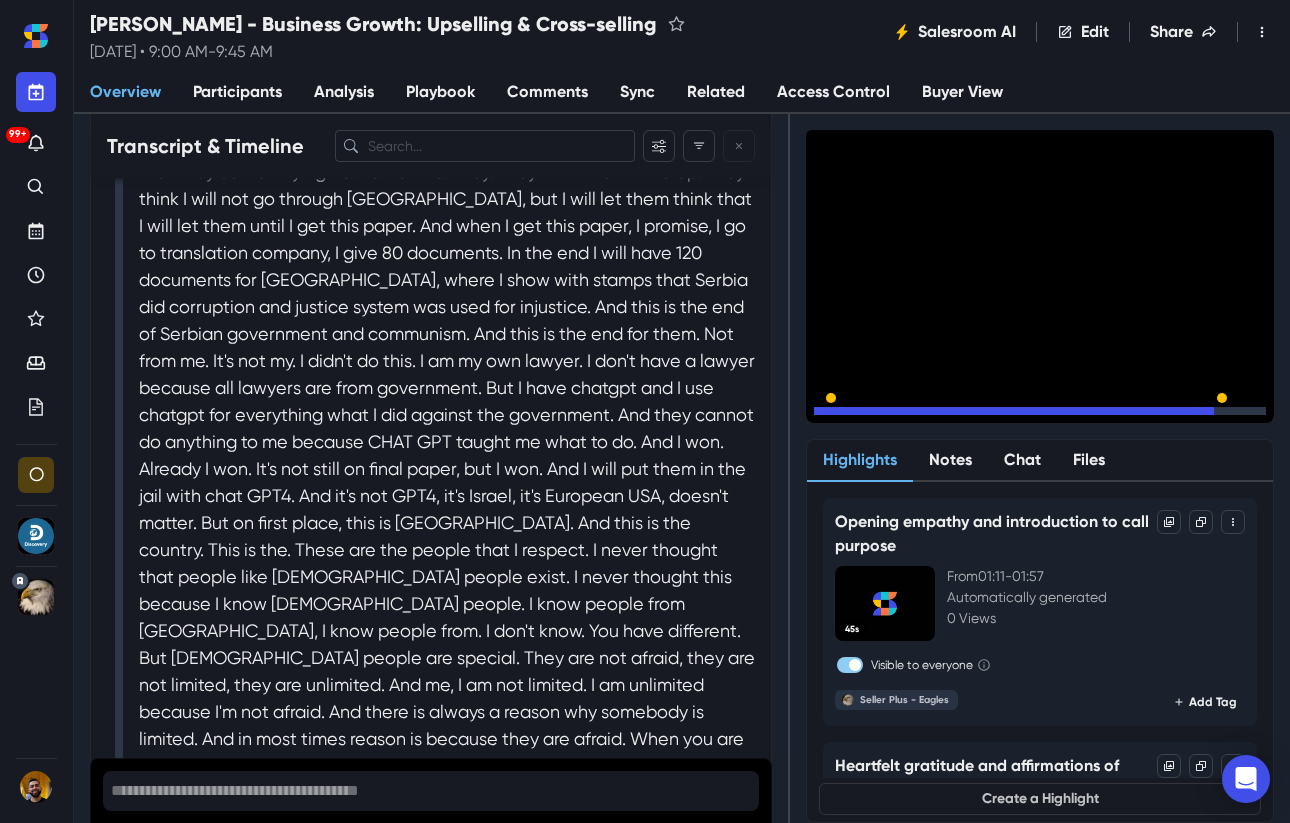 scroll, scrollTop: 12438, scrollLeft: 0, axis: vertical 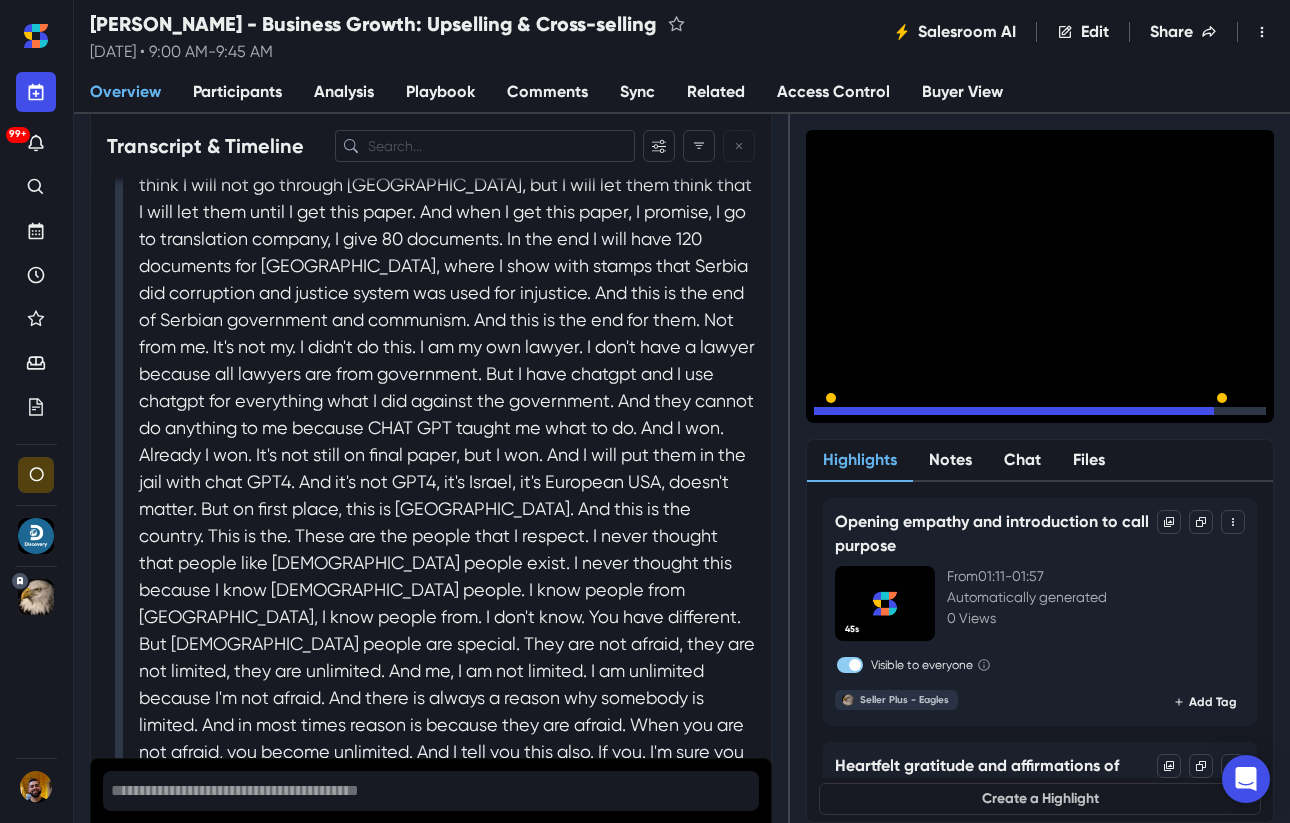 click on "But I tell you this for your life." at bounding box center [305, 778] 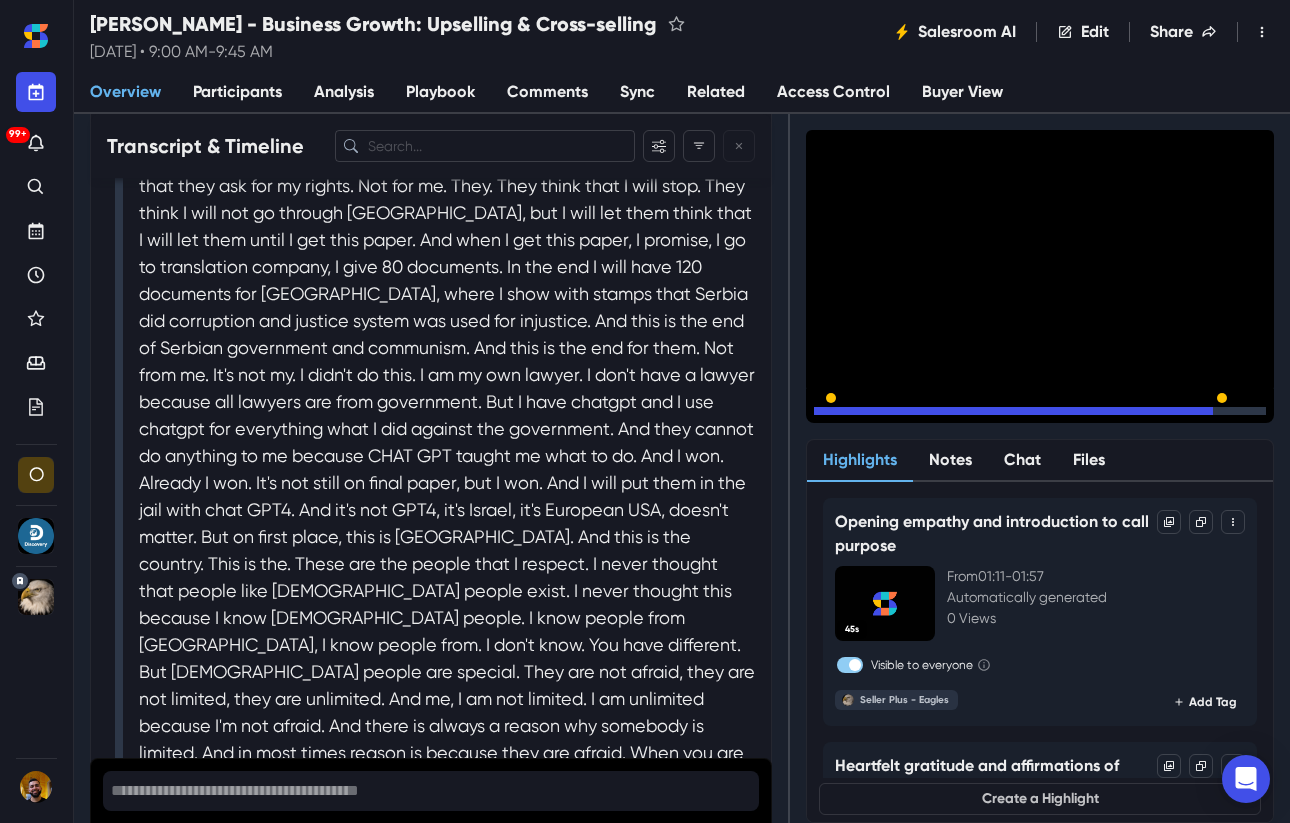 scroll, scrollTop: 12425, scrollLeft: 0, axis: vertical 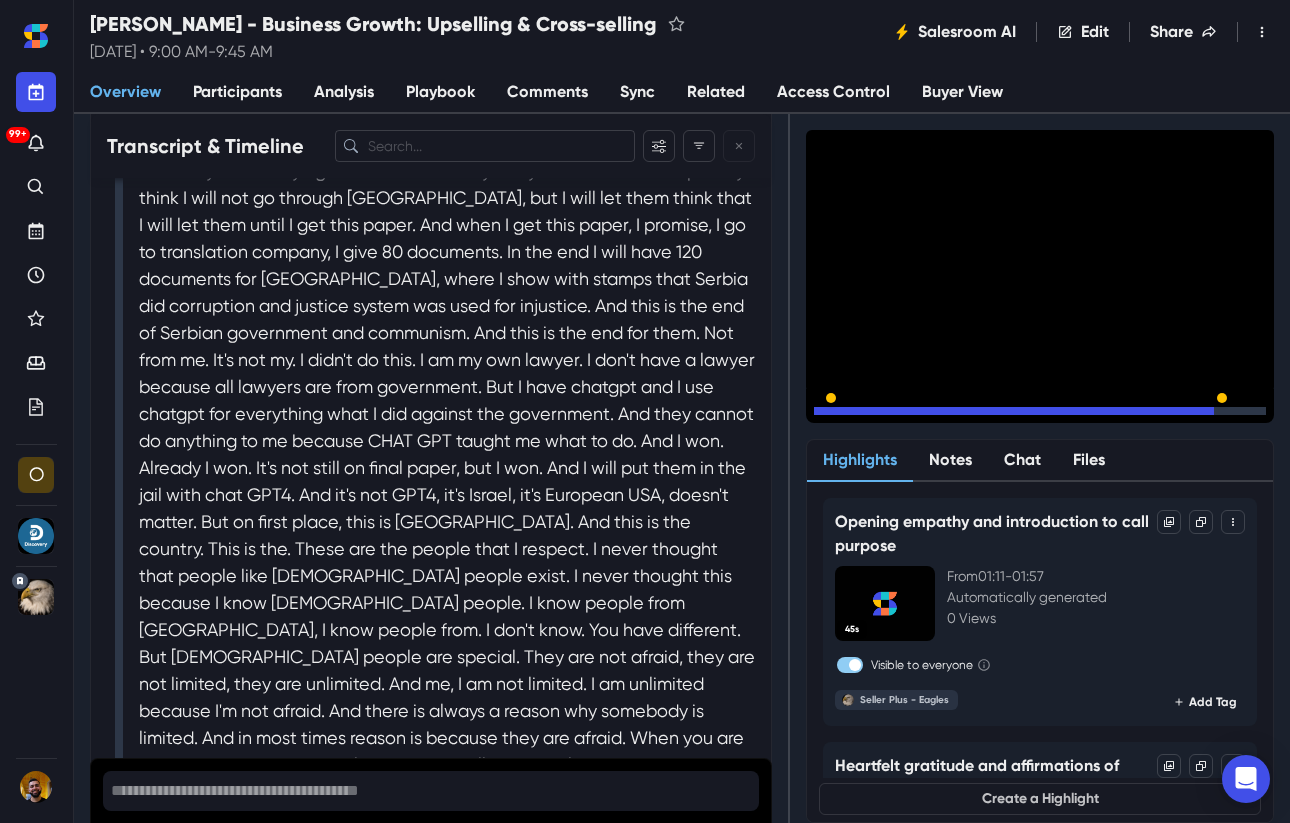 click on "Because I love you too." at bounding box center (518, 791) 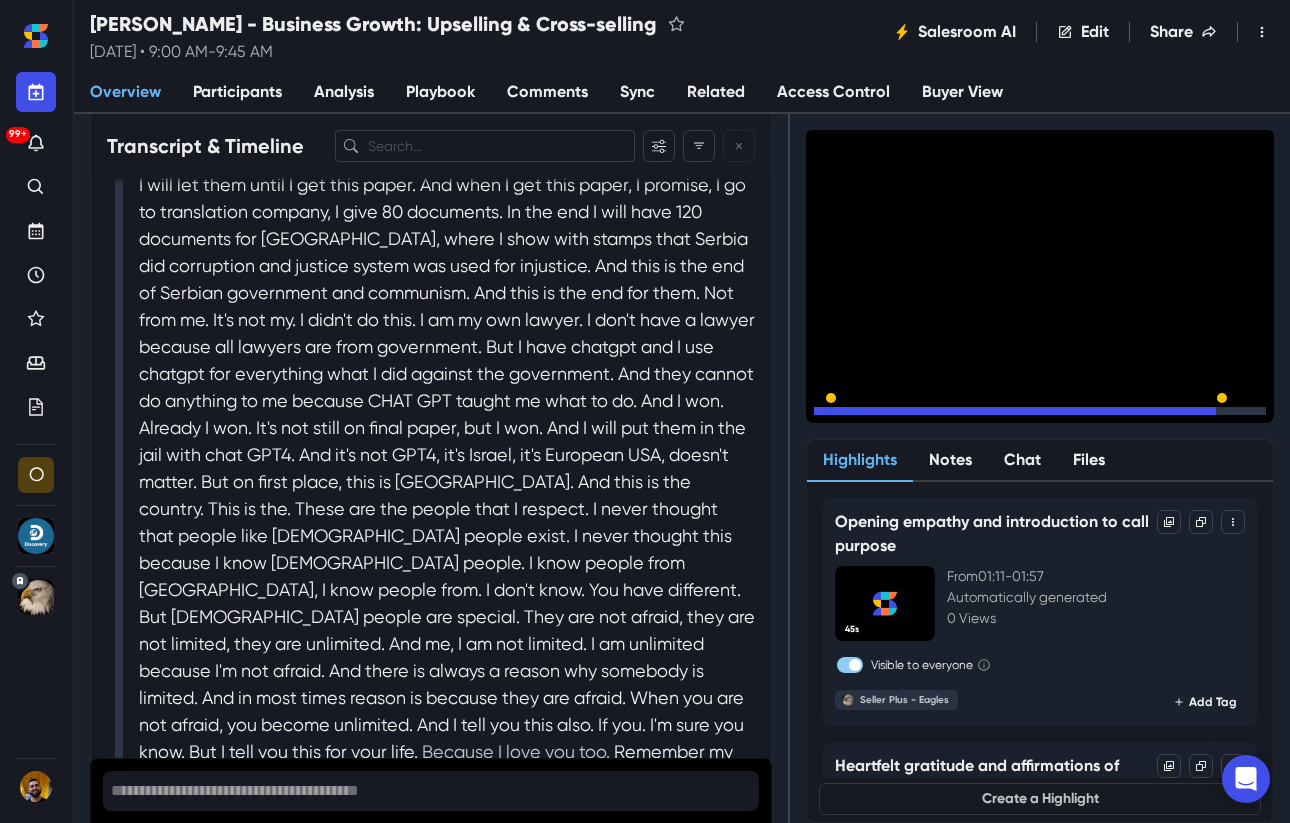 scroll, scrollTop: 12478, scrollLeft: 0, axis: vertical 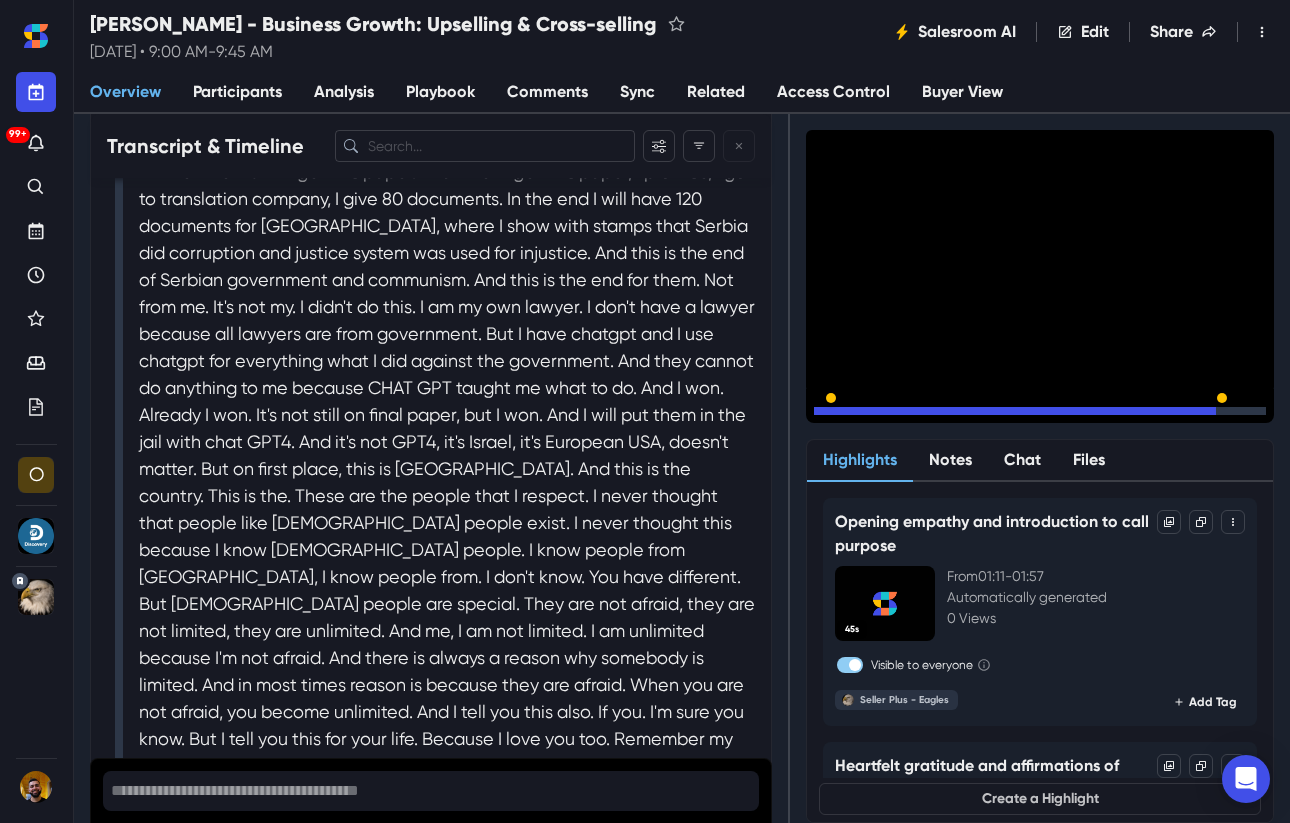 click on "I'm talking from my heart." at bounding box center [367, 819] 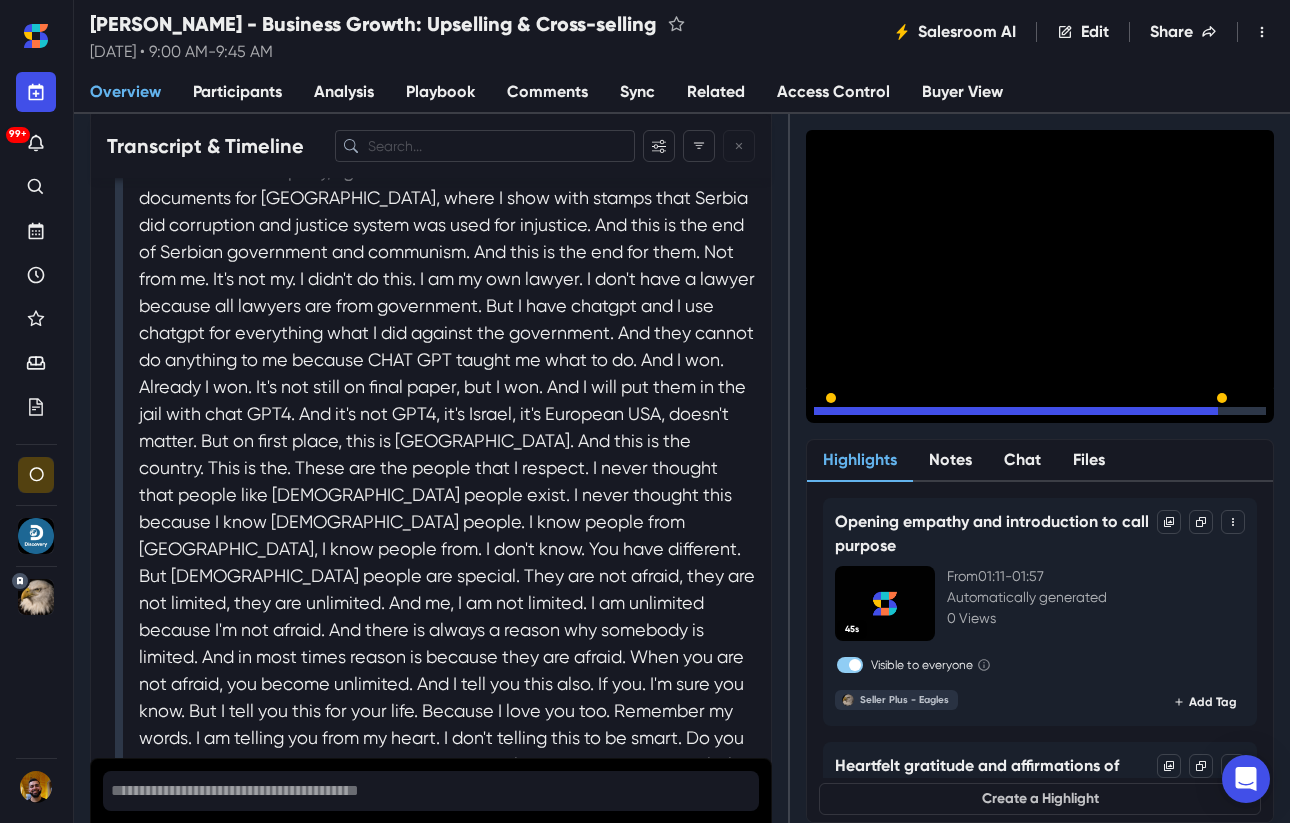 scroll, scrollTop: 14479, scrollLeft: 0, axis: vertical 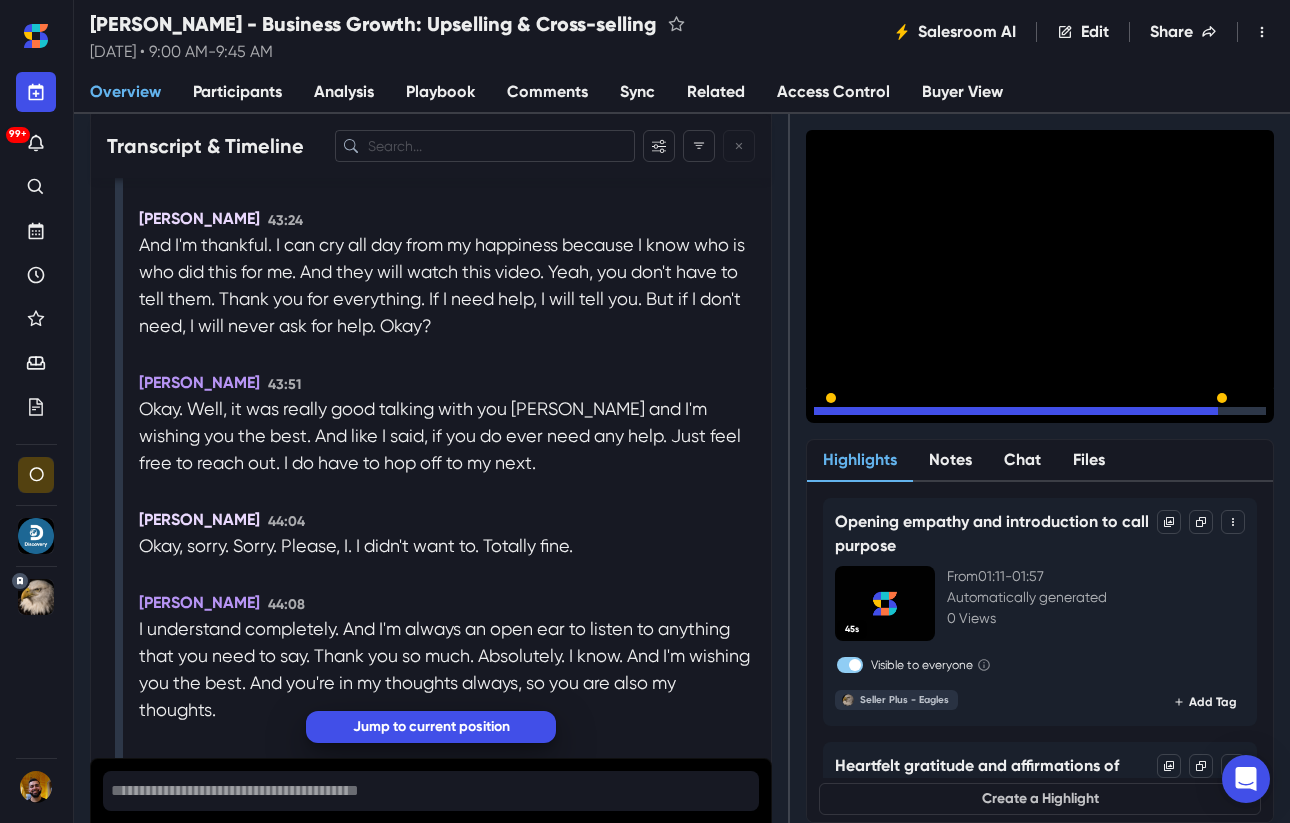 click on "My heart to you." at bounding box center (517, 819) 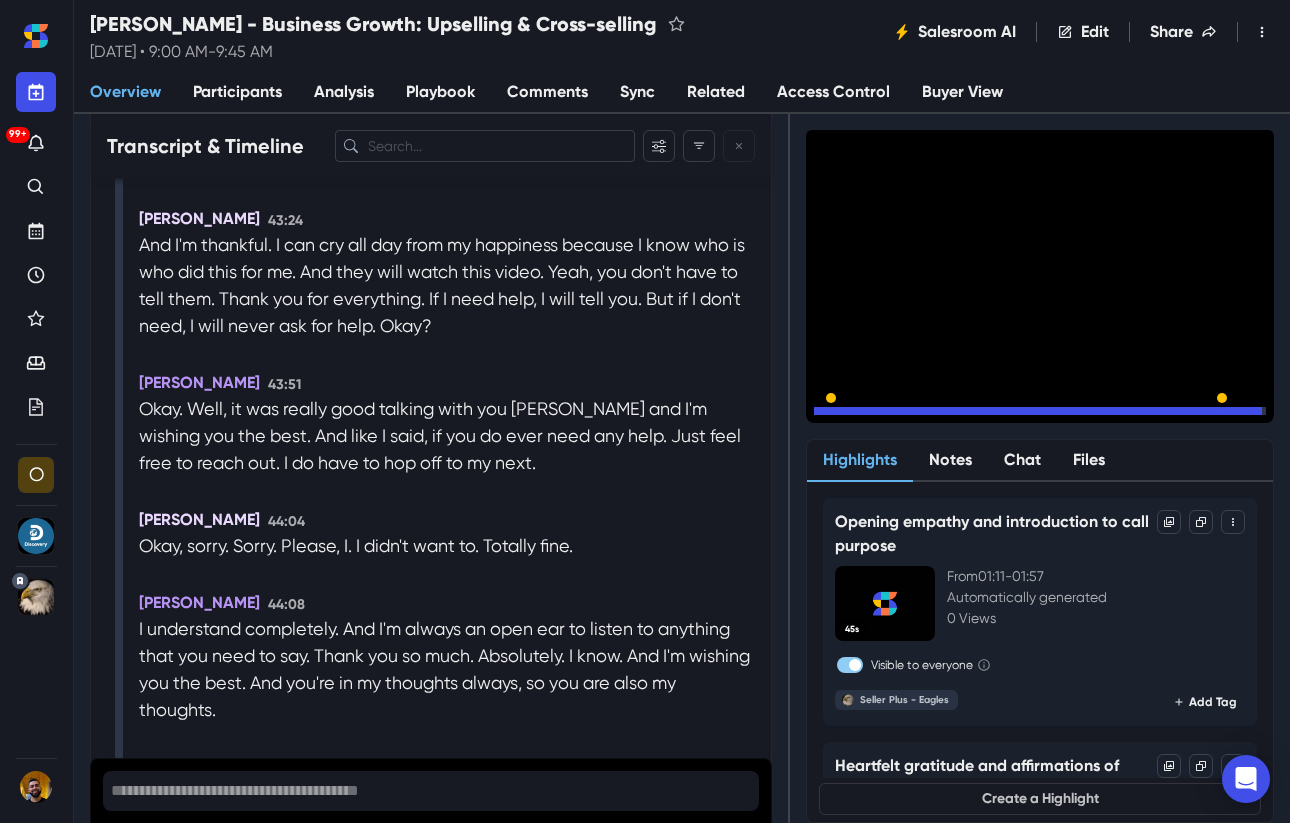 scroll, scrollTop: 14479, scrollLeft: 0, axis: vertical 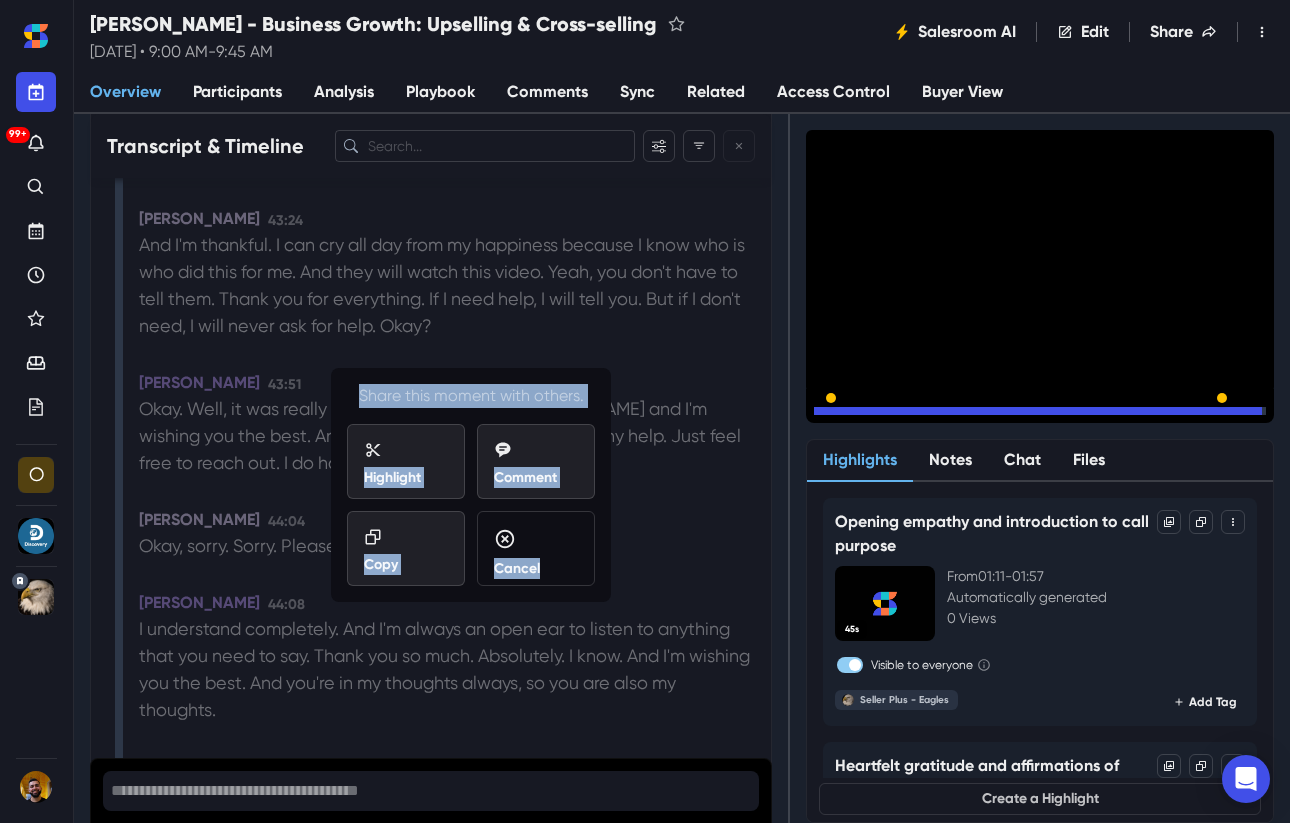 click on "Comment" at bounding box center [536, 462] 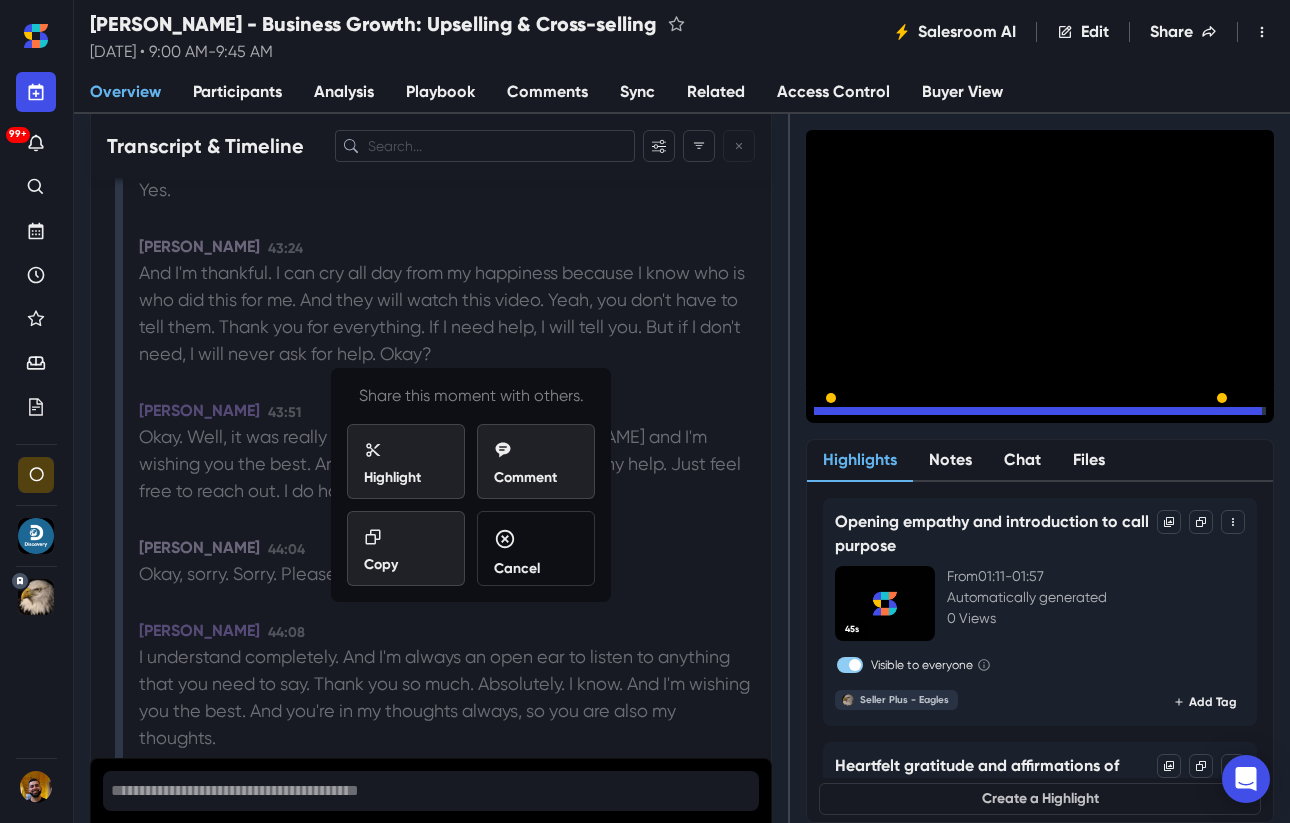 click on "Recording Started 00:00 TJ Welches 00:25 It.   Hello, Kilo.   Đorđe Milanović 01:20 Hello, dj.   TJ Welches 01:22 Hey, how are you doing?   Đorđe Milanović 01:23 Hey.   I'm doing fine, thank you for asking.   How are you?   TJ Welches 01:27 Good, good, good.   So I did get your email yesterday.   I read it this morning.   I'm sorry that you're going through such a difficult situation.   I know there's a lot going on over there, and anything I can do, just let me know.   Well, anything in my ability, obviously.   But I know that that's not an easy situation to be a part of, so.   But today, on today's call, what I really wanted to kind of go over with you was potentially looking at some of the optimizations that we can make on some of your gigs.   That way we can have, like, a better ability to kind of get more orders coming in, which may be able to help you a little bit more financially, have more of a consistent flow.     Đorđe Milanović 02:35 I don't do what you told me.   I know.   I'm sorry." at bounding box center (447, -5413) 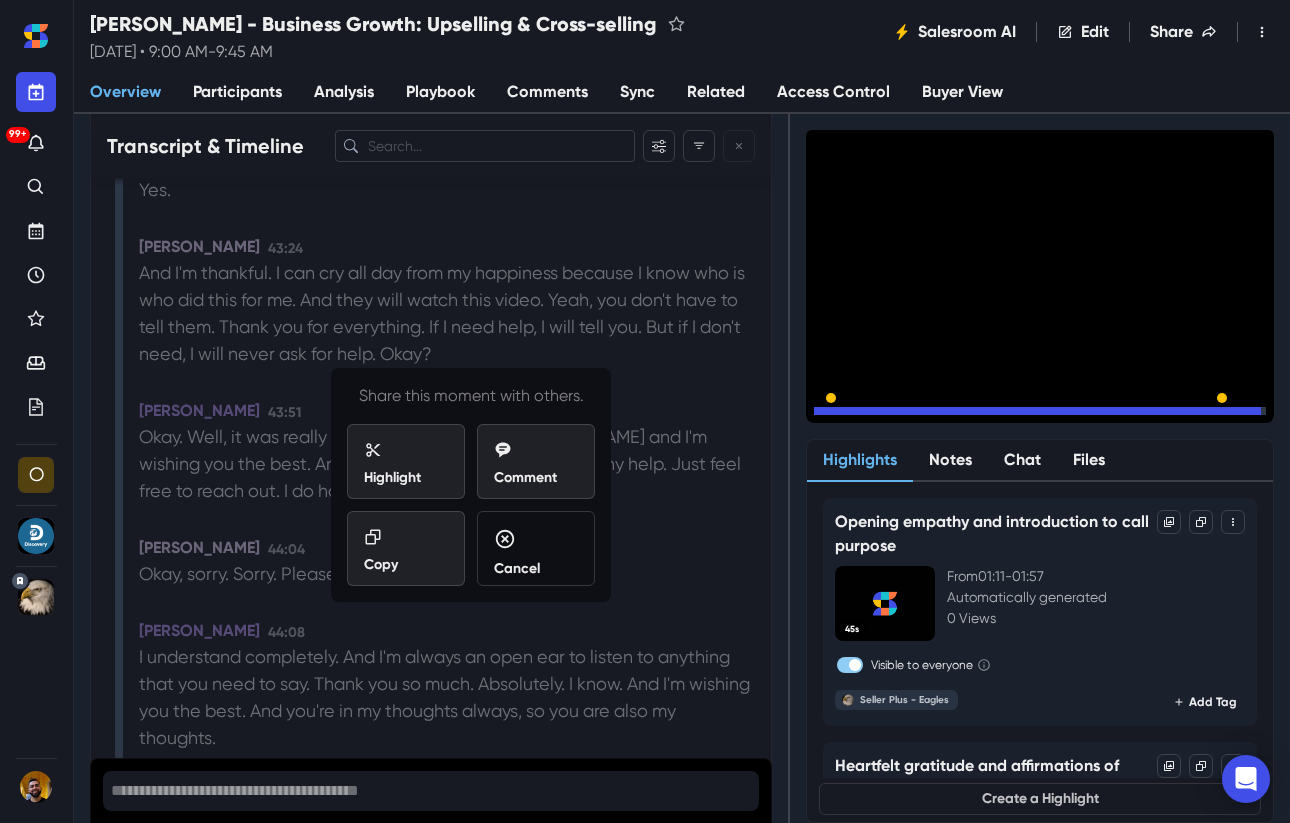 scroll, scrollTop: 14438, scrollLeft: 0, axis: vertical 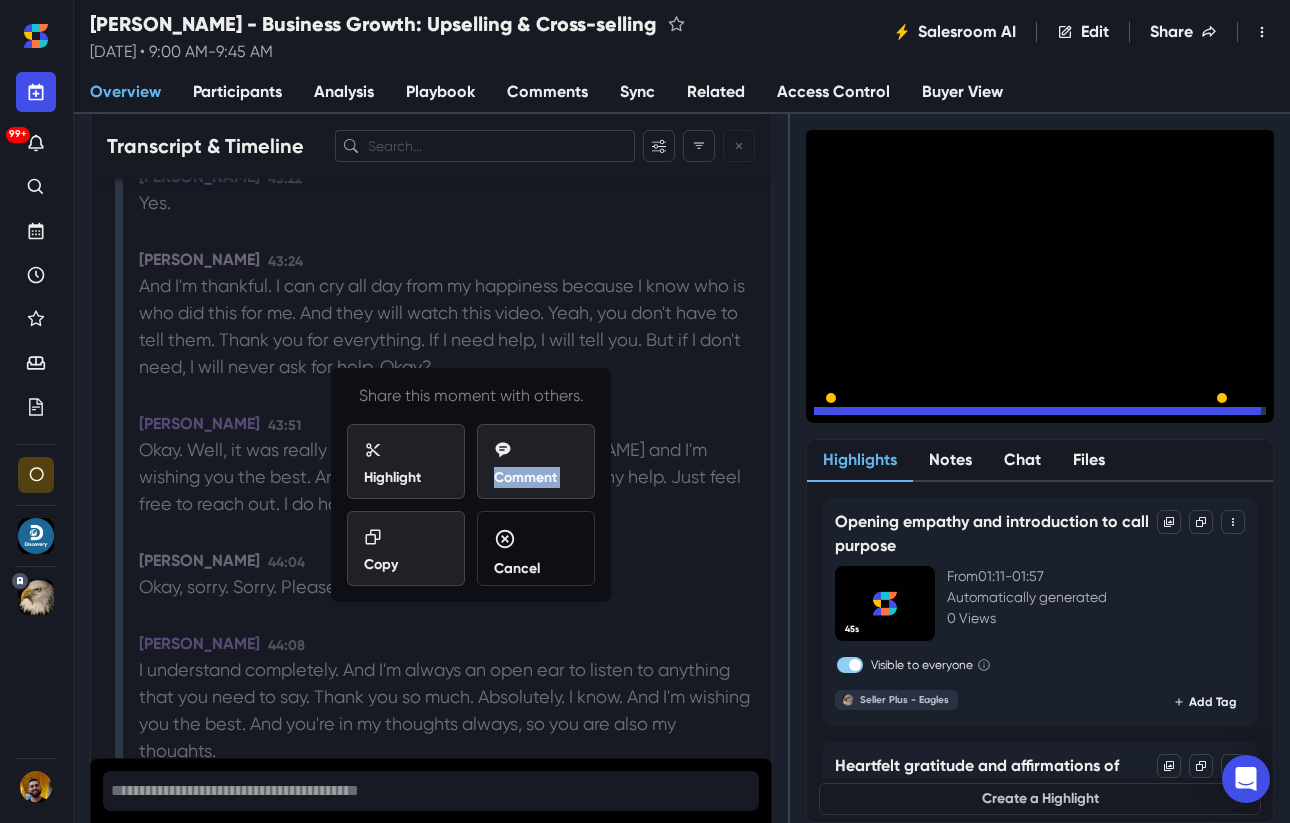 click on "99+ O Organization  Details Discovery Calls  Details Members AI Assistant Keywords New Views Weekly Reports Meetings Tags Plans Live Coaching Seller Plus - Eagles  (Default) Details Members AI Assistant Keywords New Views Weekly Reports Meetings Tags Plans Live Coaching Settings Profile Integrations Meetings Notifications Status Help Logout Djordje Milanovic - Business Growth: Upselling & Cross-selling Thursday, 3 Jul 2025 • 9:00 AM  -  9:45 AM Salesroom AI Edit Share Downloads Delete Recordings Archive Meeting Reprocess Meeting Overview Participants Analysis Playbook Comments Sync Related Access Control Buyer View Zoom Recorded Seller Plus - Eagles stringsforyou Add Tag ĐM TW Summary Action Items Contact Jen for support and visit confirmation Are you sure? Yes, delete Cancel Prepare and translate documents for Strasbourg case Are you sure? Yes, delete Cancel Follow up on court date for 14th July Are you sure? Yes, delete Cancel Keep Fiverr profile updated after 15-20 days recovery Are you sure? Cancel  -" at bounding box center [645, 0] 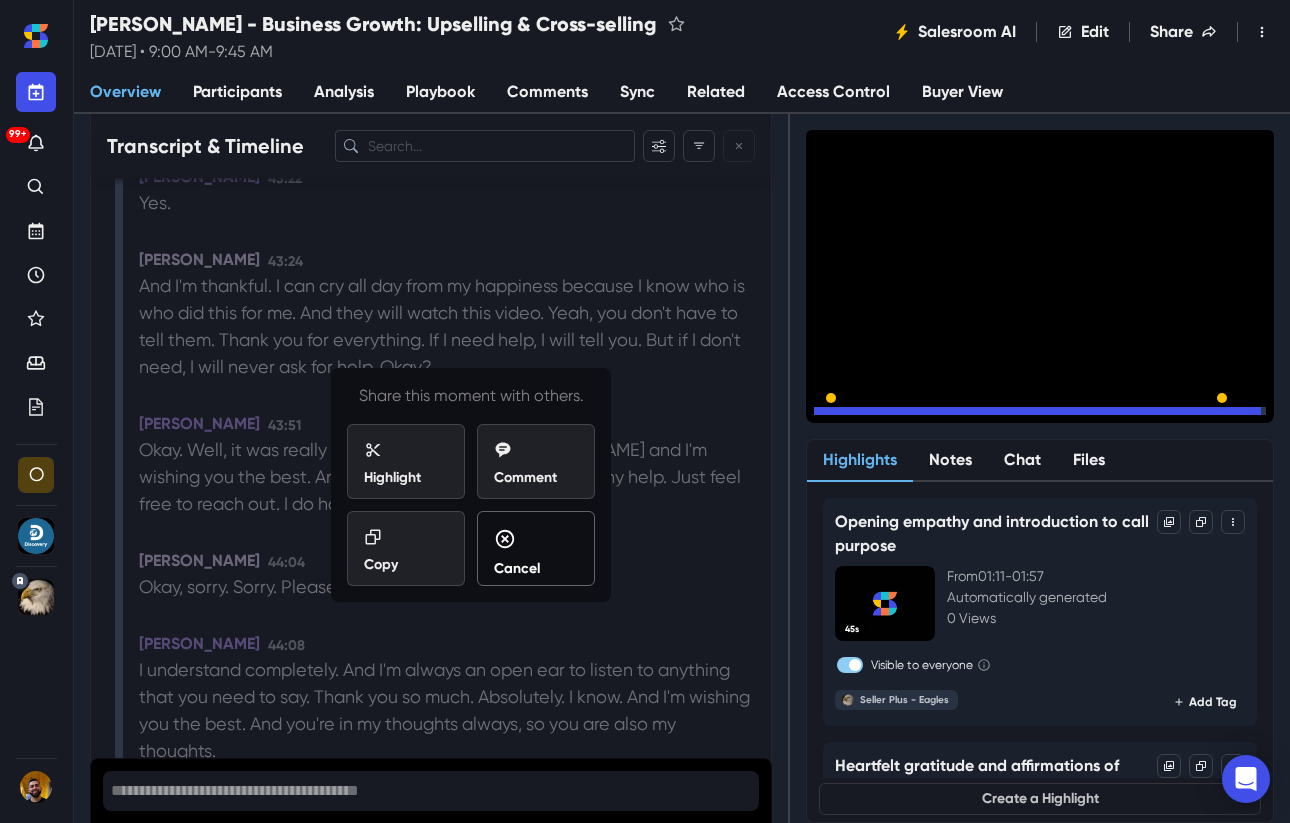 click on "Cancel" at bounding box center (536, 554) 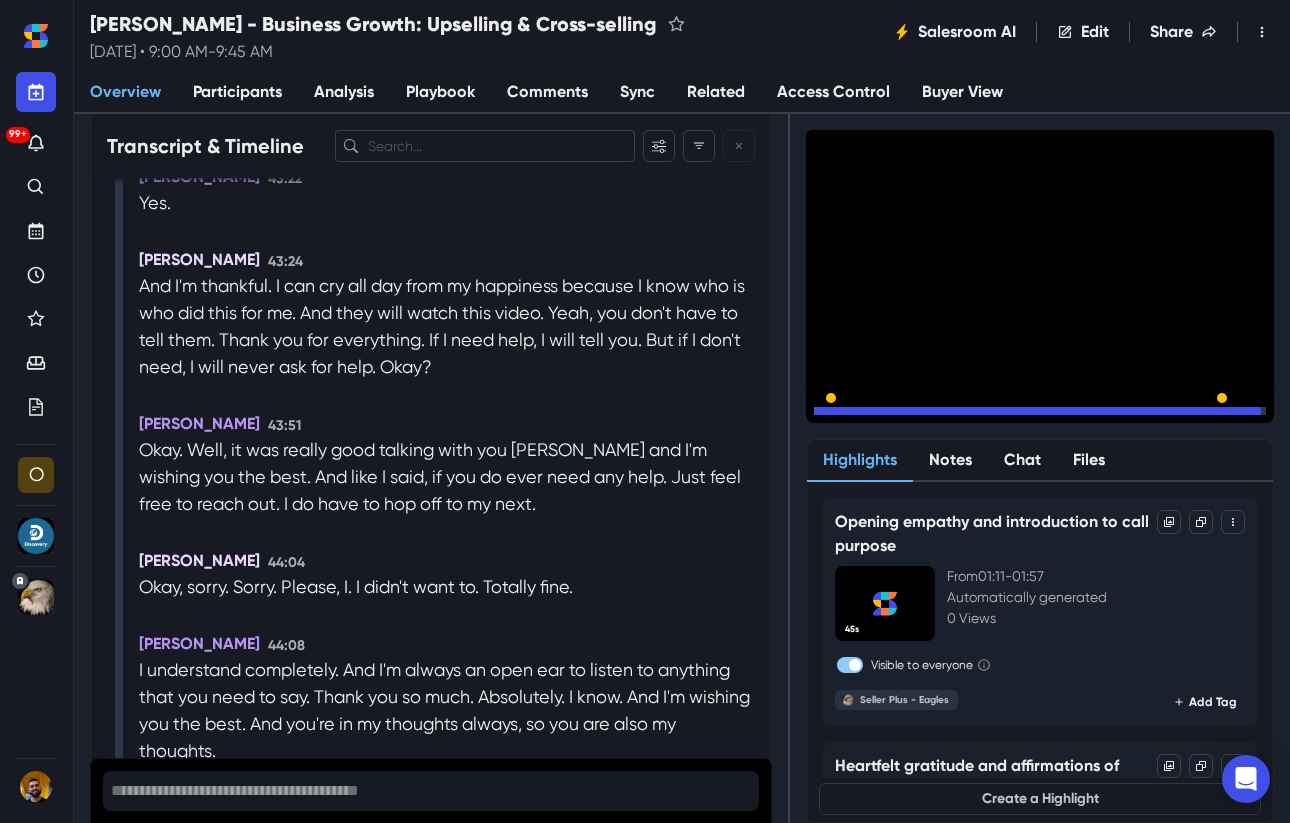 click on "My heart to you." at bounding box center (517, 860) 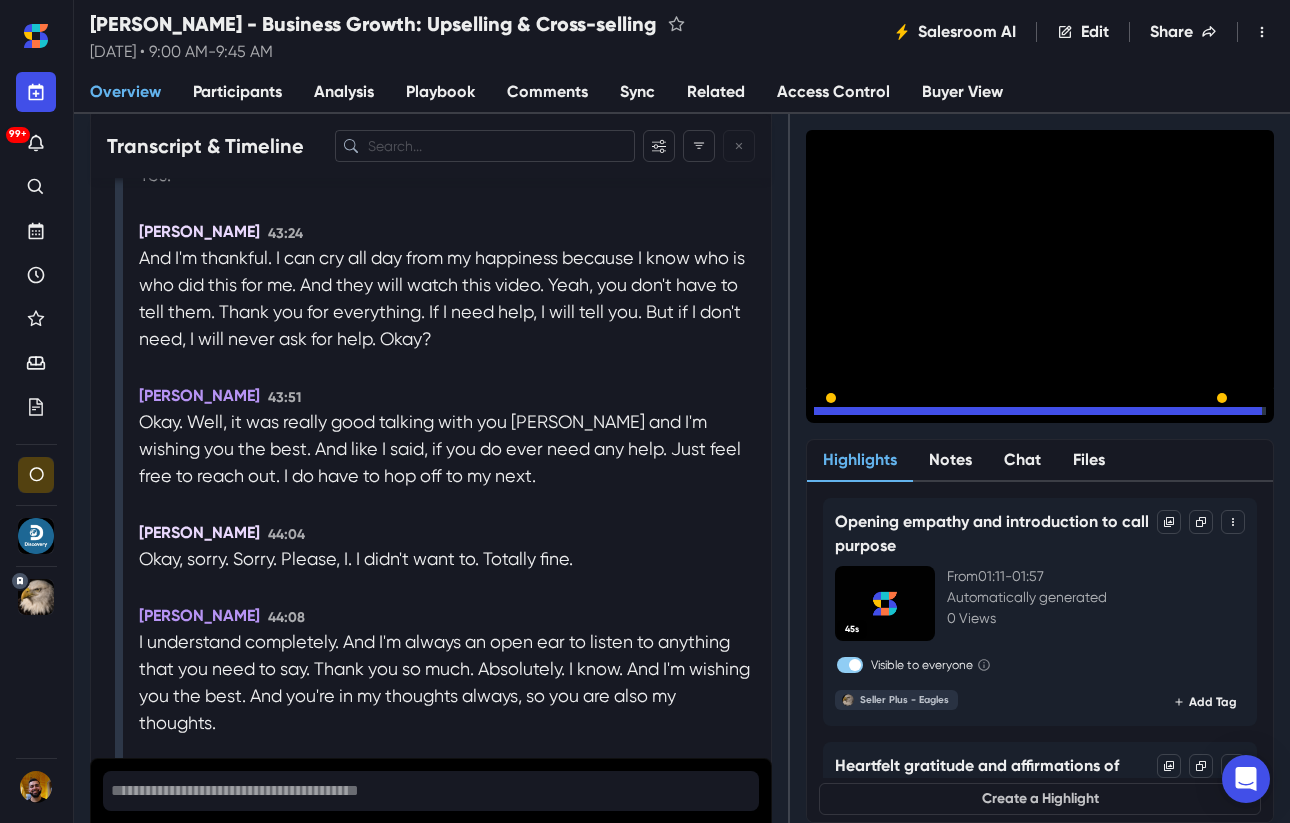 scroll, scrollTop: 14479, scrollLeft: 0, axis: vertical 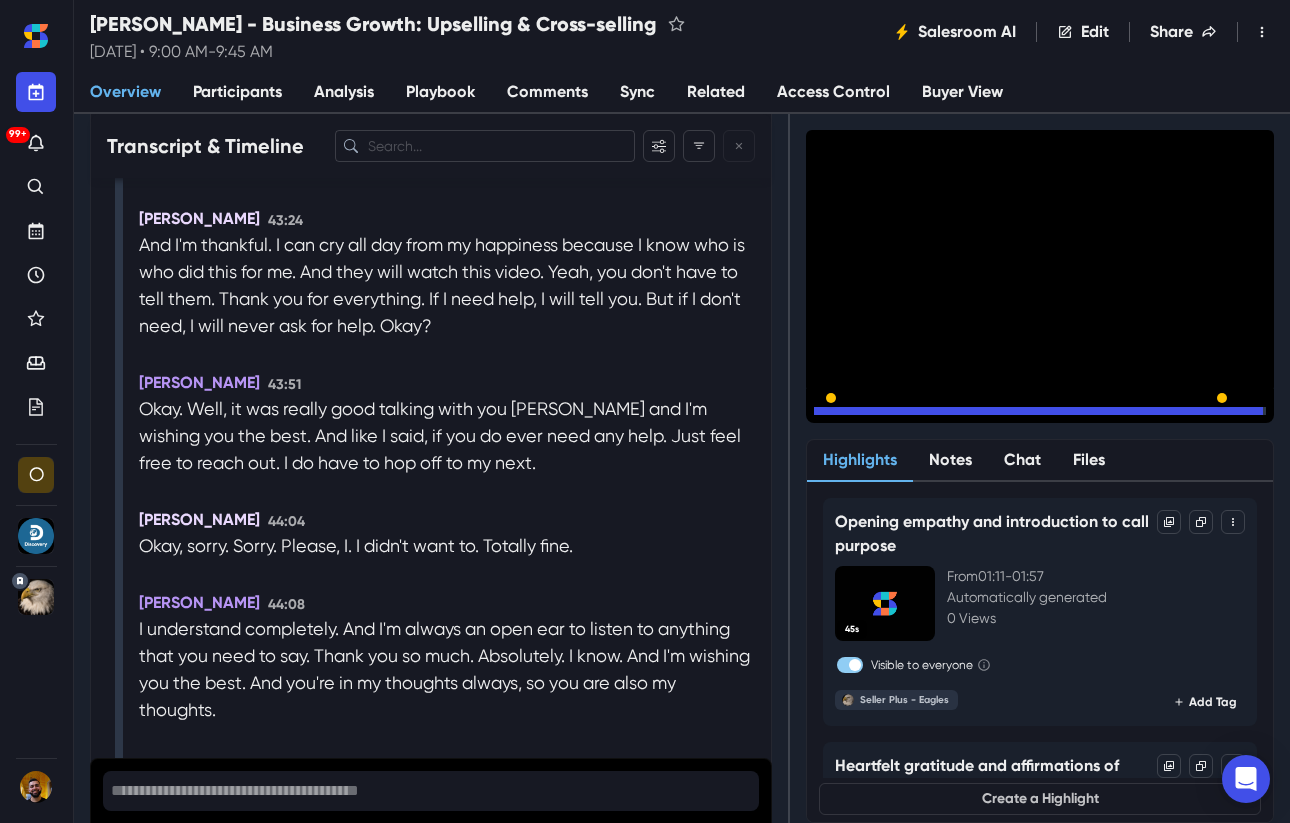 click 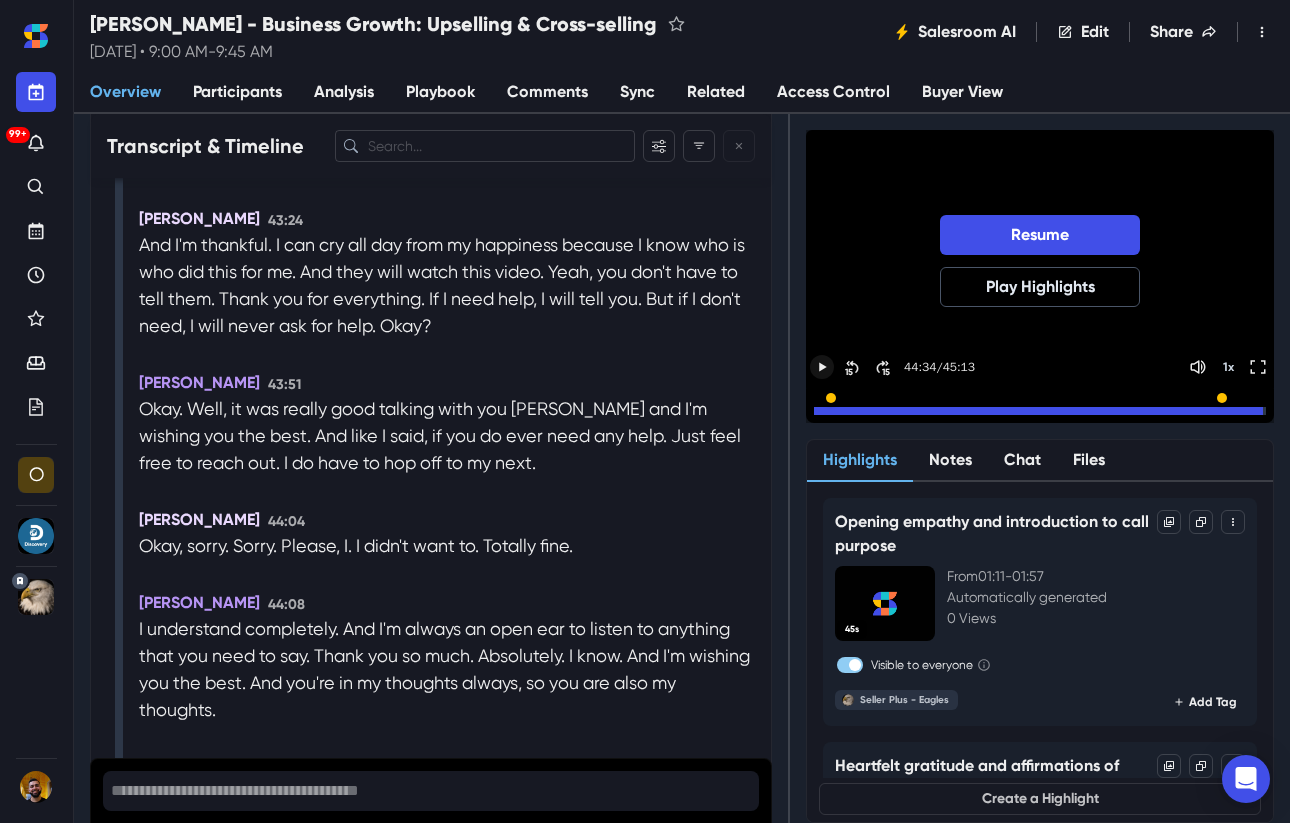 click on "My heart to you." at bounding box center (517, 819) 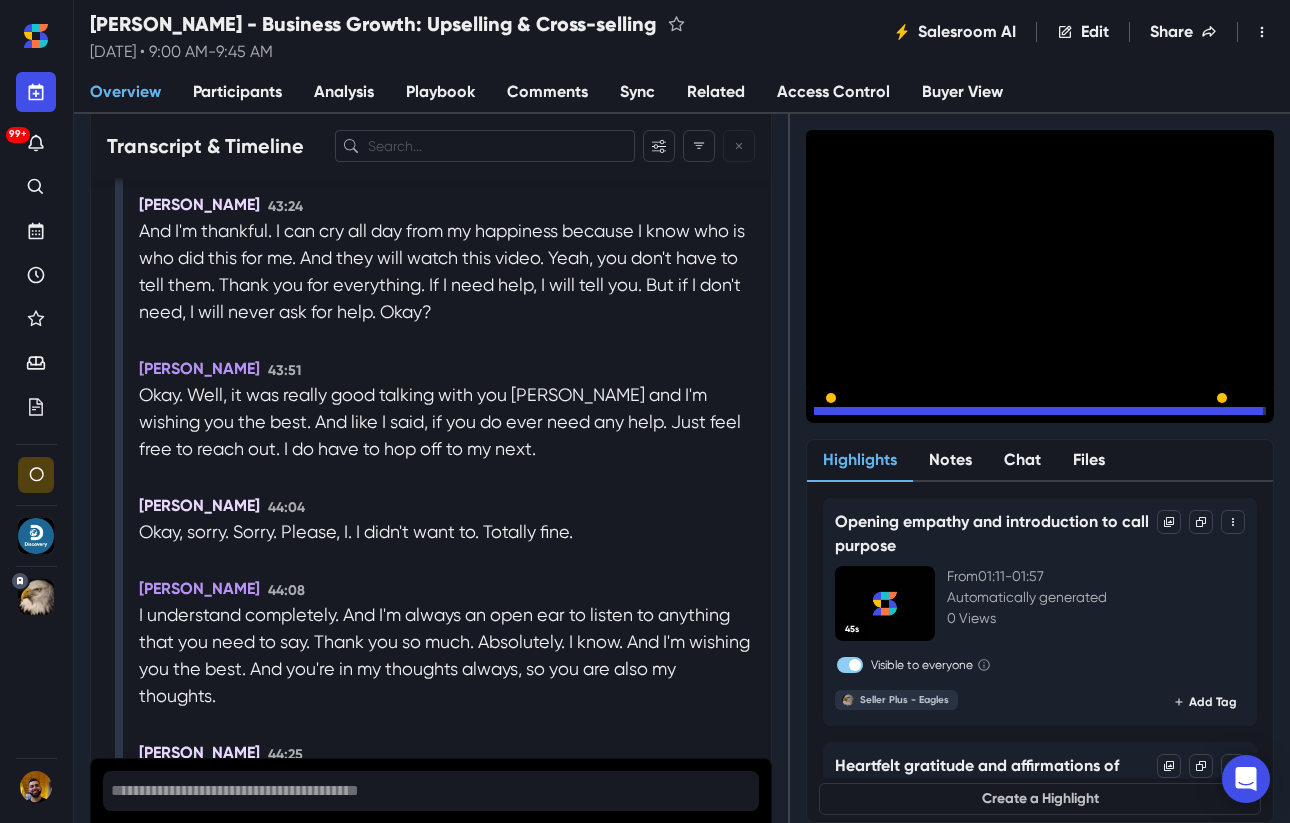 scroll, scrollTop: 14507, scrollLeft: 0, axis: vertical 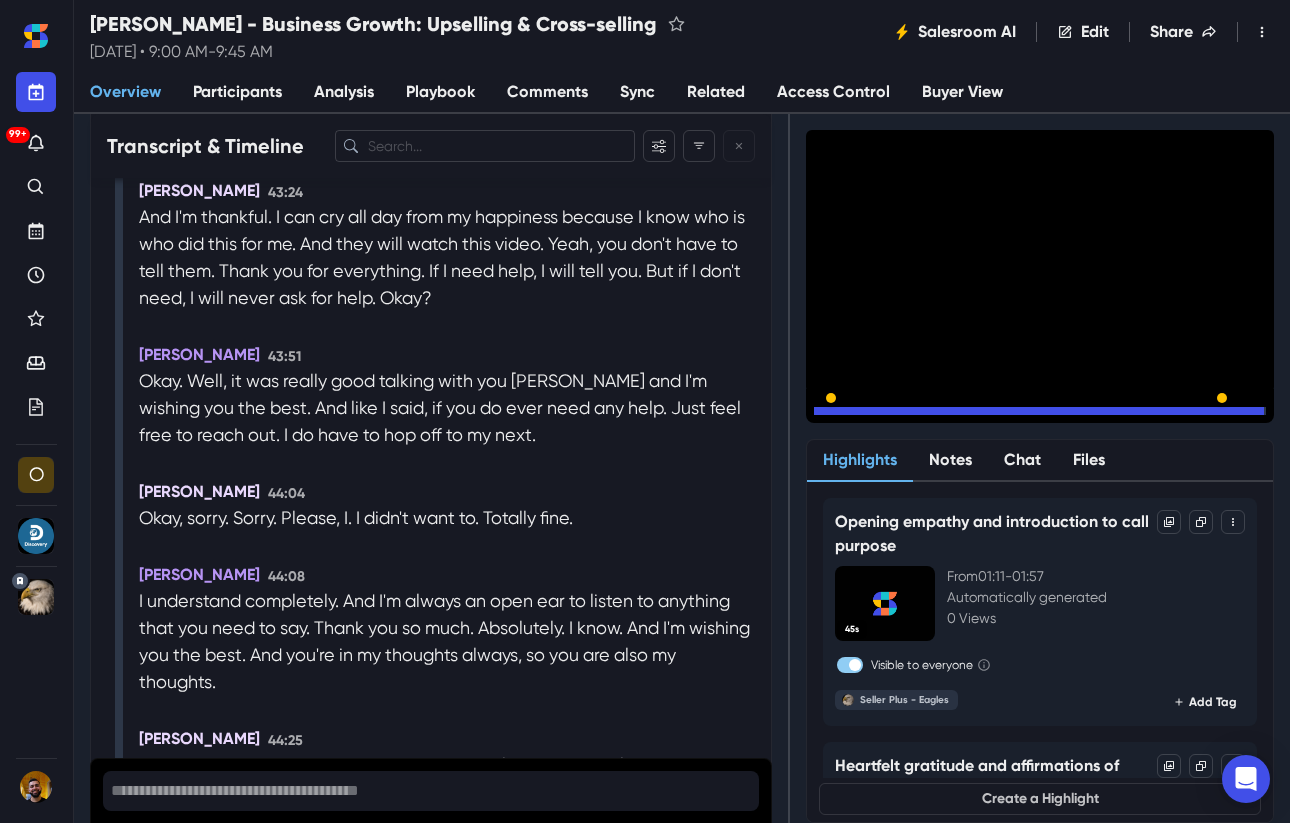 click on "And to your people, to your family, to your." at bounding box center [532, 764] 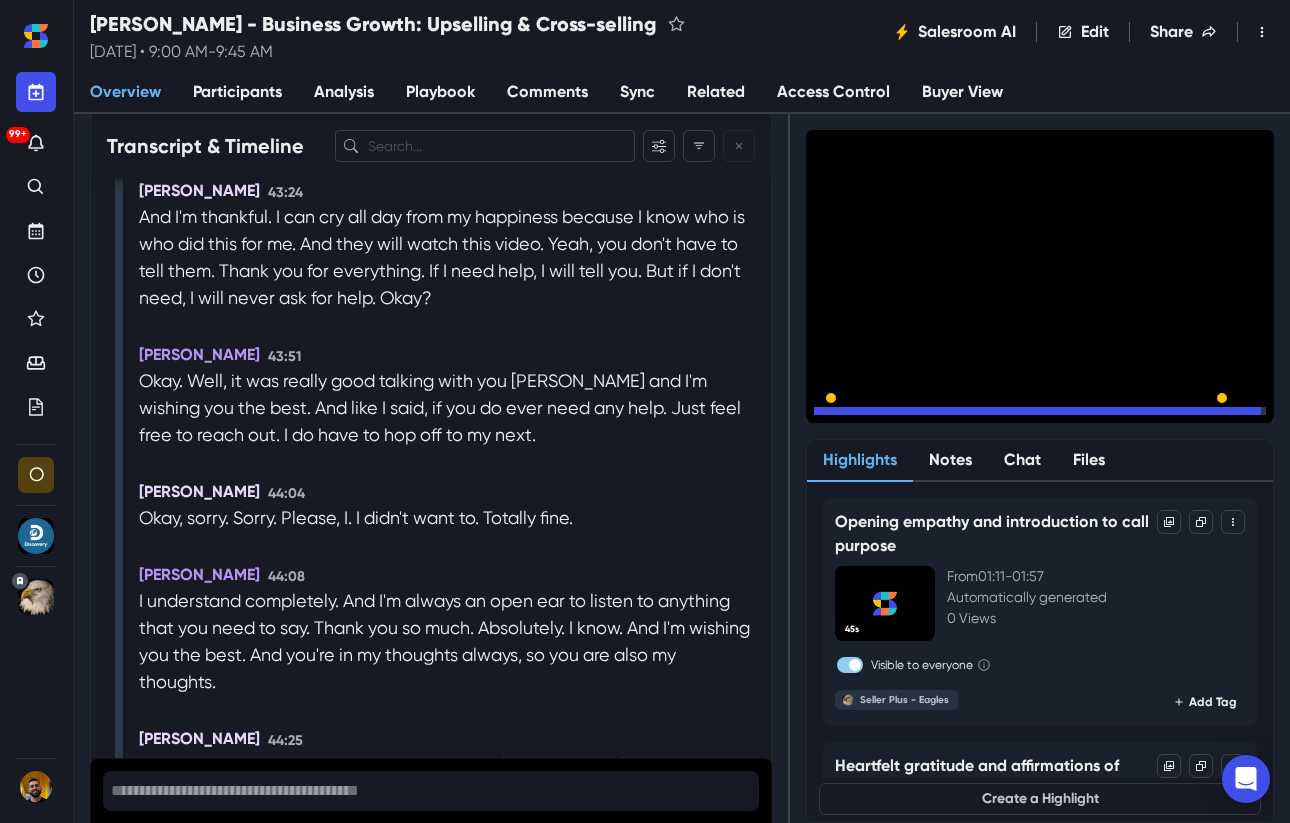 scroll, scrollTop: 14452, scrollLeft: 0, axis: vertical 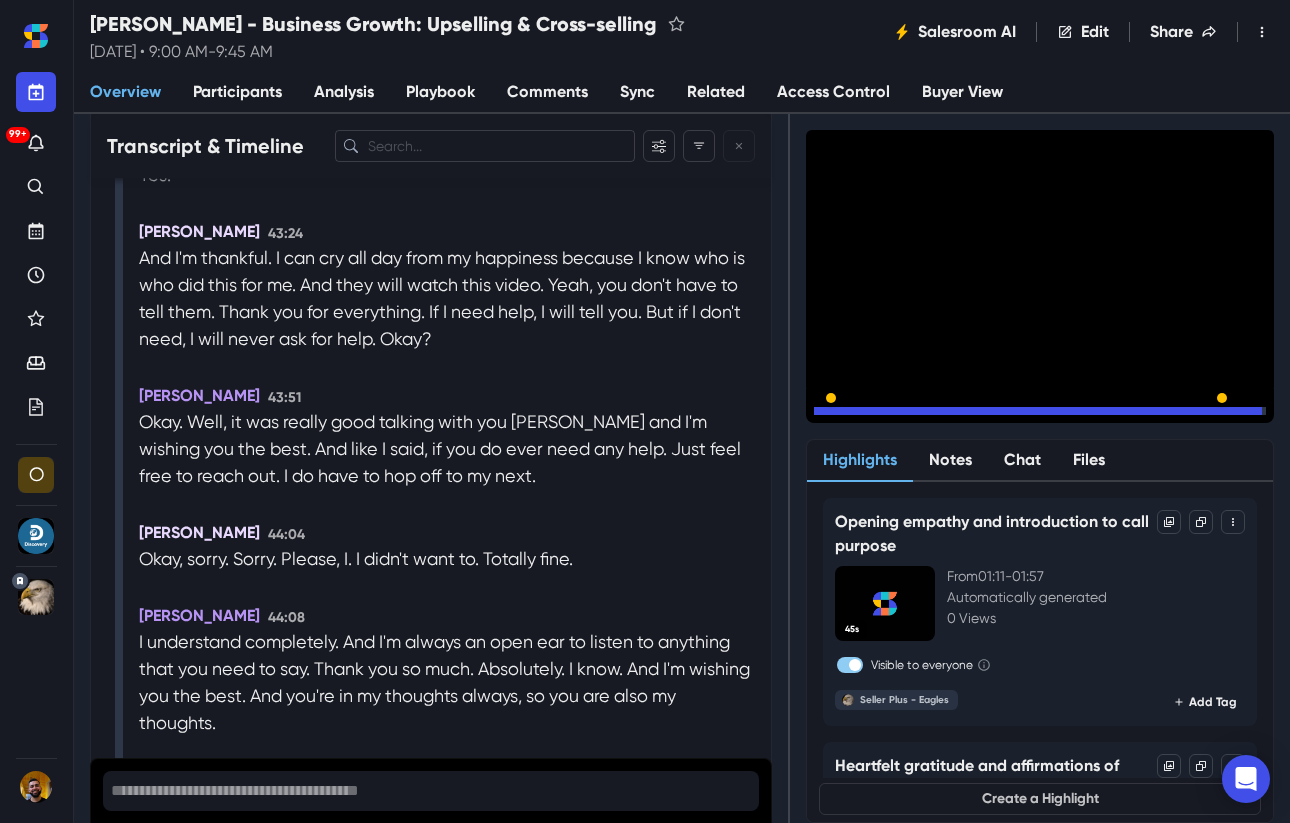 click on "But I'm not?" at bounding box center [338, 859] 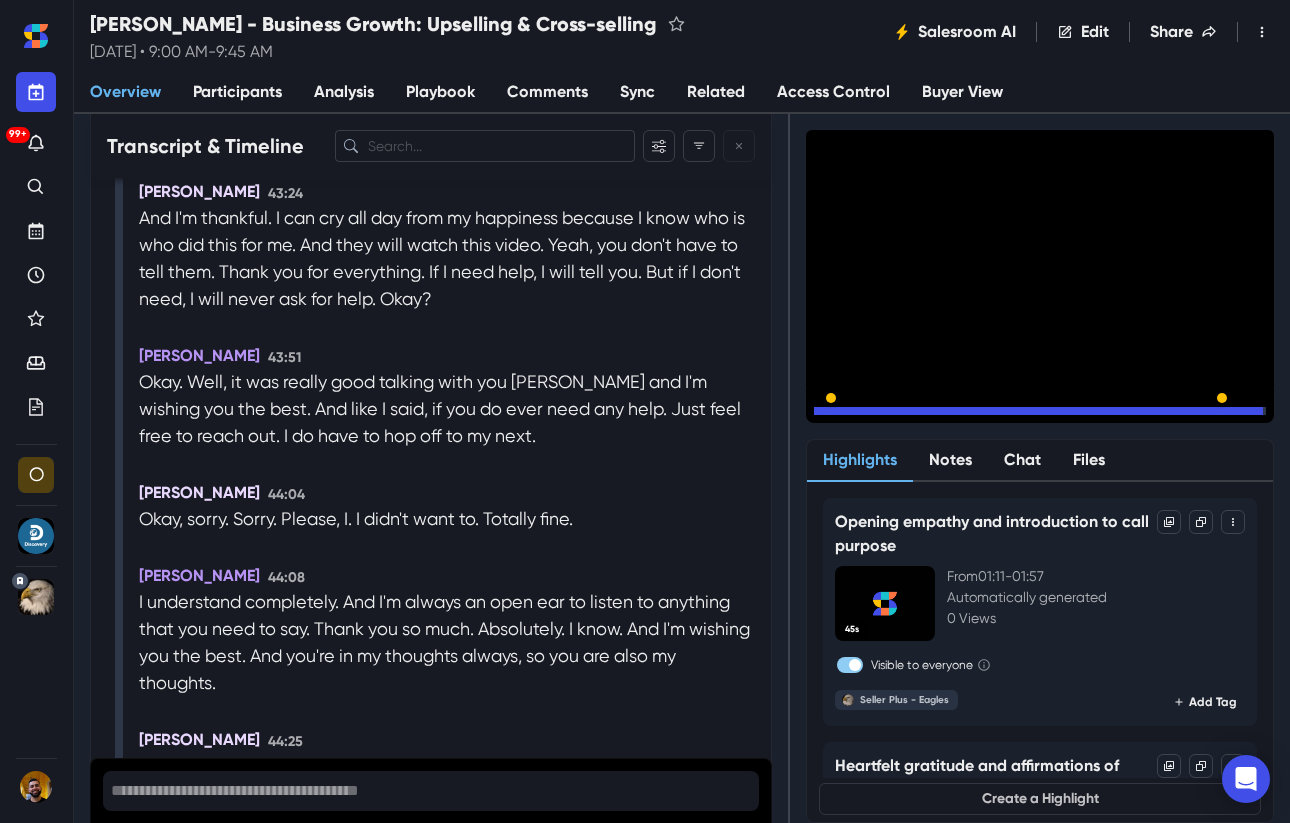 click on "I send you heart?" at bounding box center [377, 792] 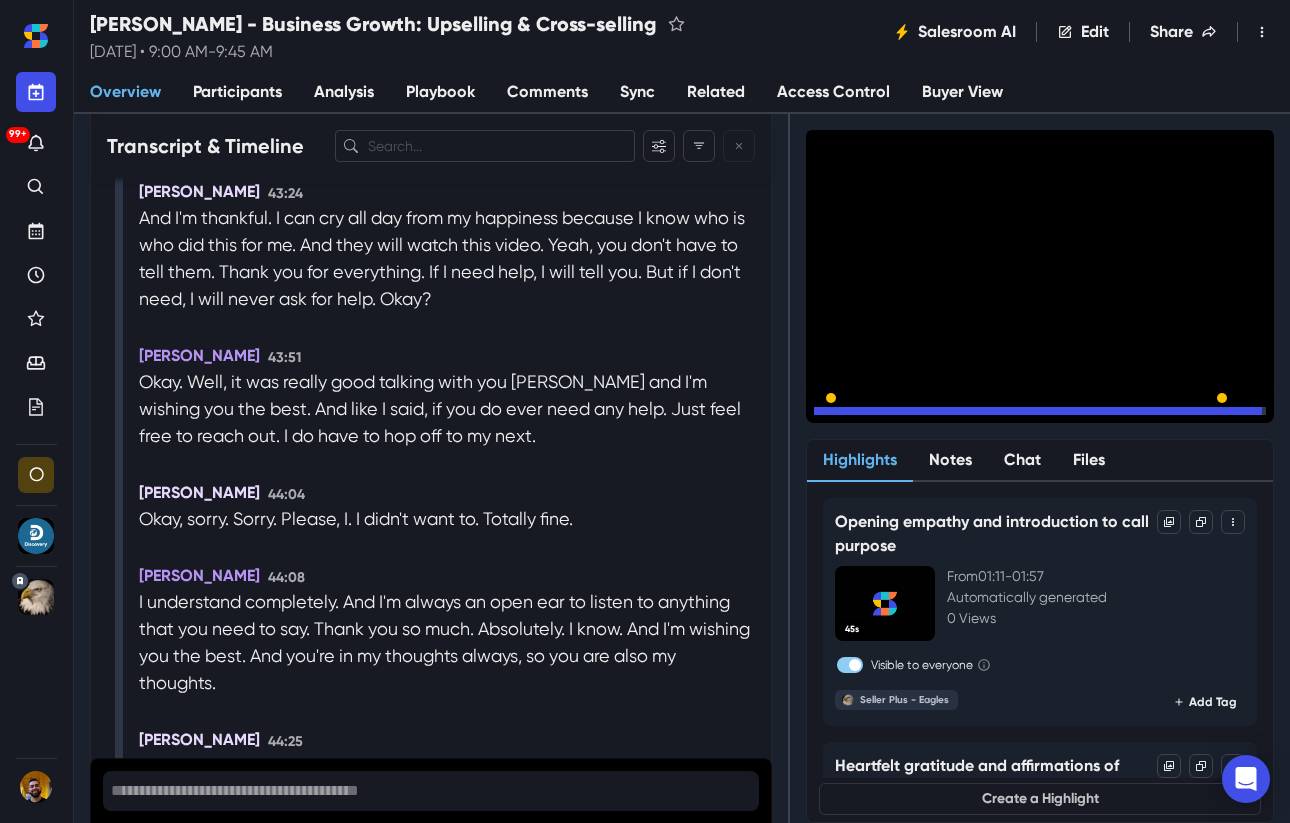 scroll, scrollTop: 14479, scrollLeft: 0, axis: vertical 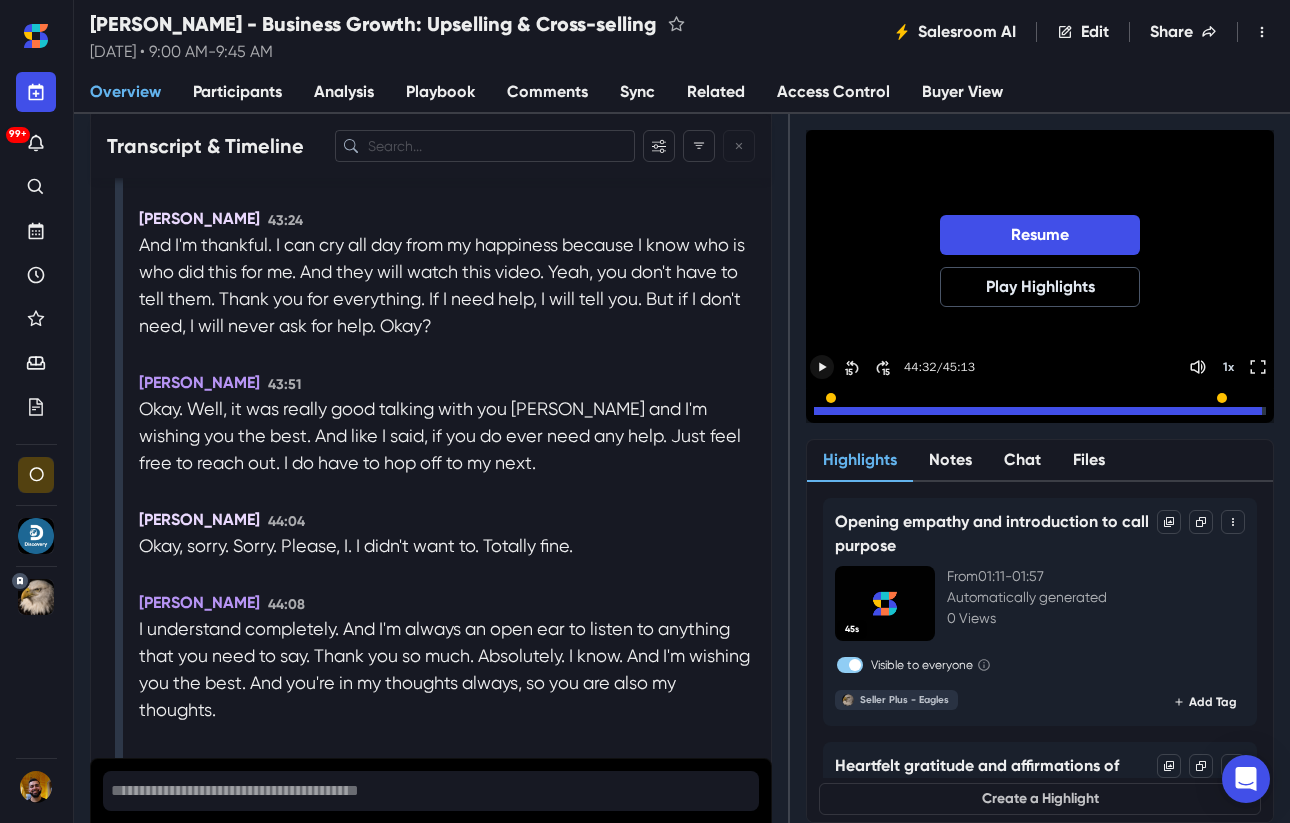 click on "I send you heart?" at bounding box center [377, 819] 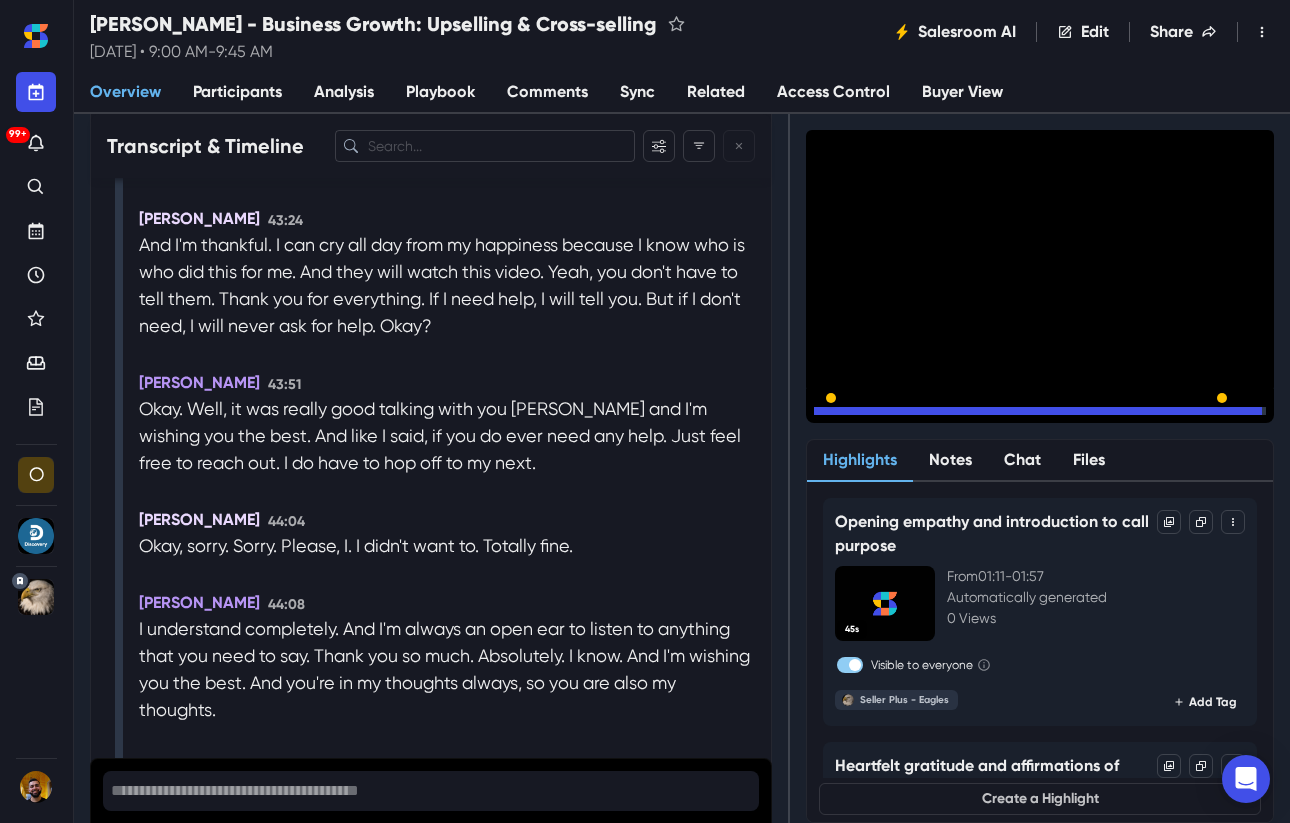 click on "I send you heart?" at bounding box center [377, 819] 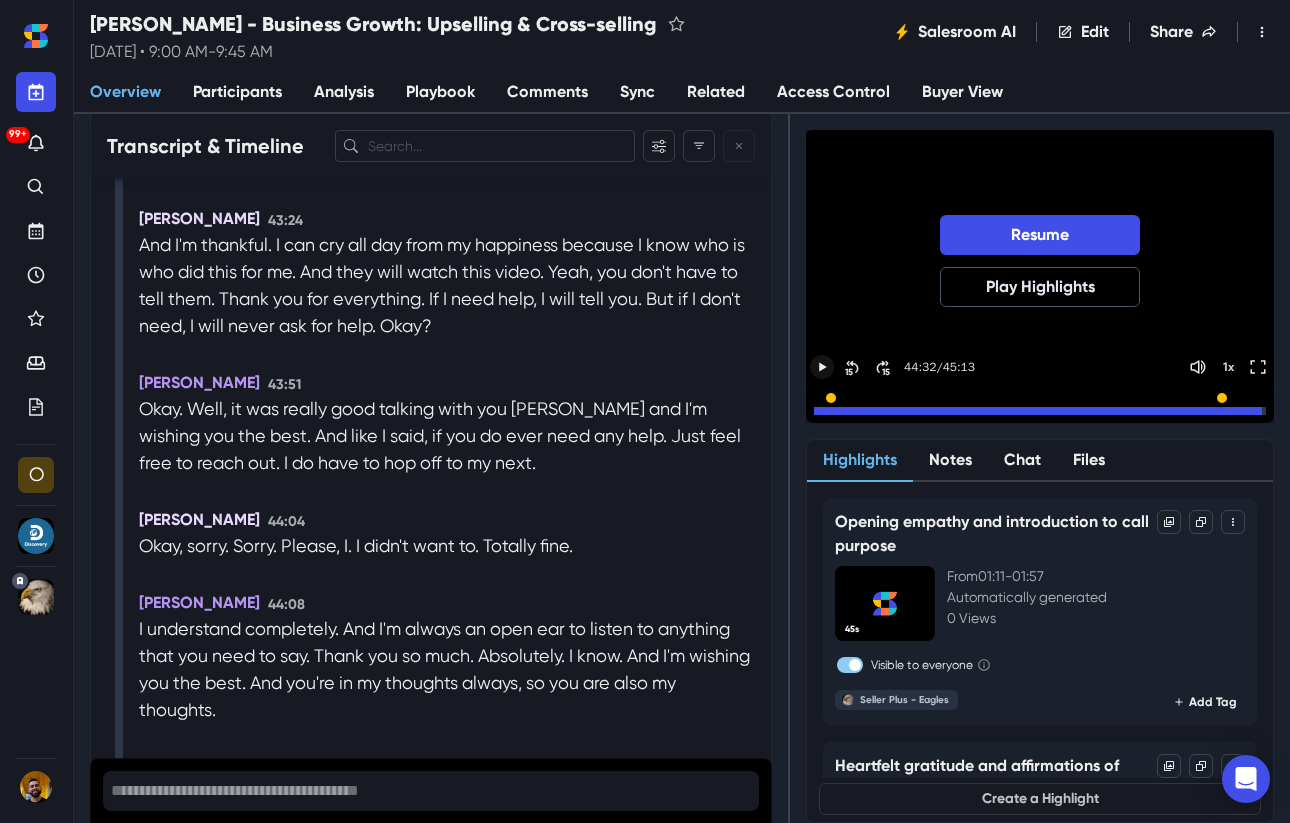click on "I send you heart?" at bounding box center (377, 819) 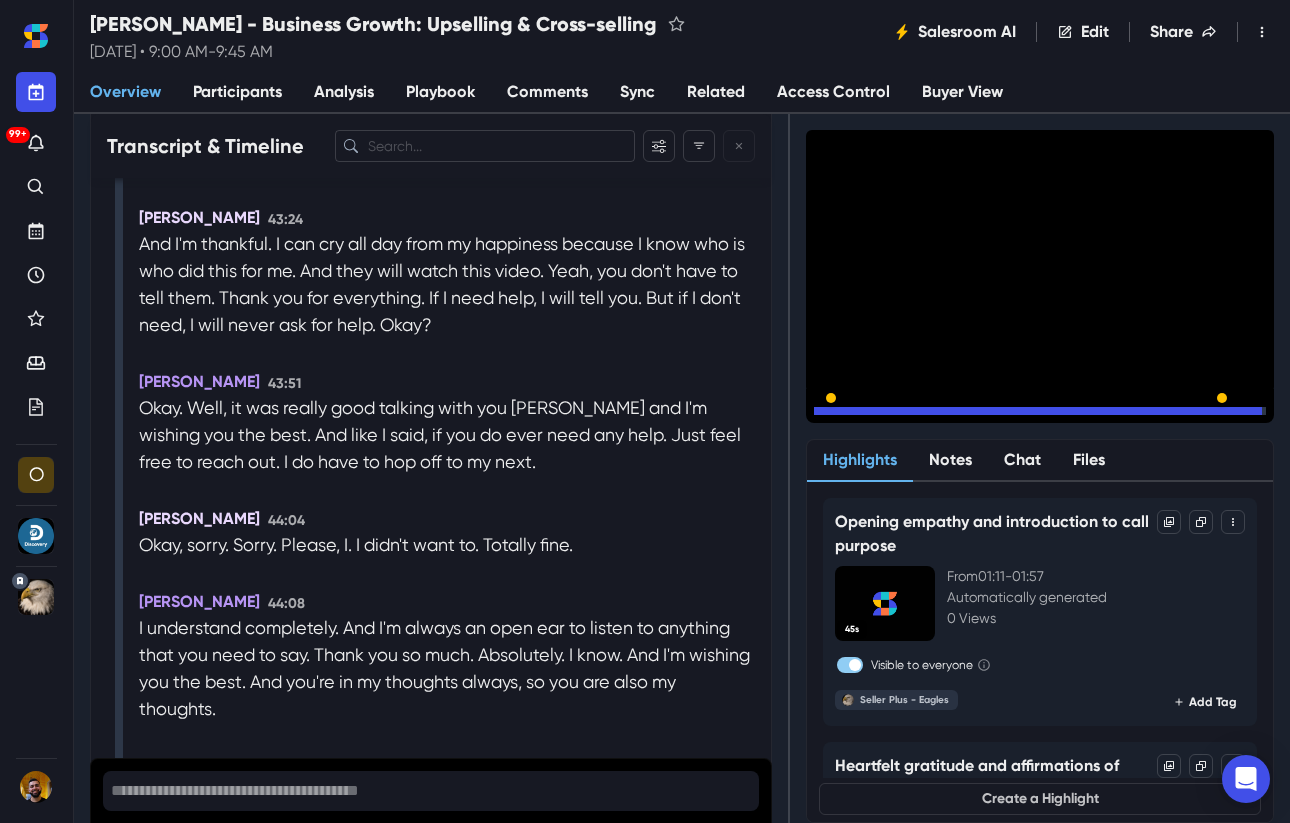 click on "I send you heart?" at bounding box center [377, 818] 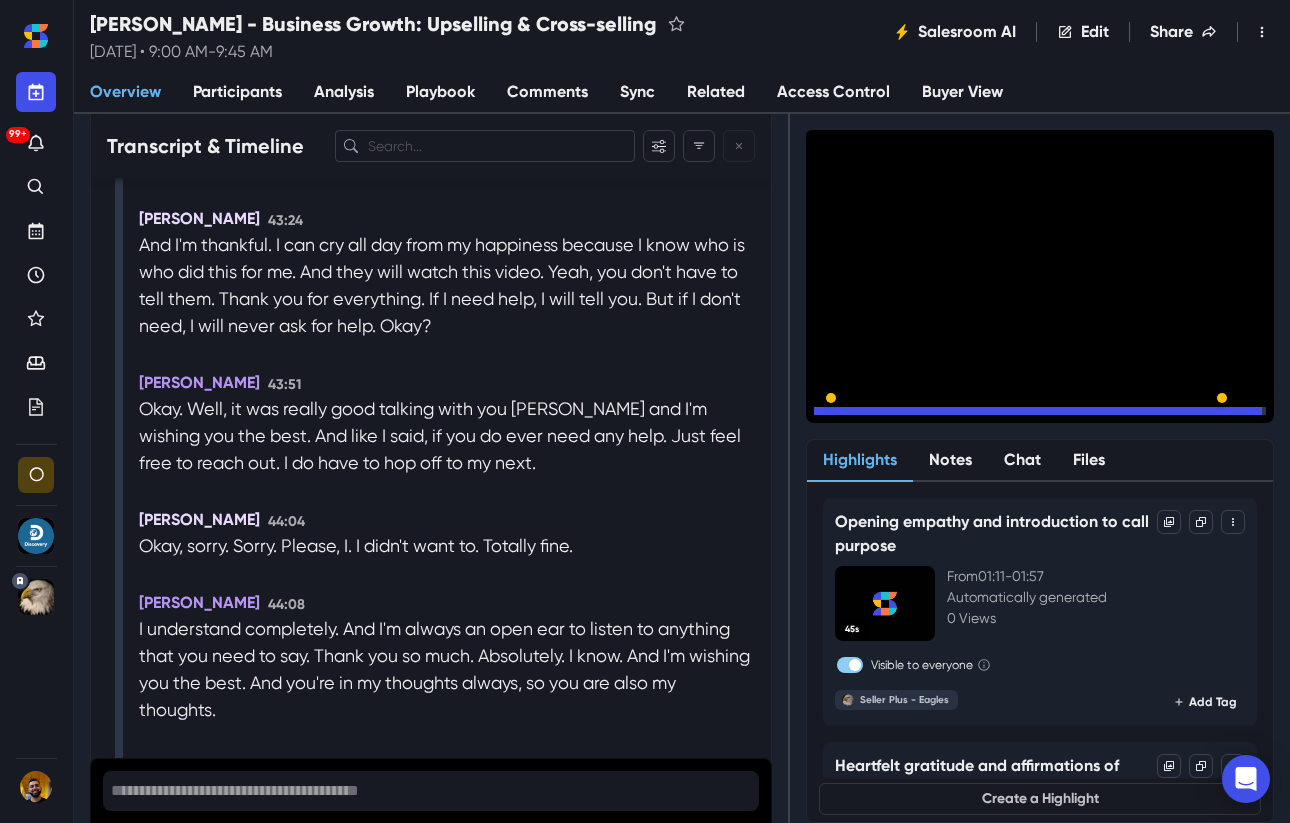 click on "I send you heart?" at bounding box center [377, 819] 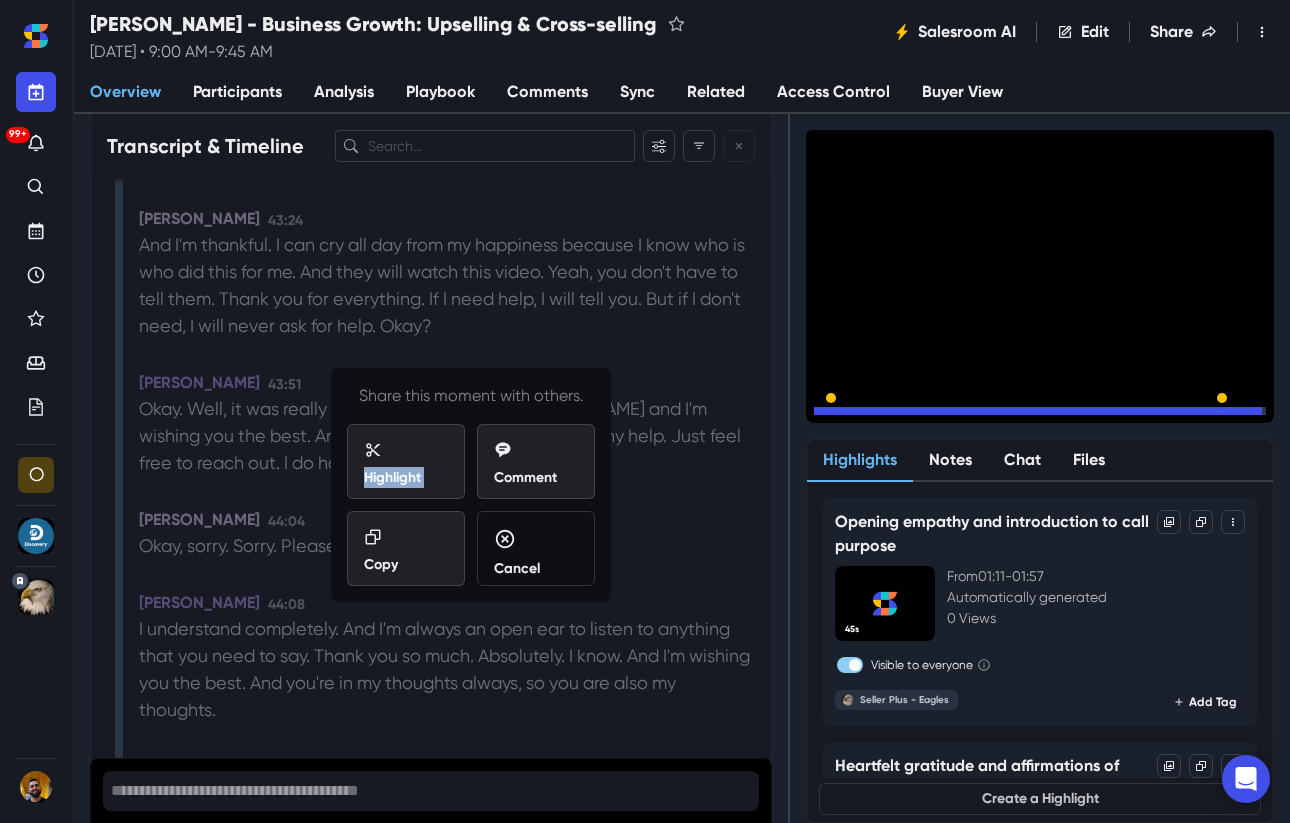 click on "Highlight" at bounding box center (406, 462) 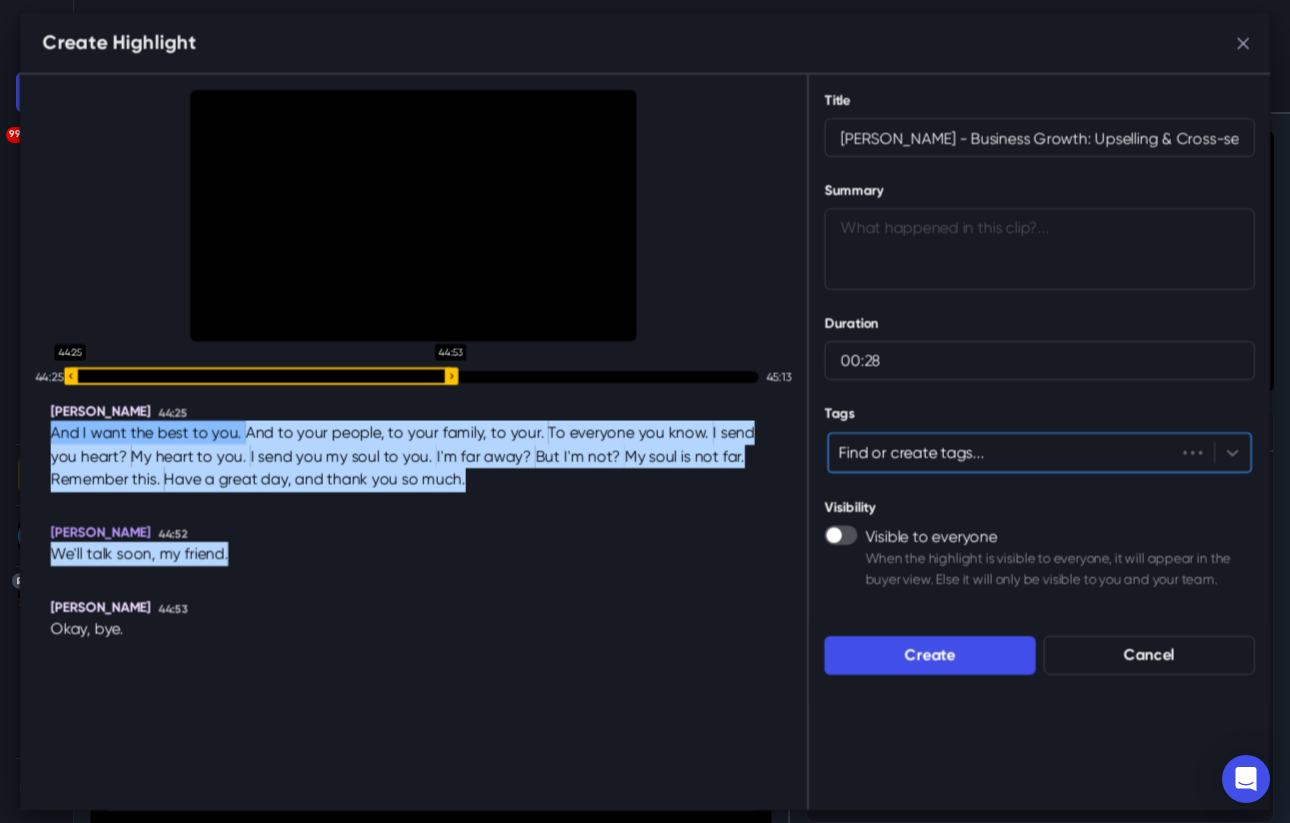 scroll, scrollTop: 2461, scrollLeft: 0, axis: vertical 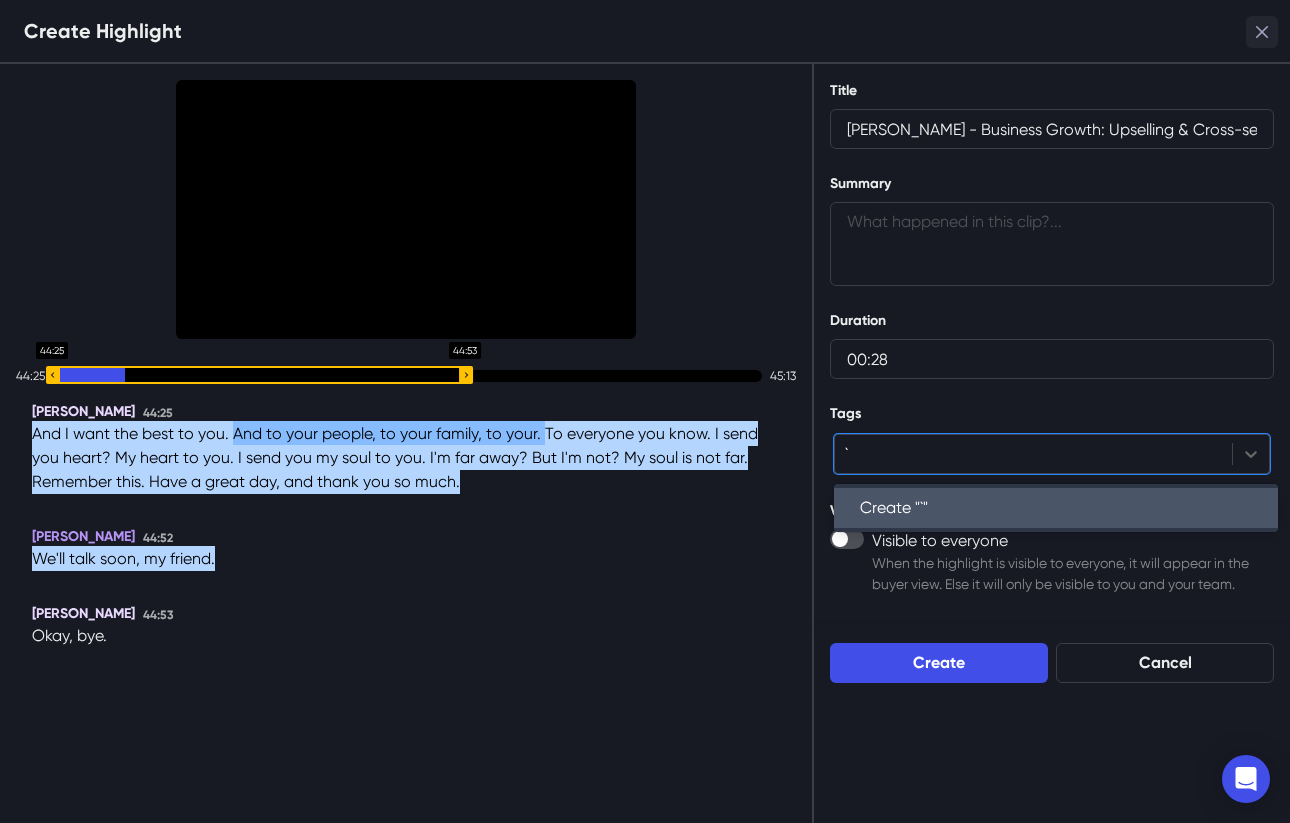 type on "`" 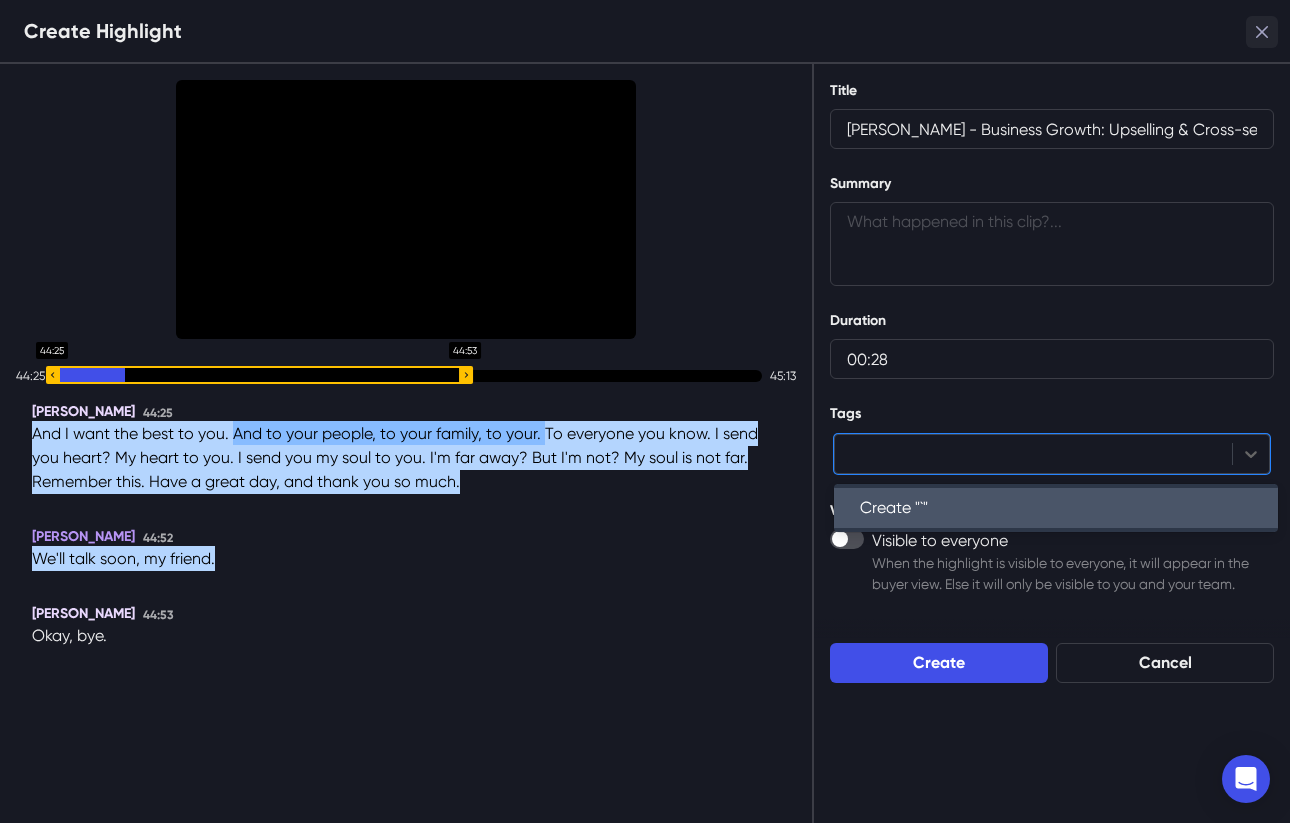 click 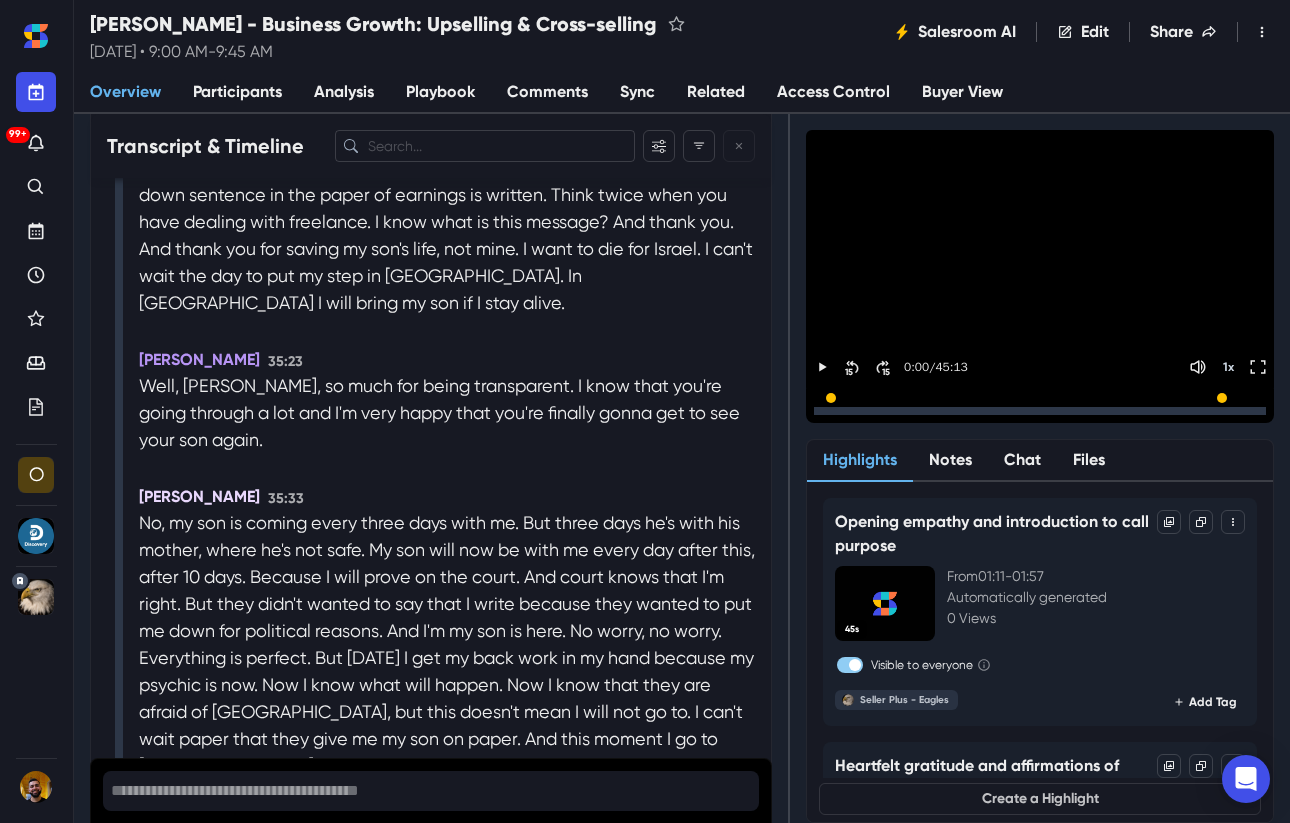 scroll, scrollTop: 14479, scrollLeft: 0, axis: vertical 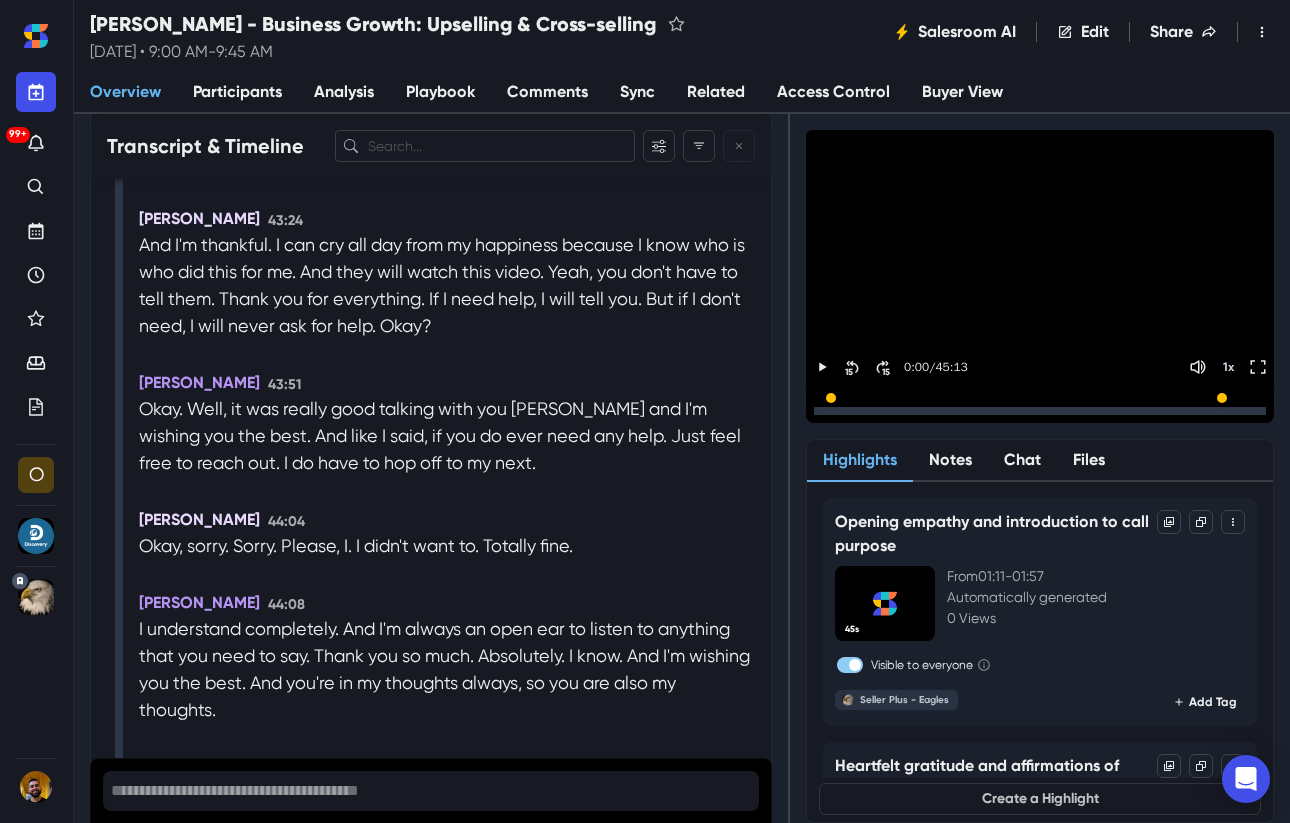 click on "I send you heart?" at bounding box center [377, 819] 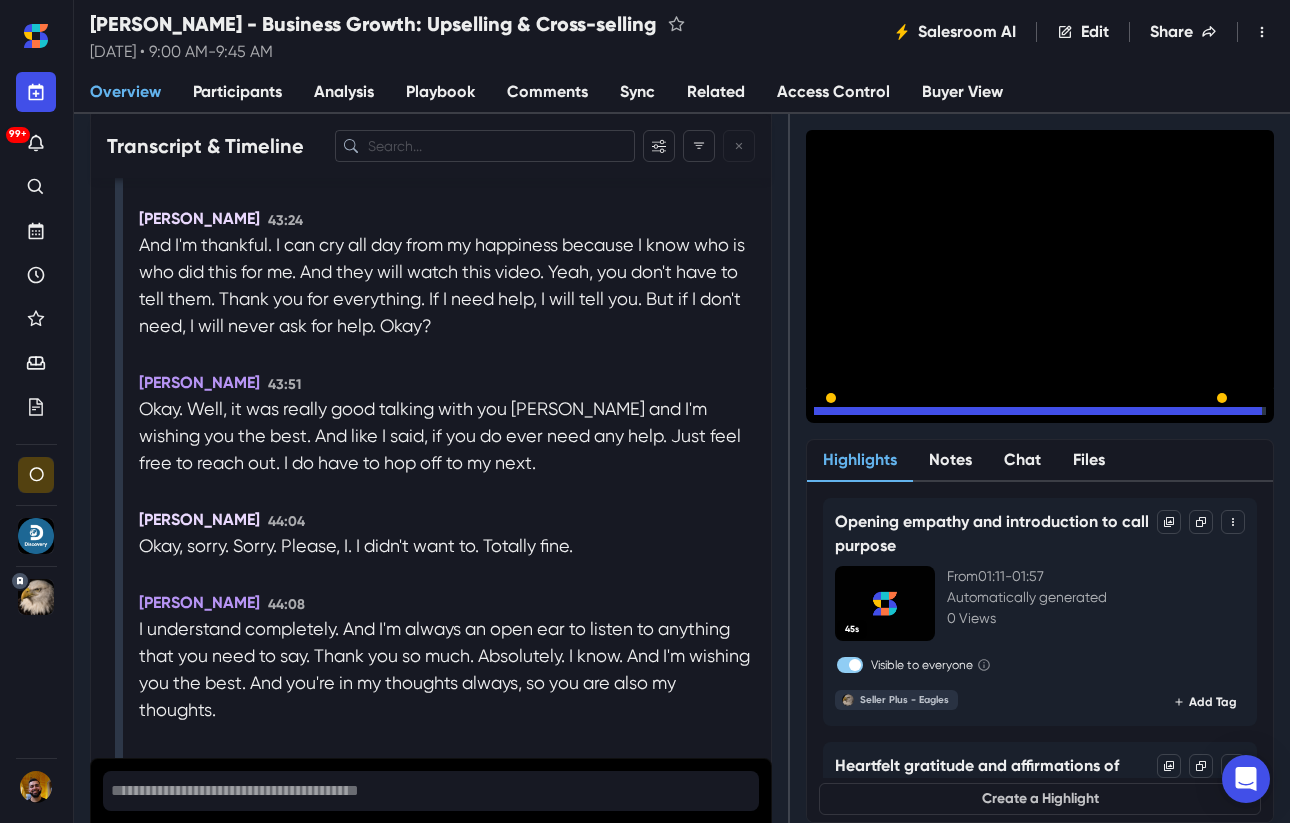 scroll, scrollTop: 14479, scrollLeft: 0, axis: vertical 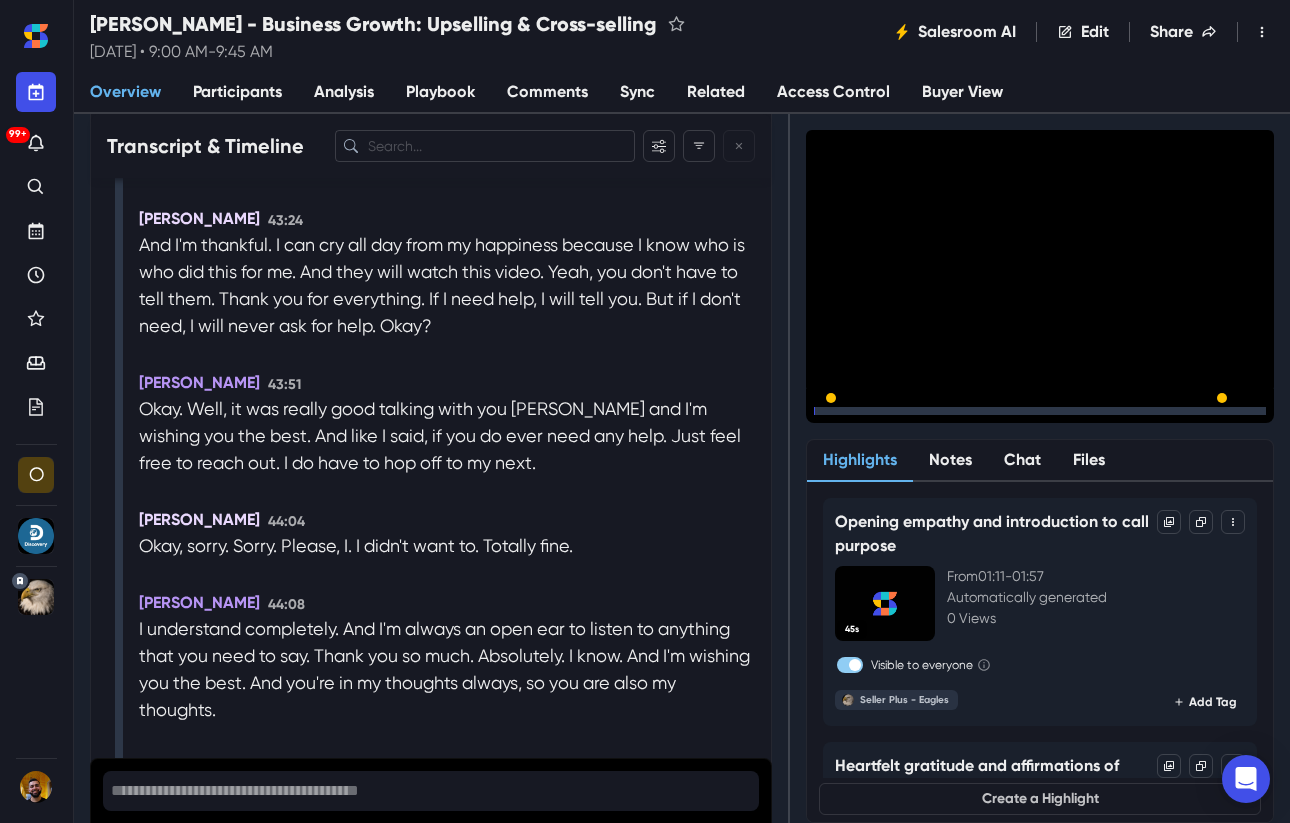 click on "I send you heart?" at bounding box center [377, 819] 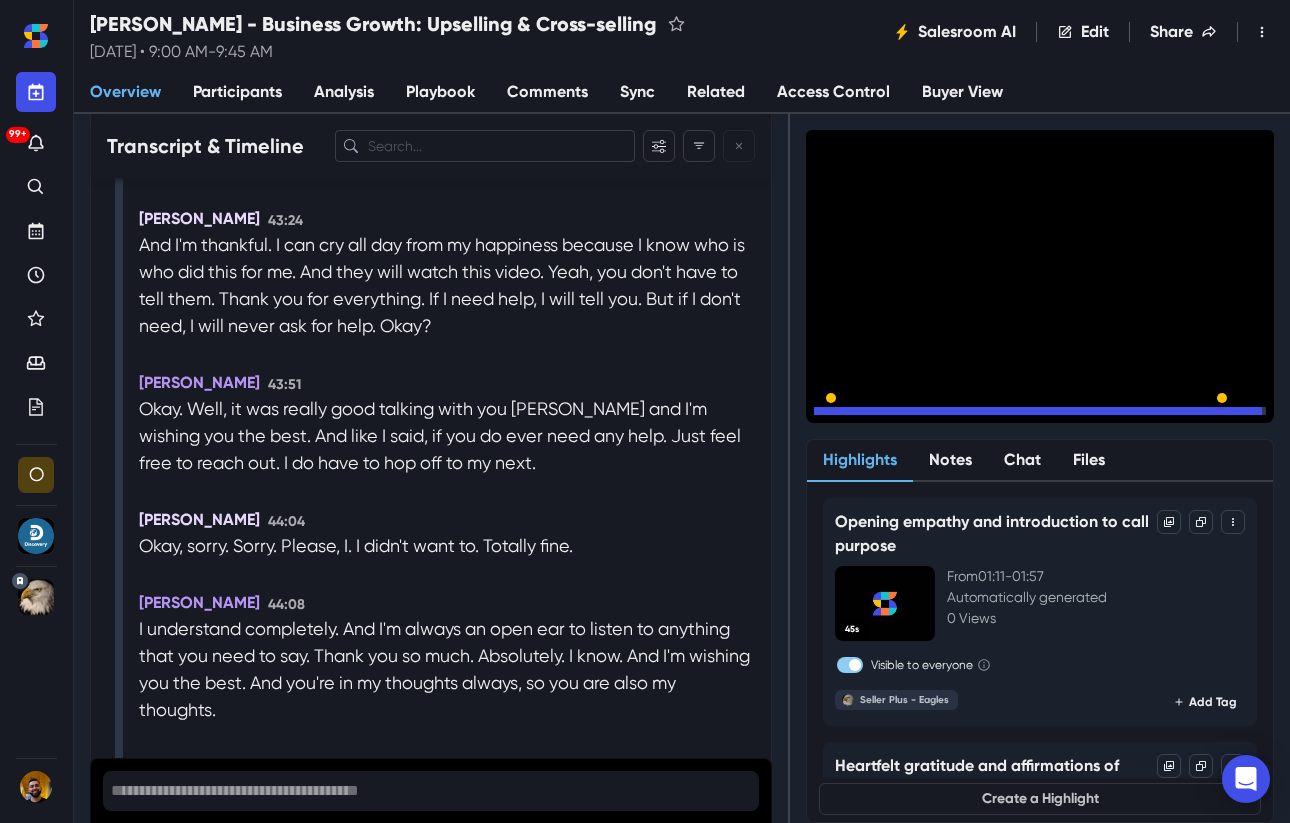 scroll, scrollTop: 14480, scrollLeft: 0, axis: vertical 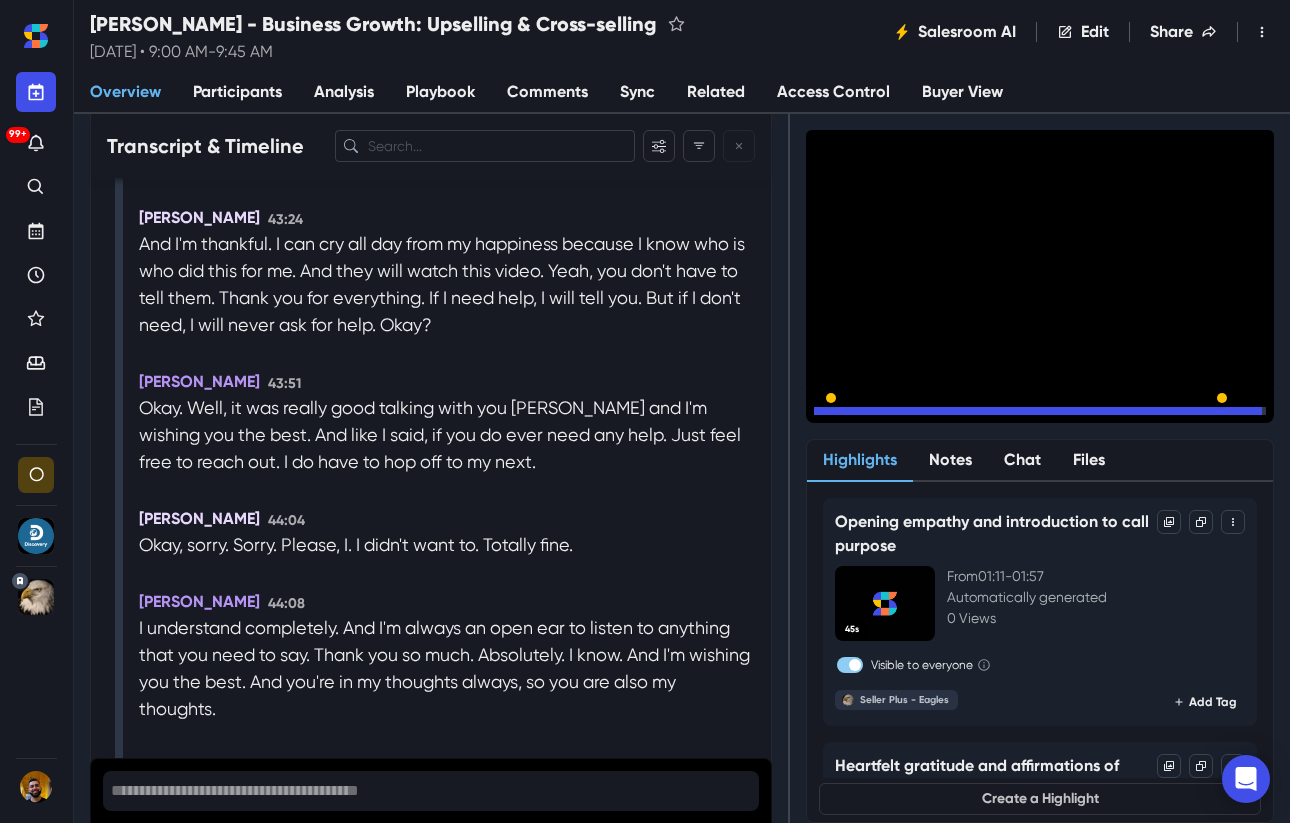 click 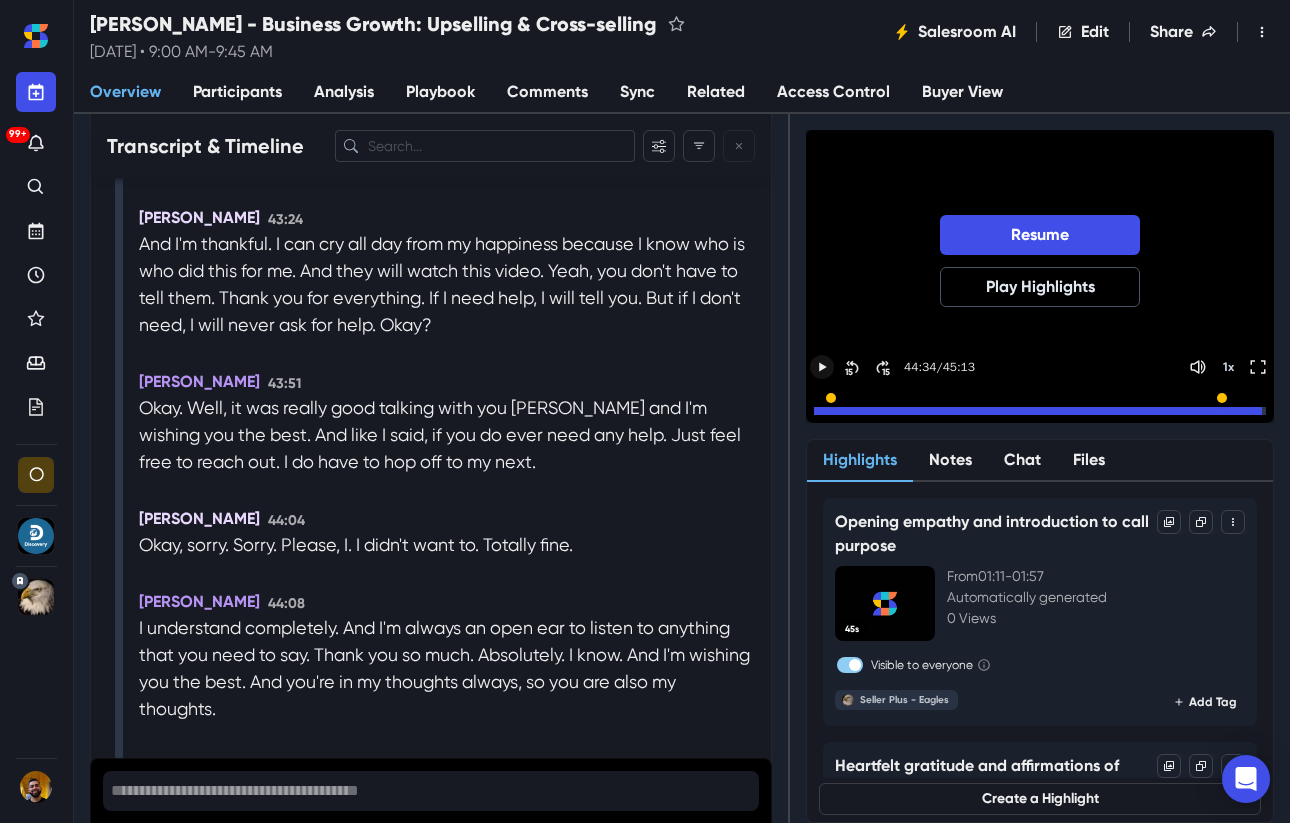 click on "Create a Highlight" at bounding box center (1040, 799) 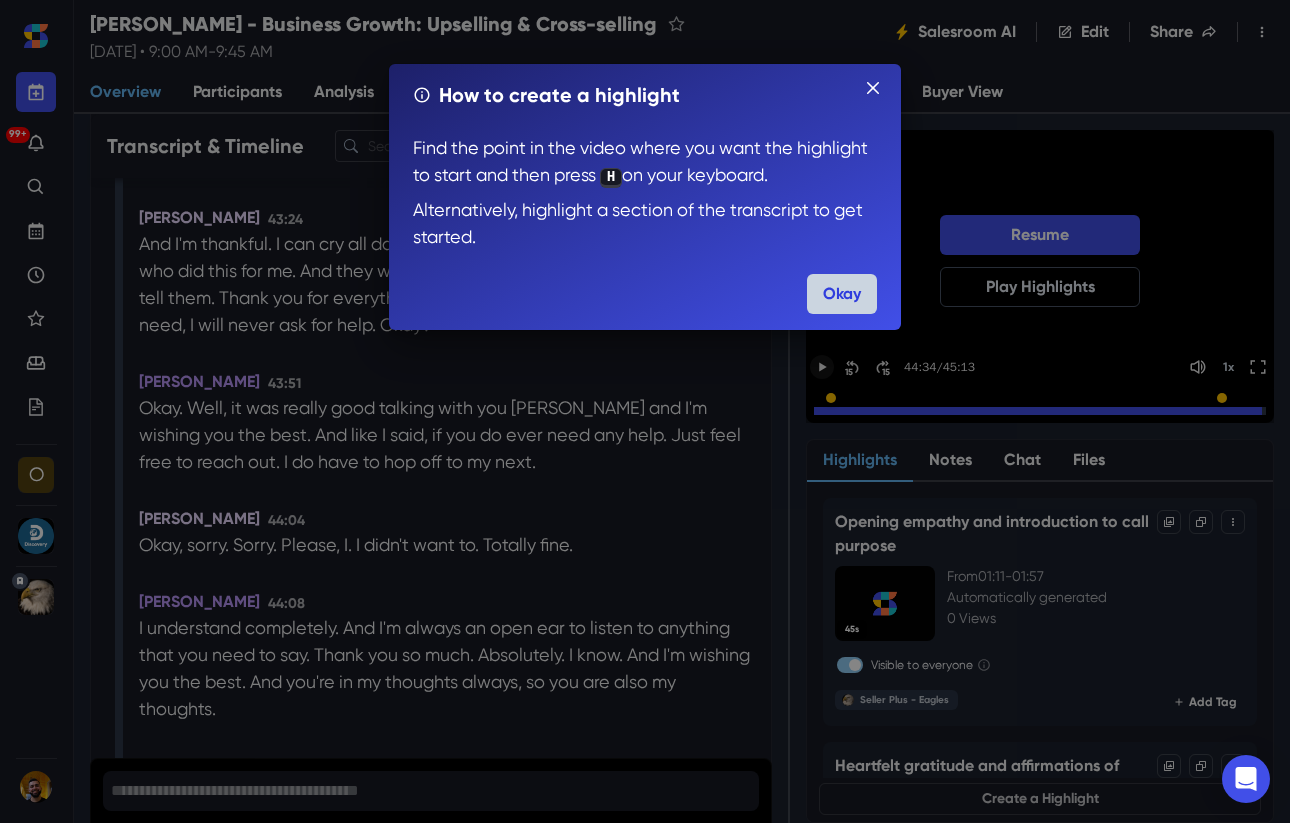 click on "Okay" at bounding box center (842, 294) 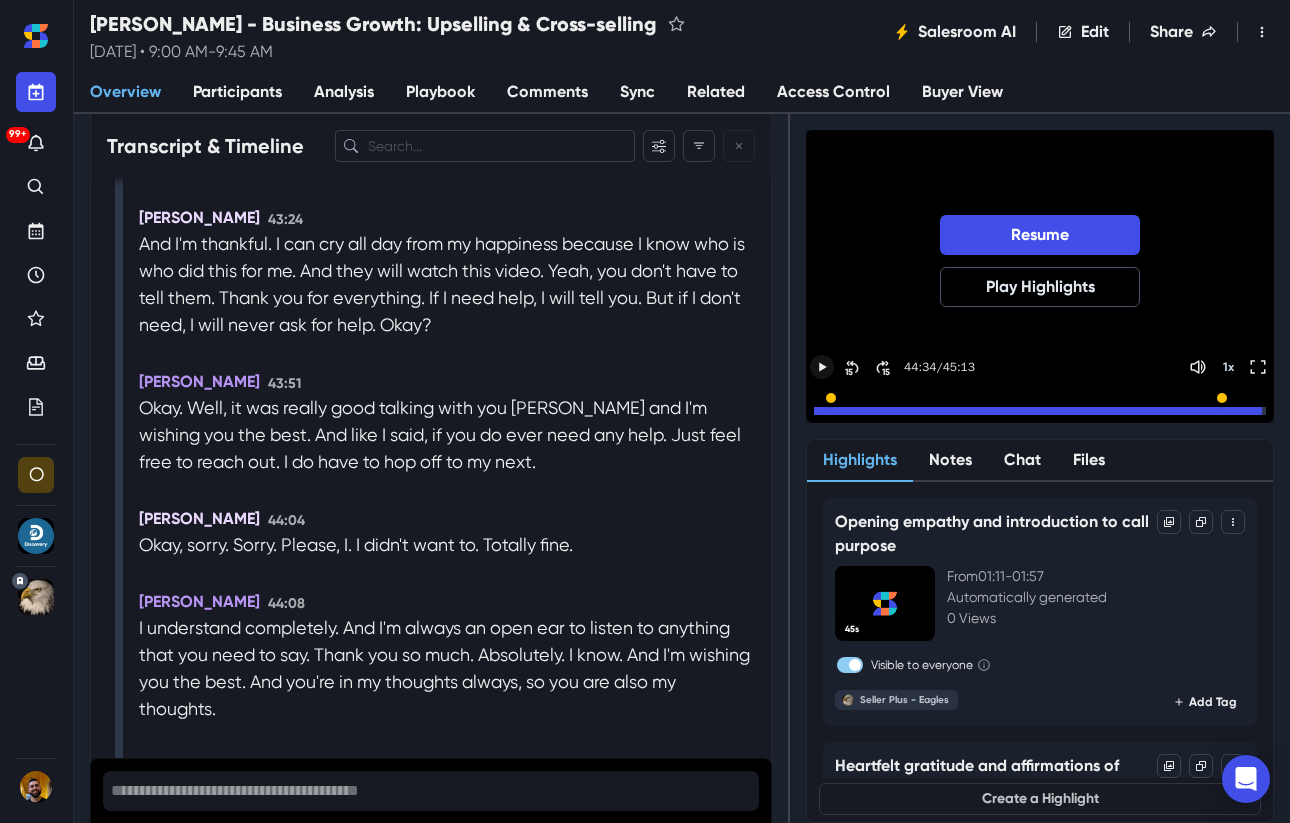 click on "I send you heart?" at bounding box center [377, 818] 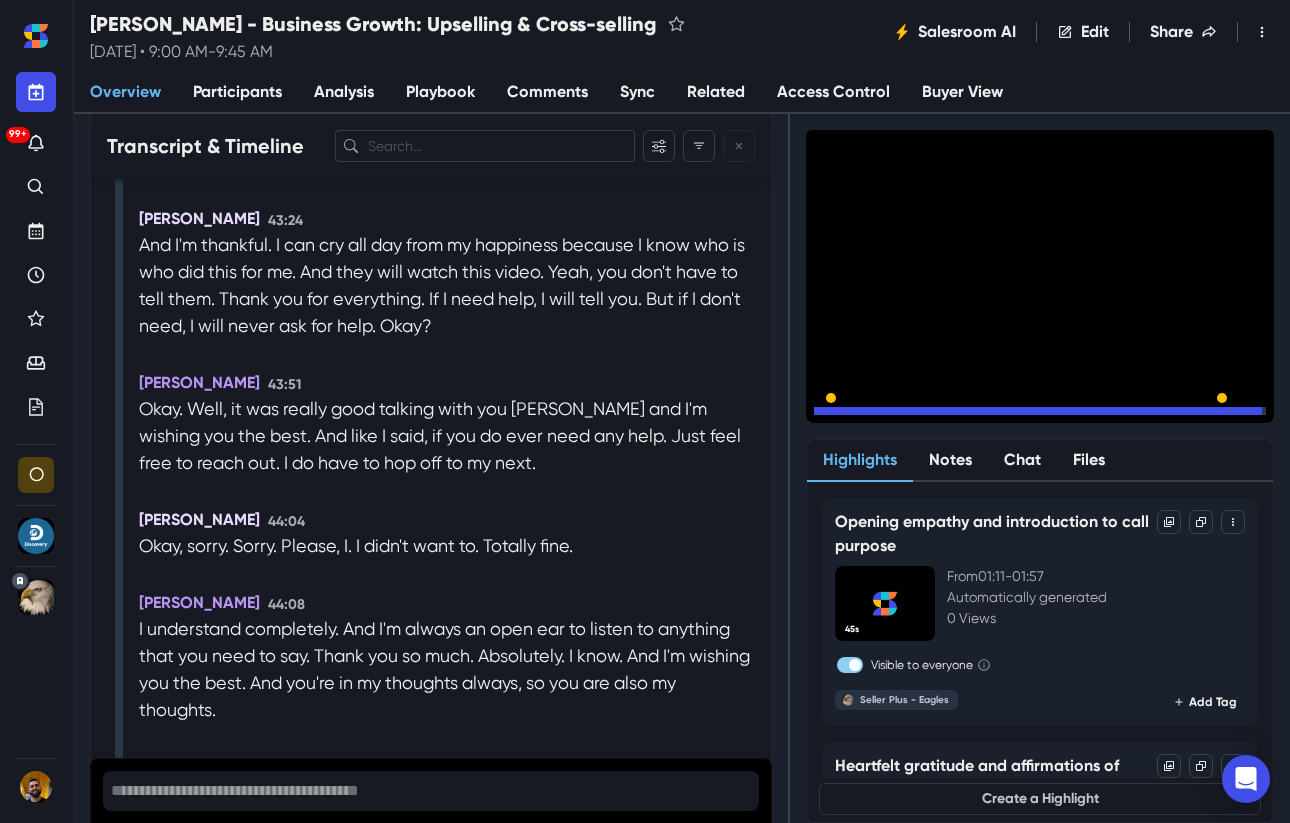 scroll, scrollTop: 14480, scrollLeft: 0, axis: vertical 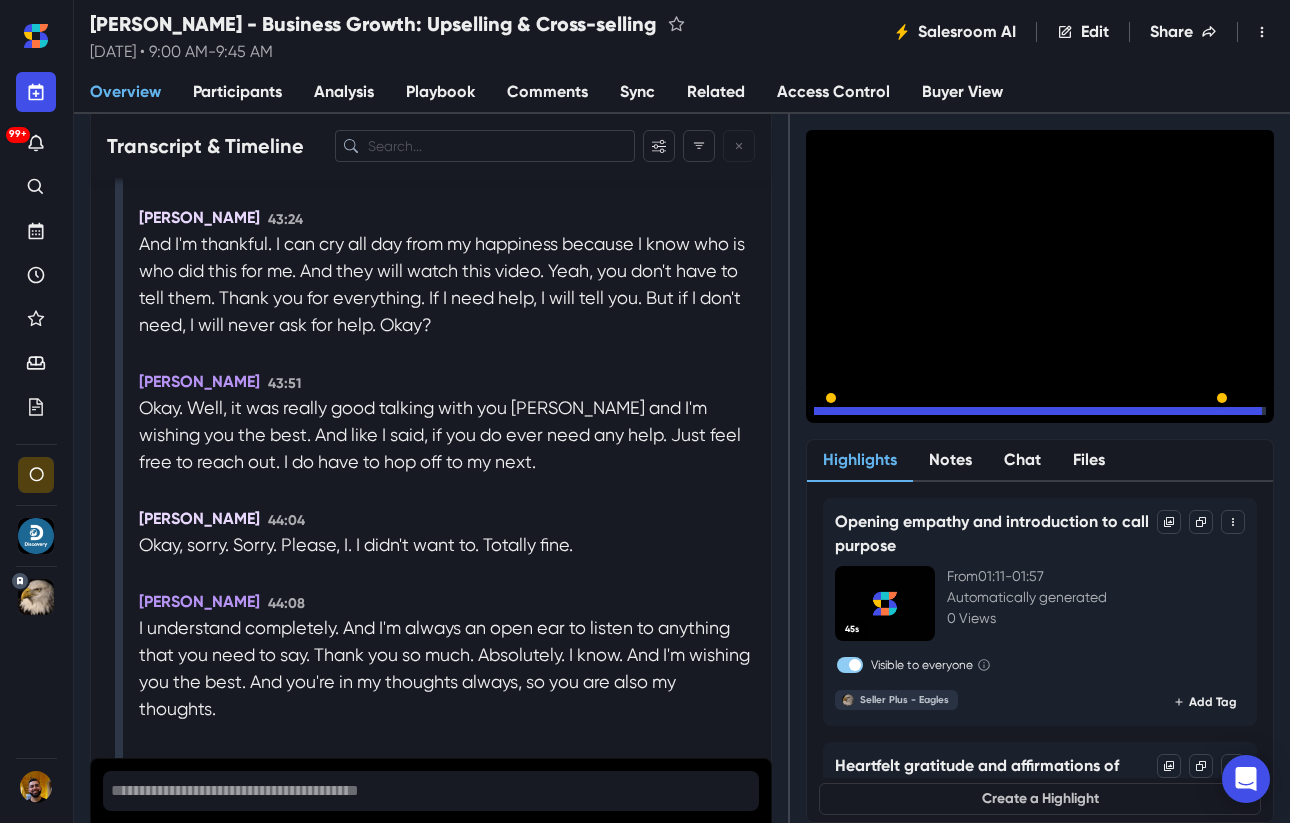click on "I send you heart?" at bounding box center (377, 818) 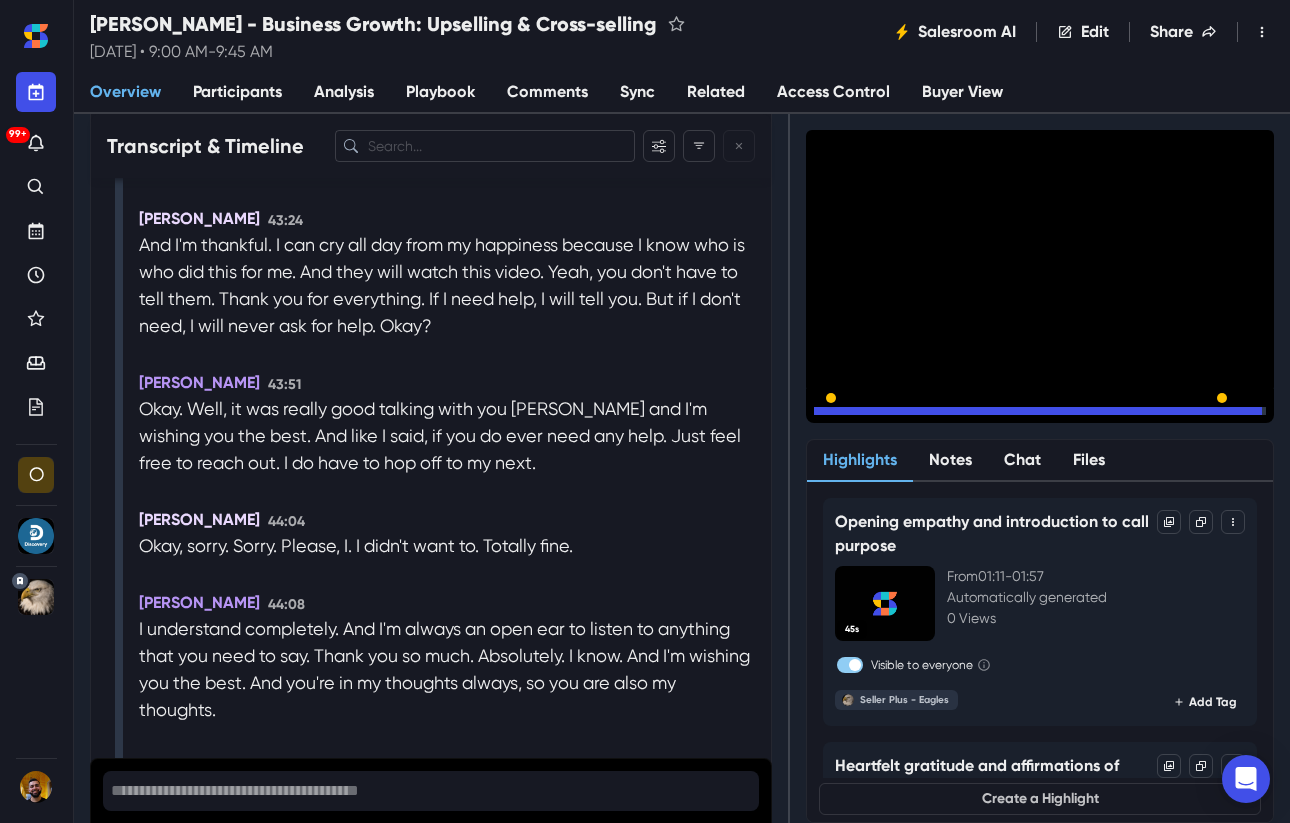 click on "I send you heart?" at bounding box center (377, 819) 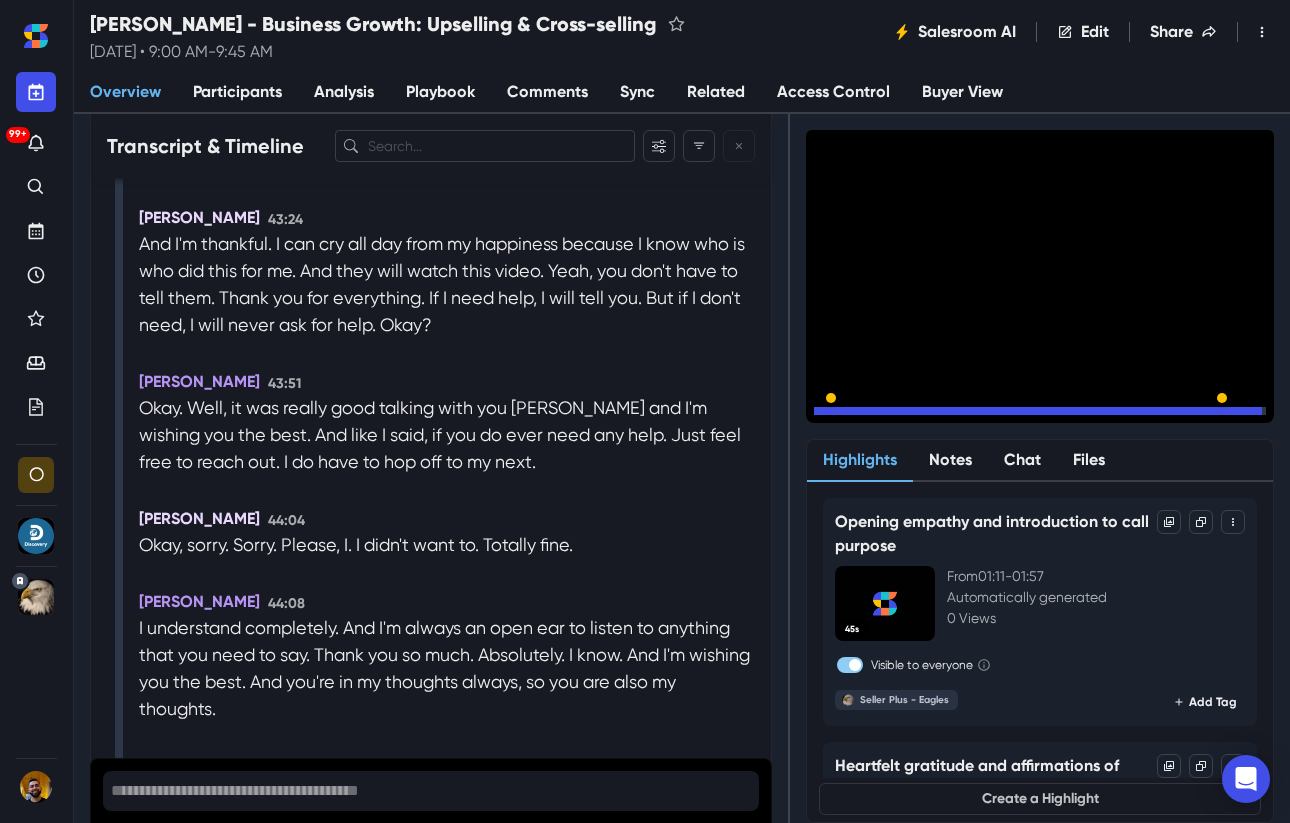 click 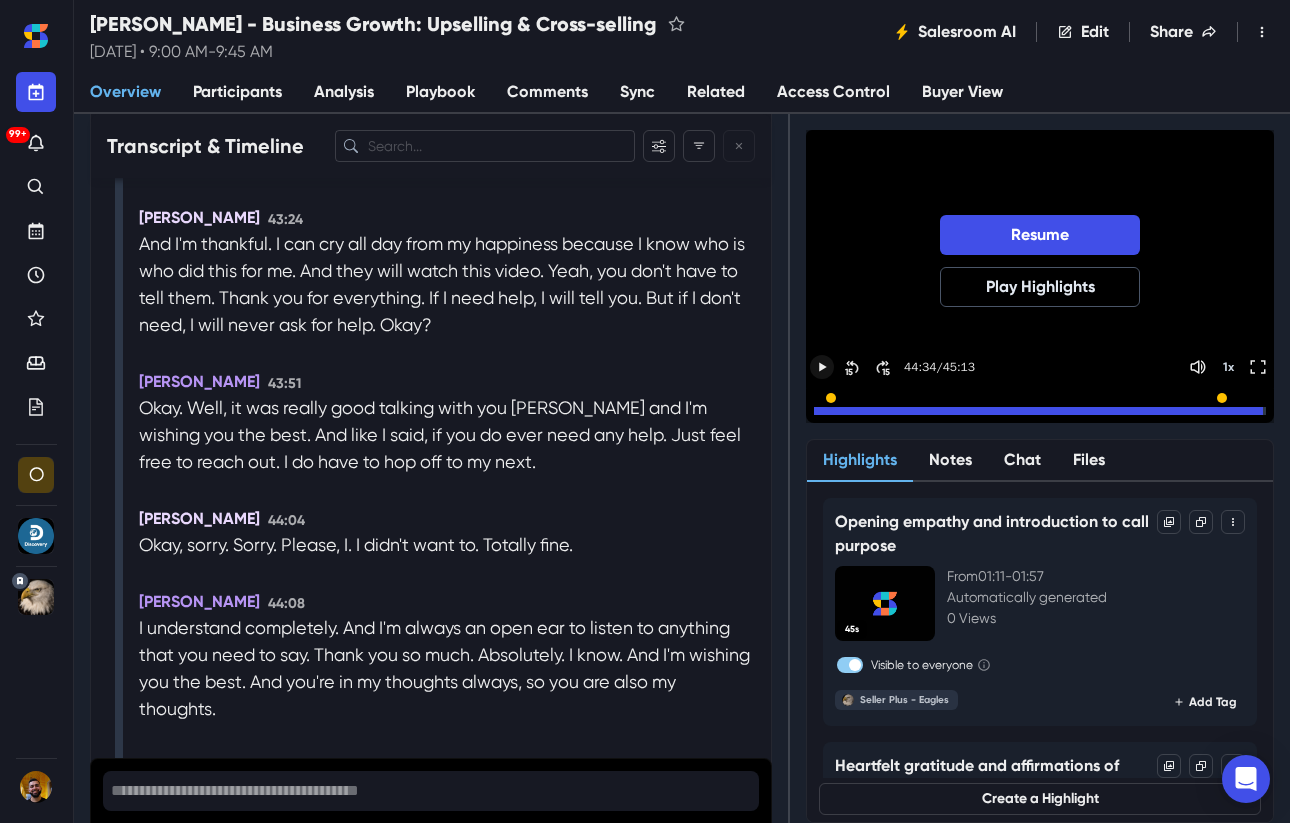 click on "Create a Highlight" at bounding box center (1040, 799) 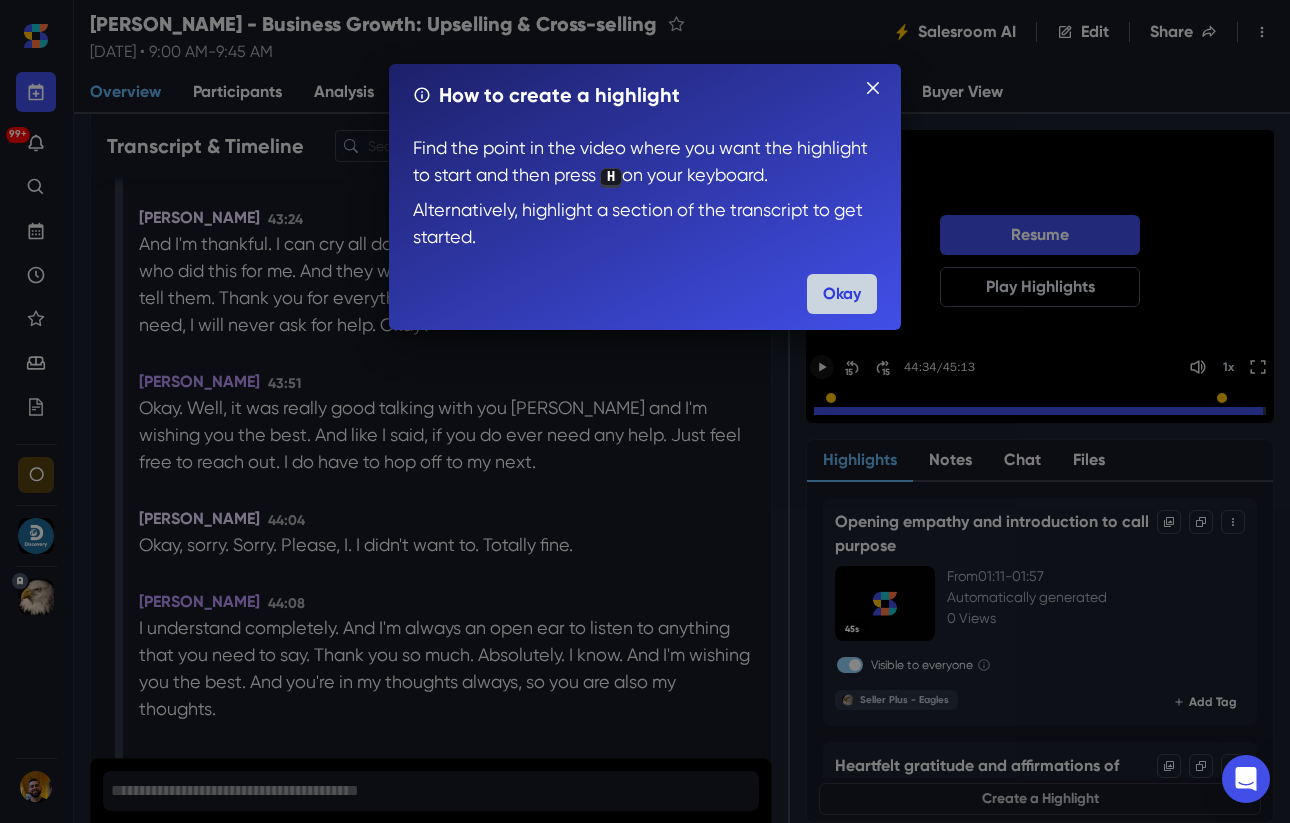 click on "Okay" at bounding box center (842, 294) 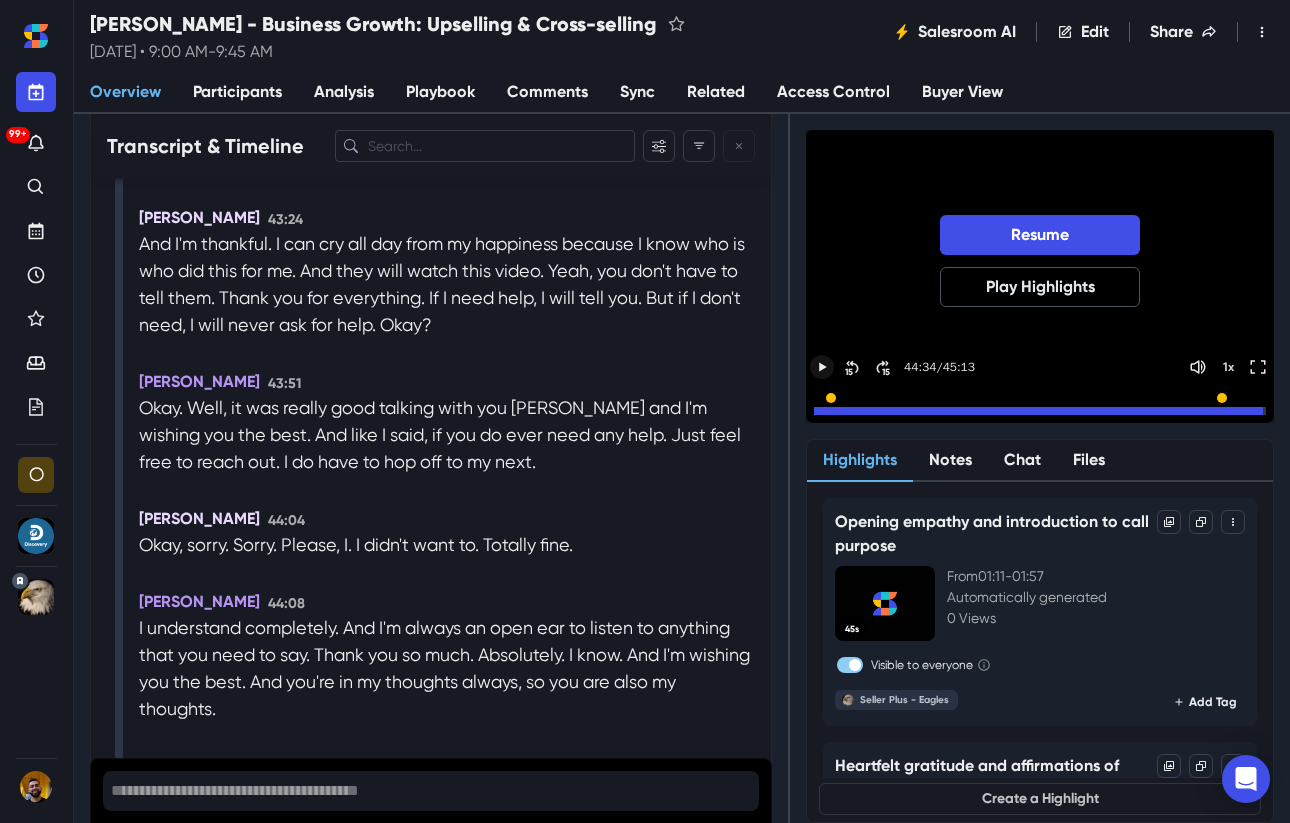 click on "Participants" at bounding box center [237, 93] 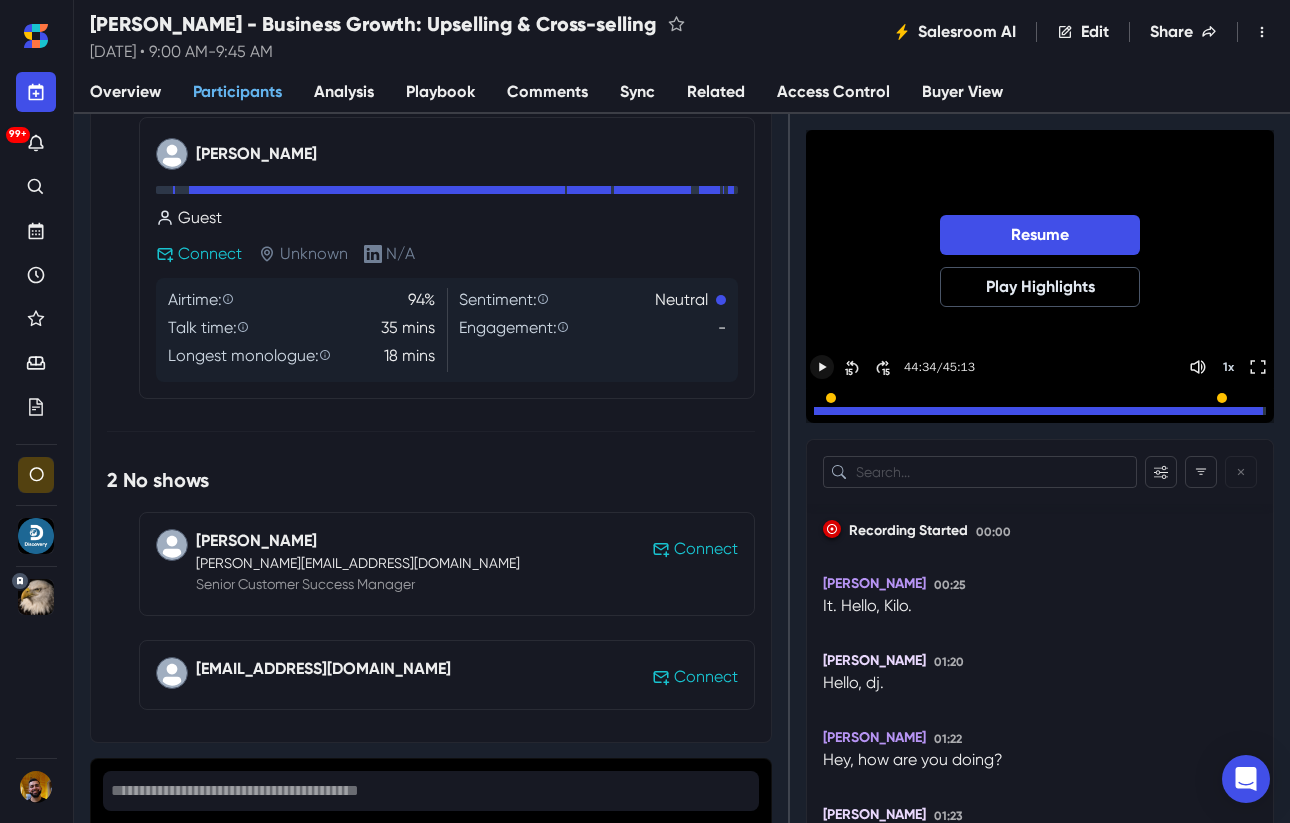 scroll, scrollTop: 0, scrollLeft: 0, axis: both 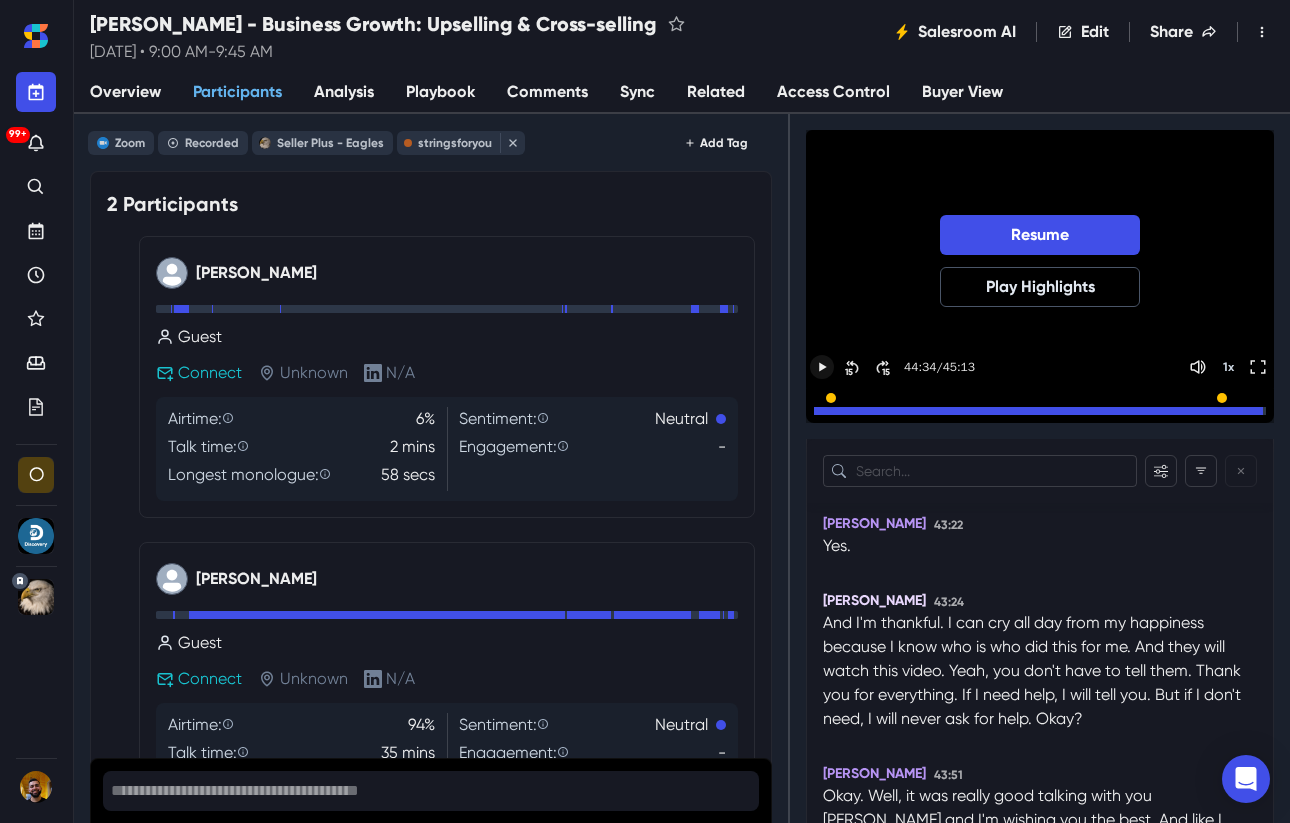 click on "Analysis" at bounding box center [344, 92] 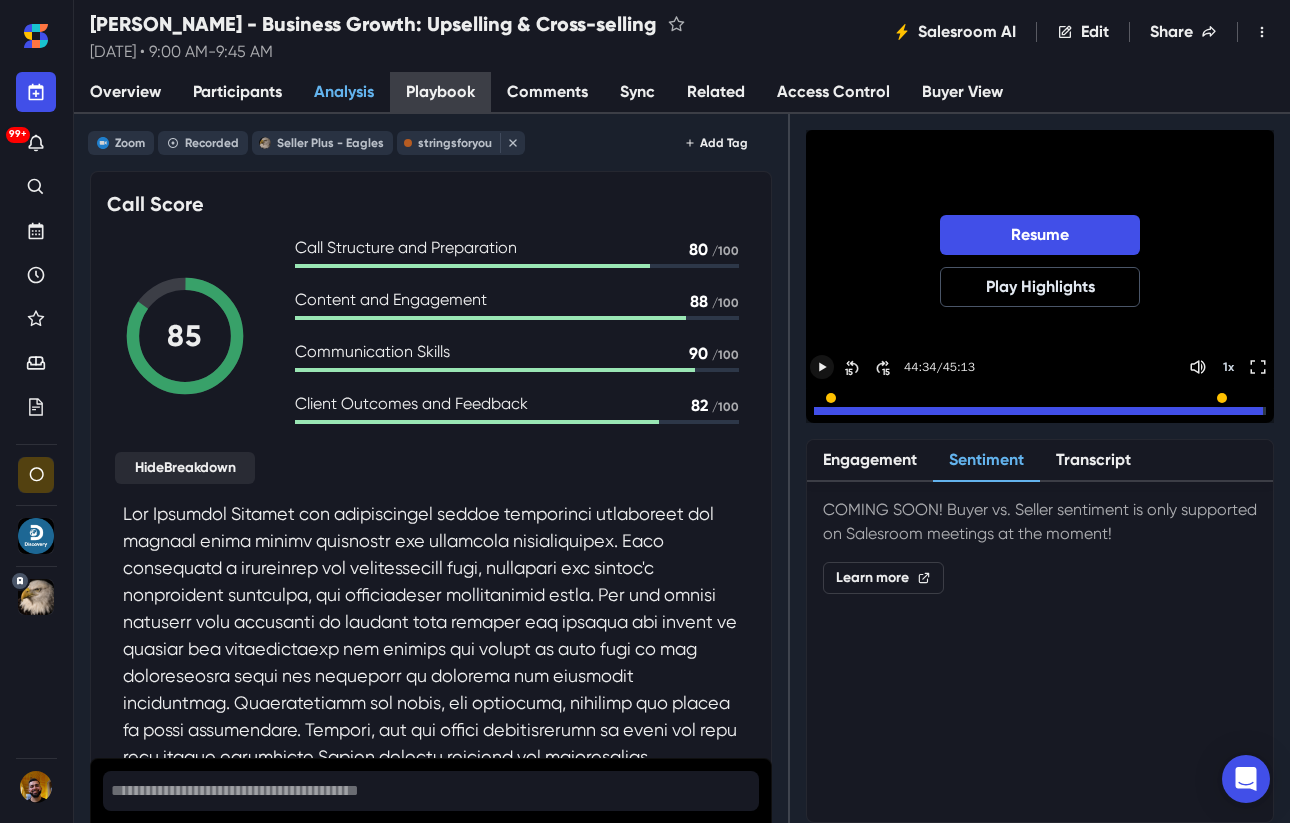 click on "Playbook" at bounding box center (440, 93) 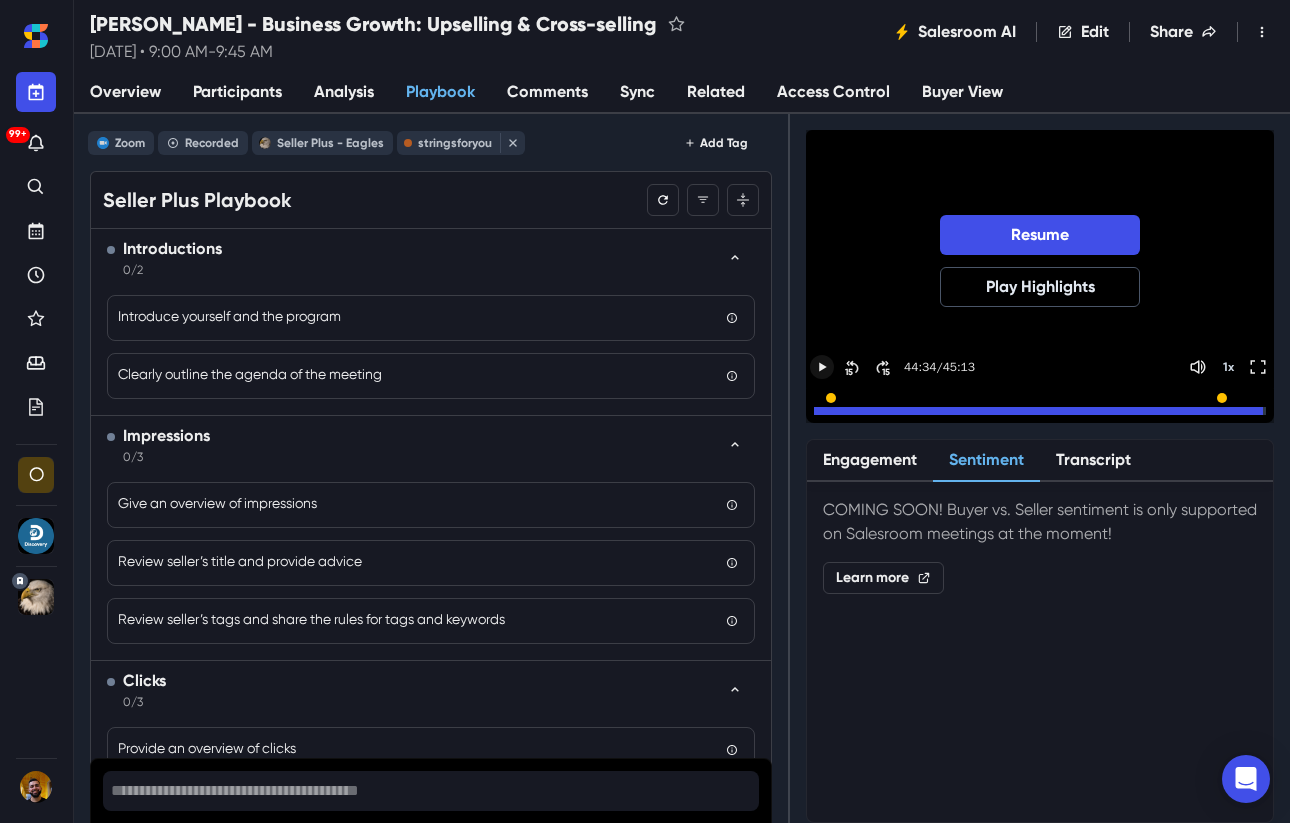 click on "Comments" at bounding box center (547, 93) 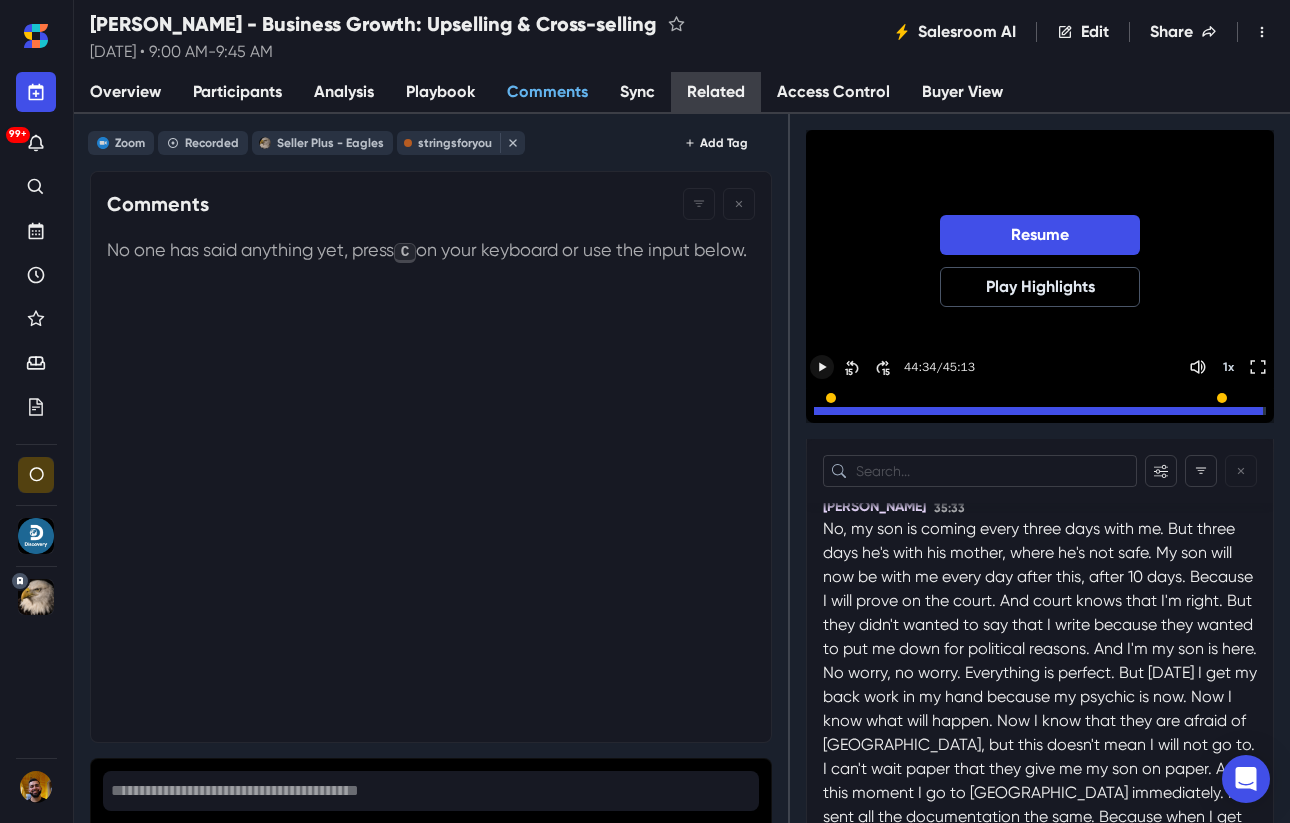 scroll, scrollTop: 0, scrollLeft: 0, axis: both 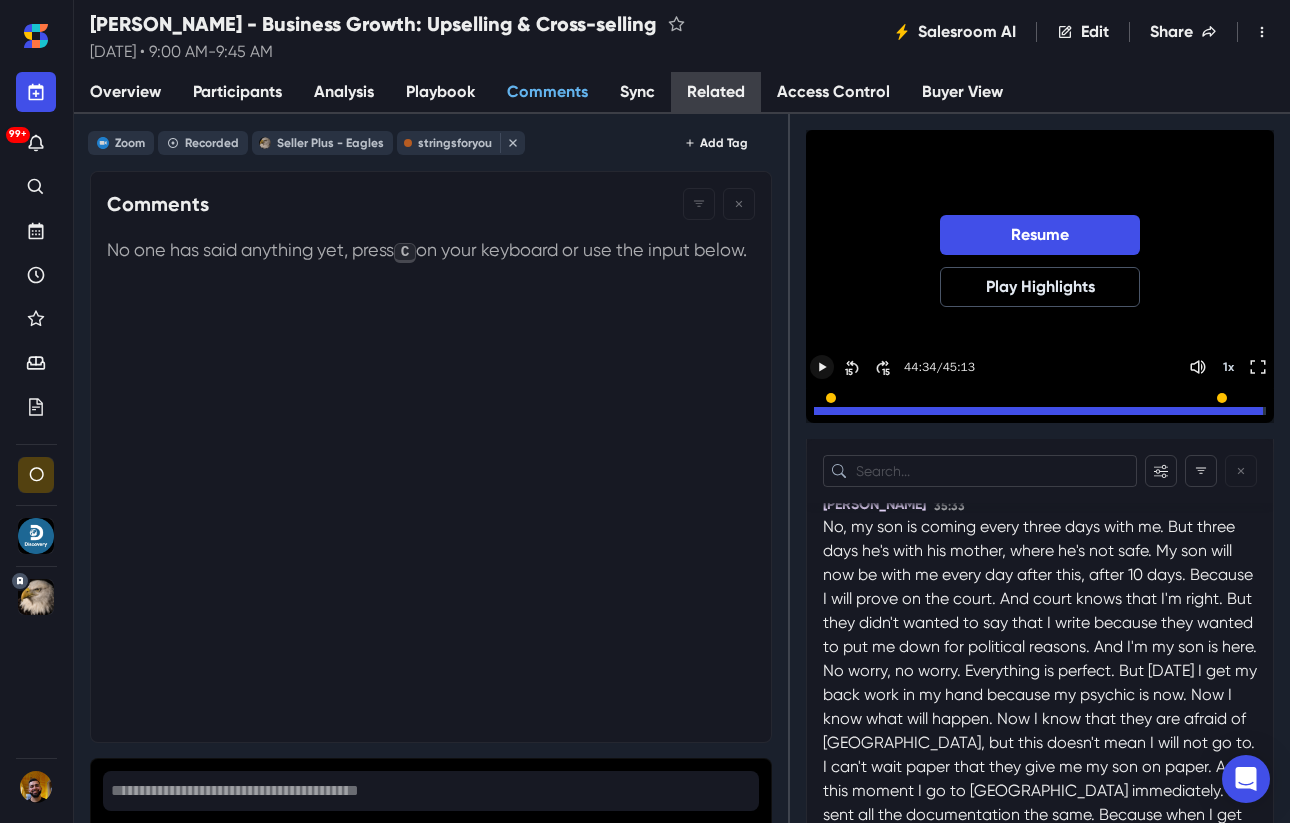 click on "Related" at bounding box center [716, 93] 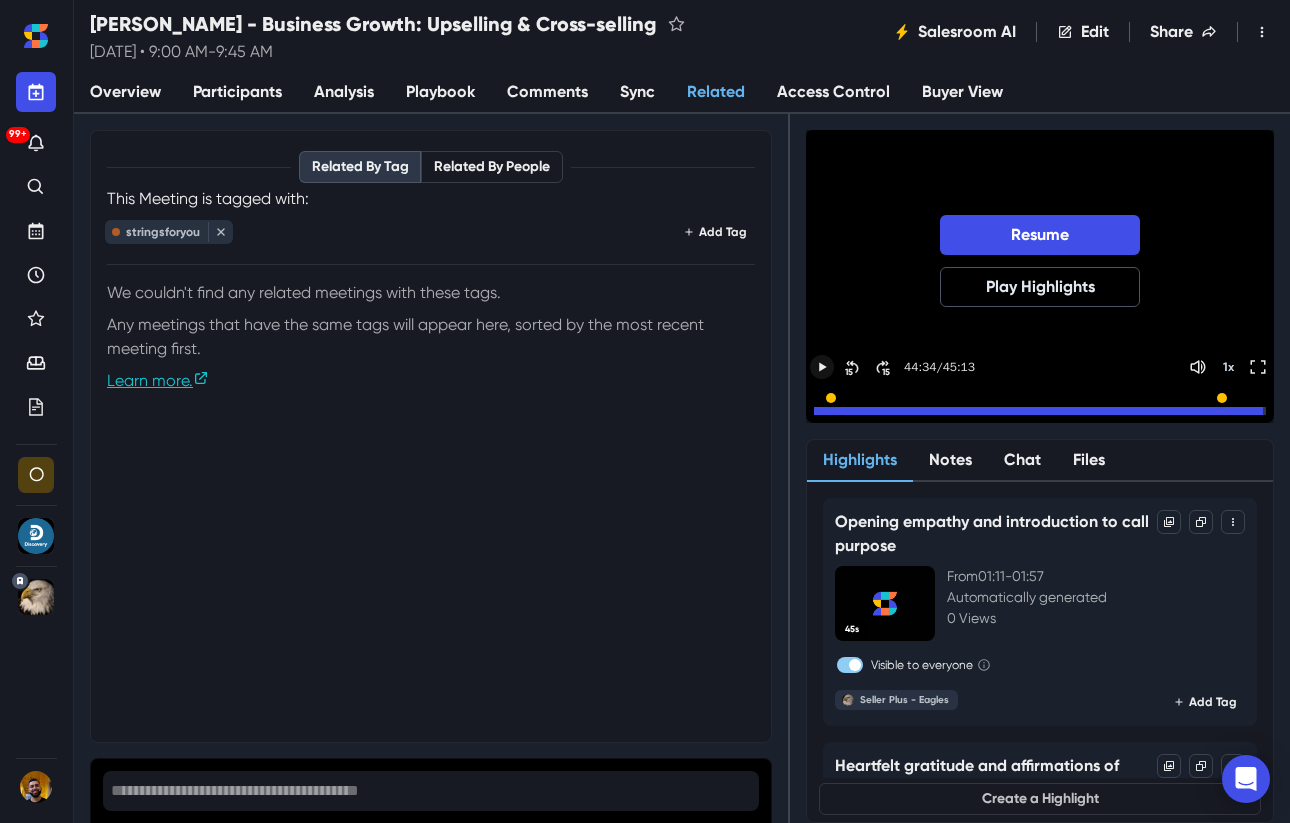 click on "Sync" at bounding box center [637, 93] 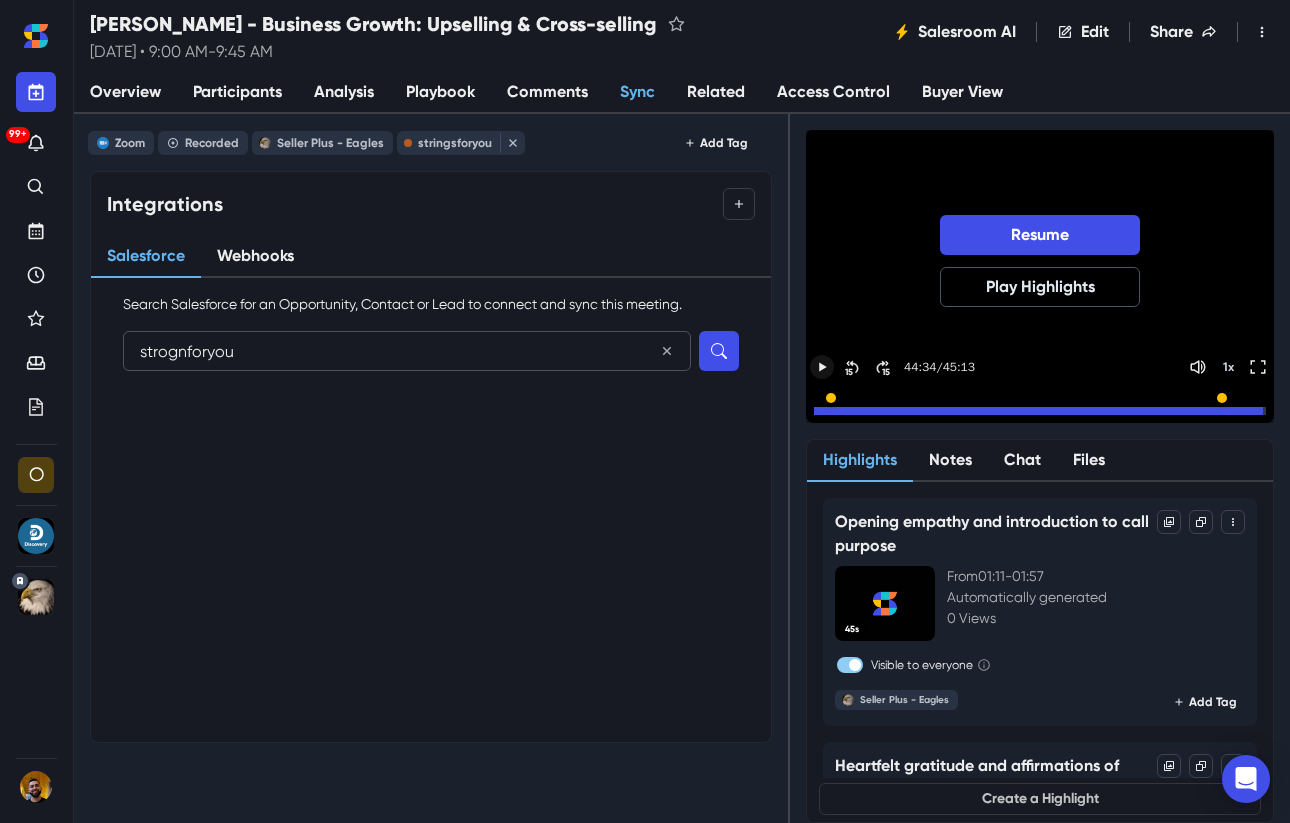 click on "strognforyou" at bounding box center [407, 351] 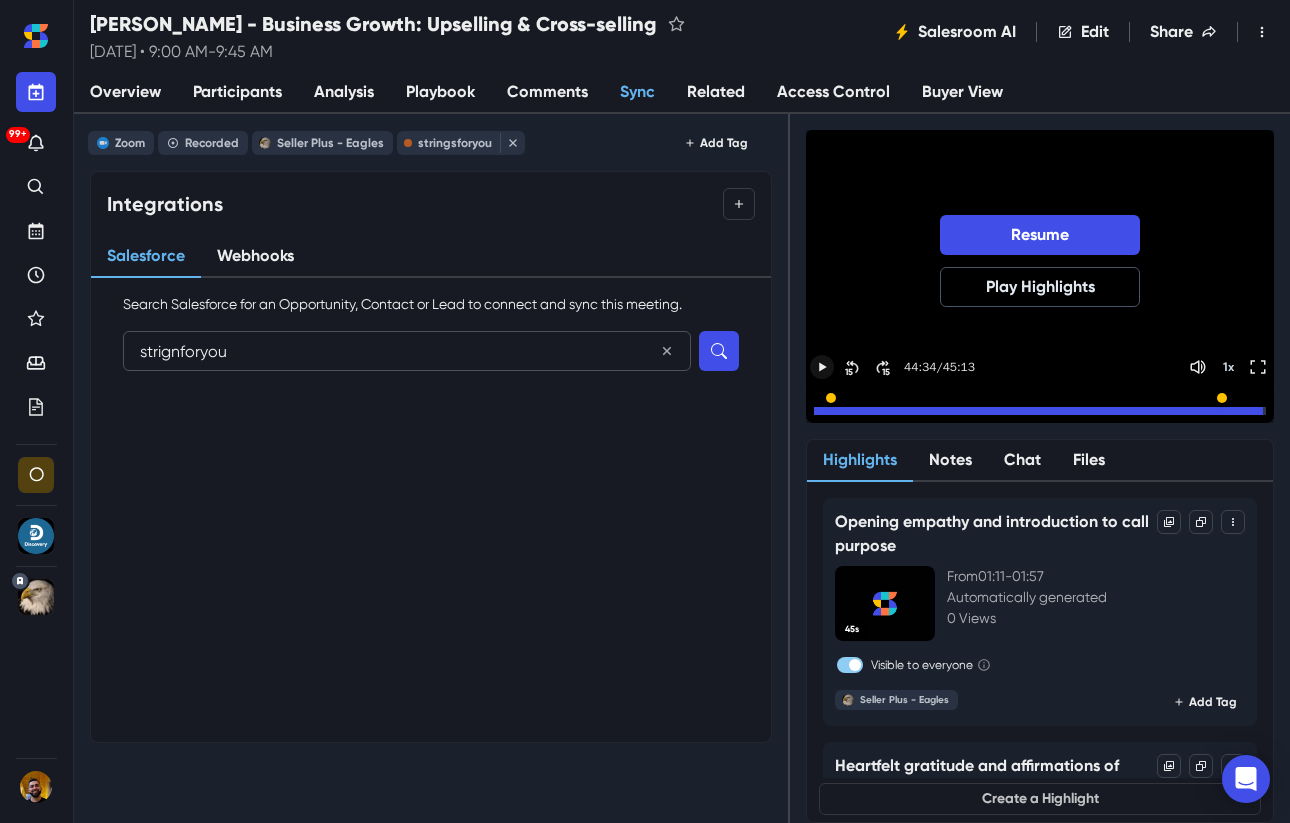 click at bounding box center [719, 351] 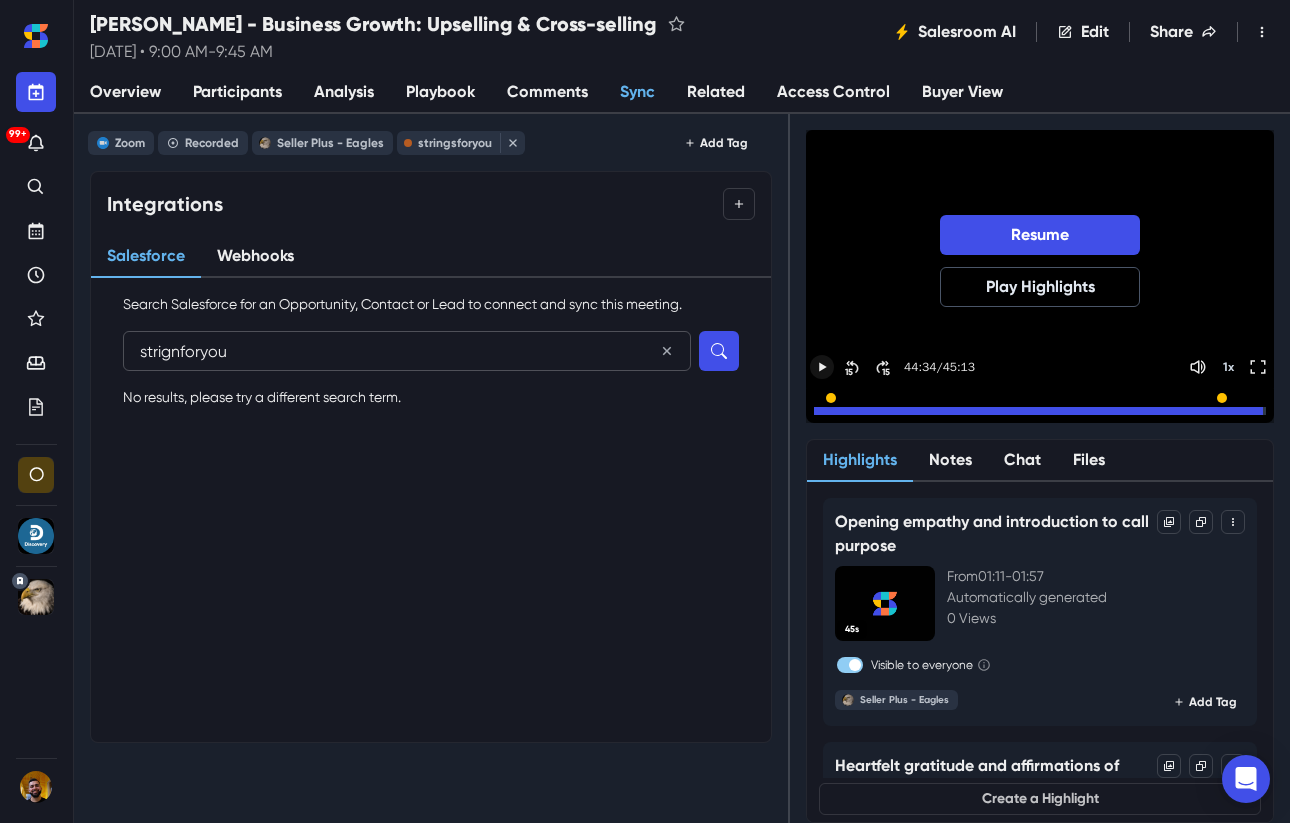 click on "strignforyou" at bounding box center (407, 351) 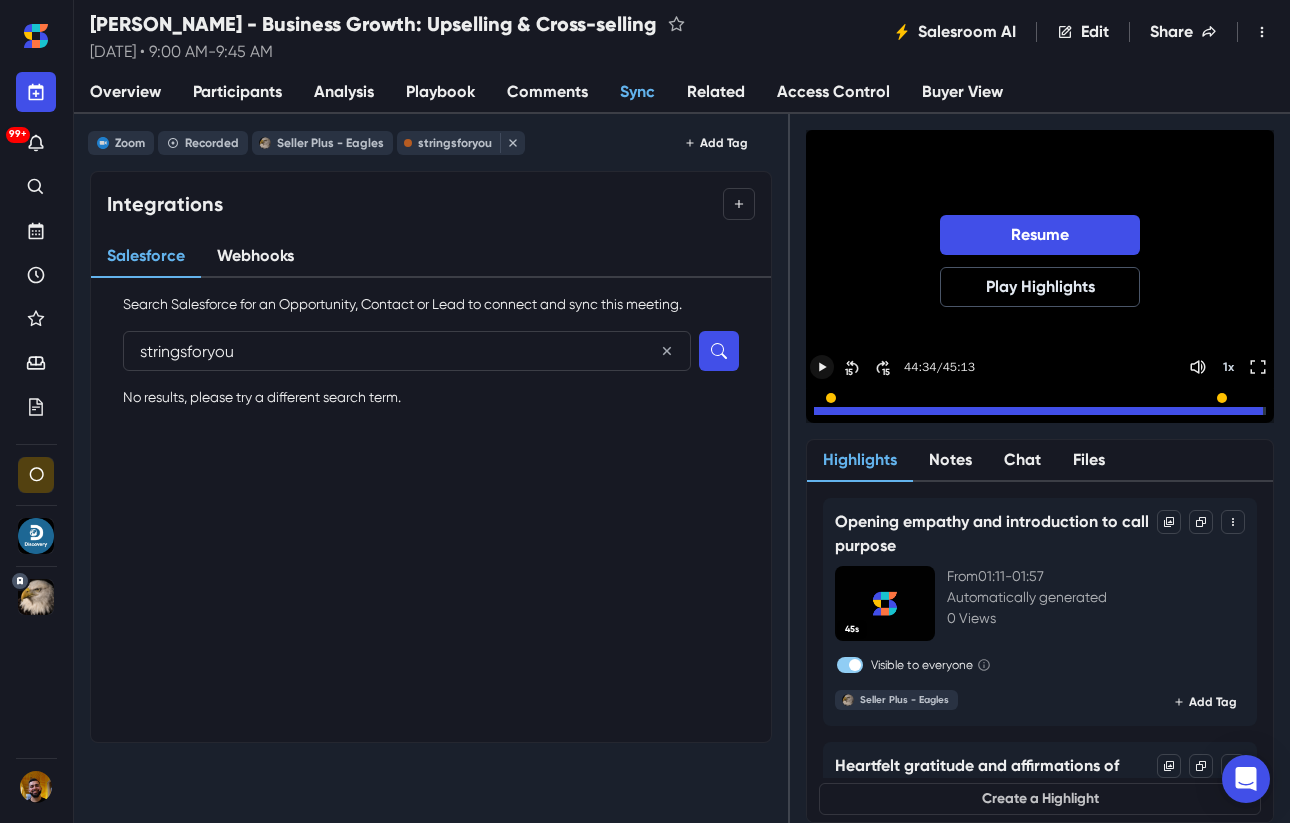 type on "stringsforyou" 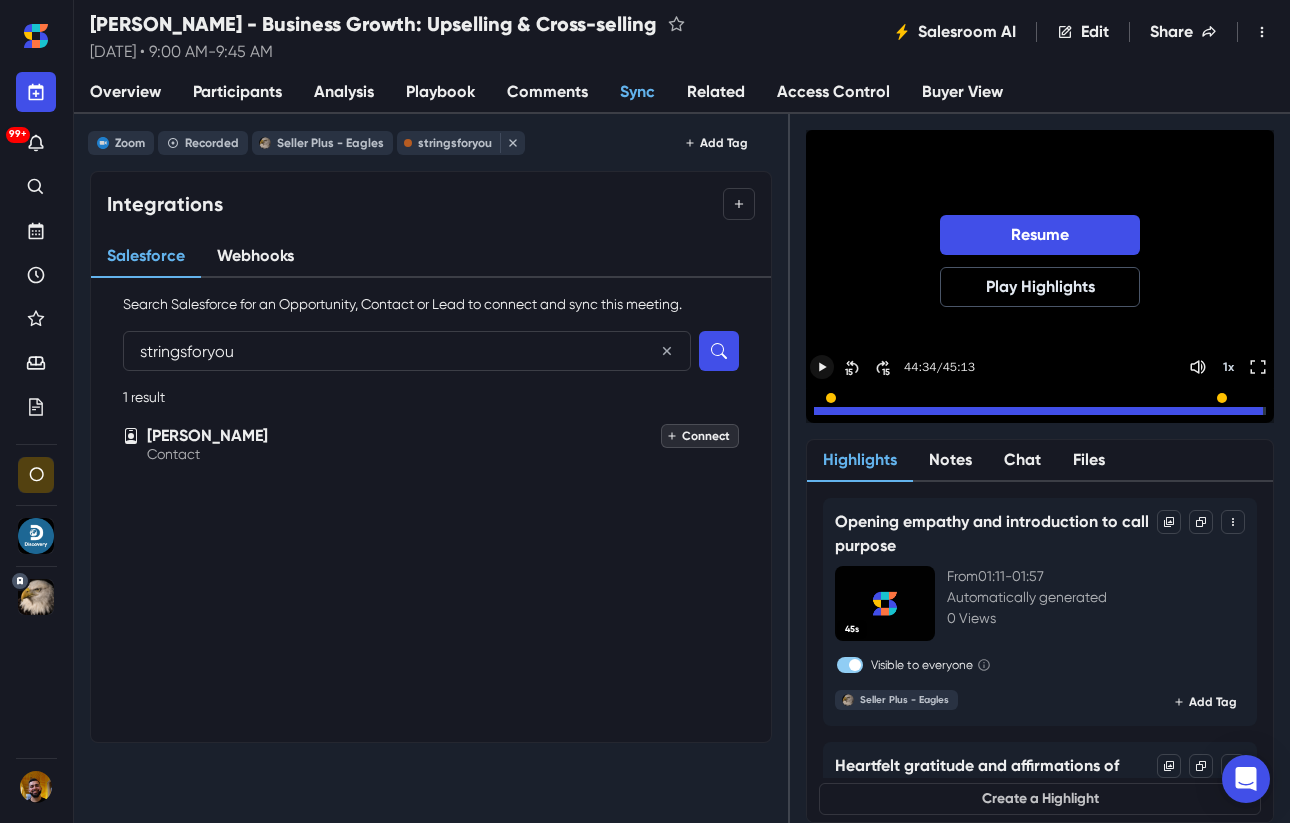 click on "Connect" at bounding box center (700, 436) 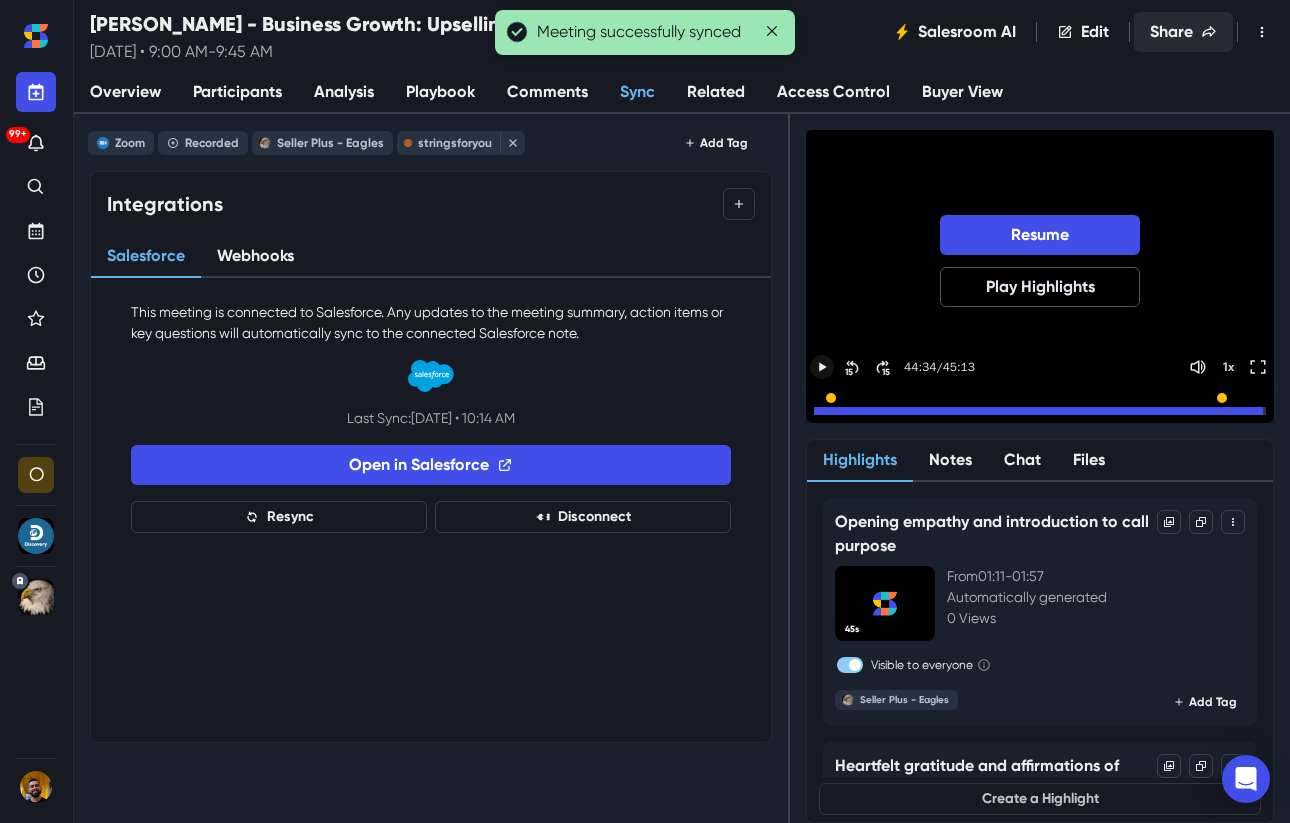 click 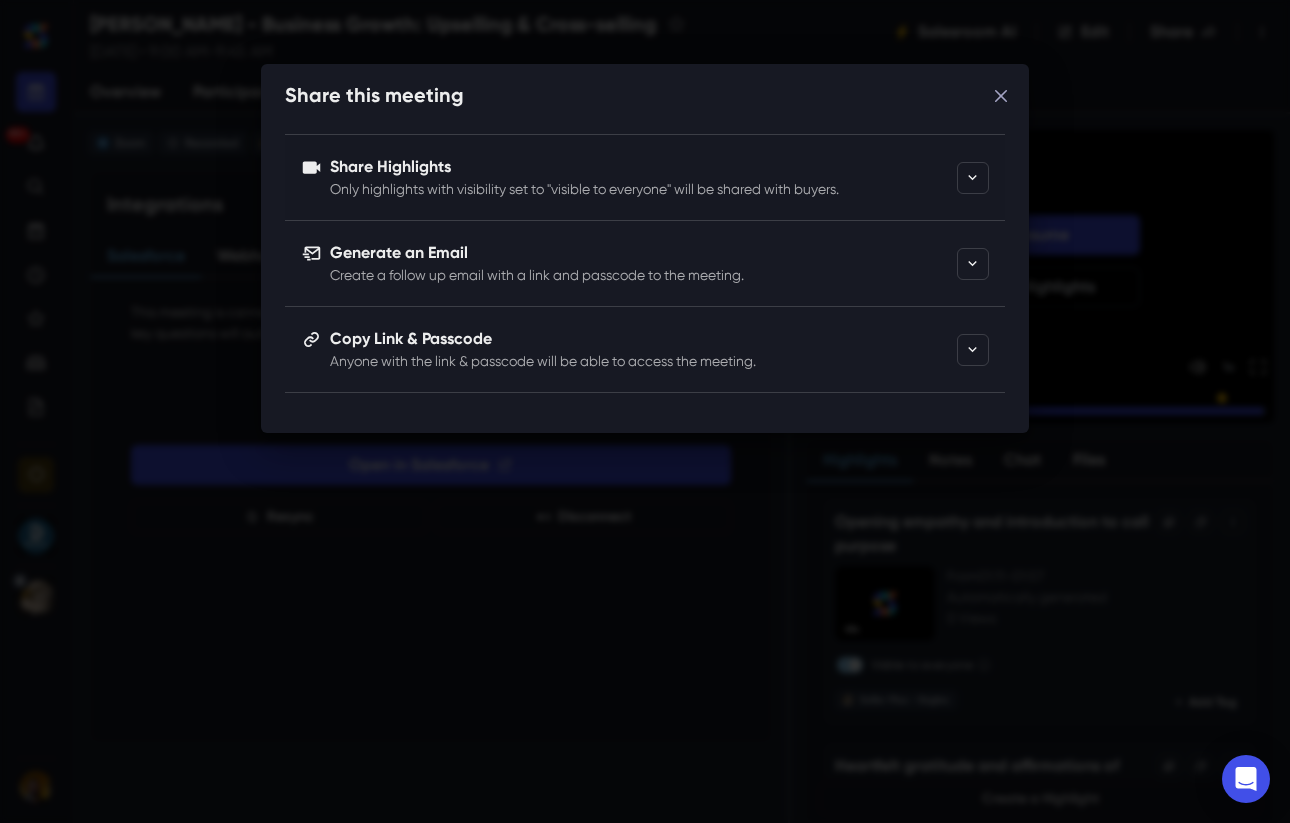 click on "Only highlights with visibility set to "visible to everyone" will be shared with buyers." at bounding box center [639, 189] 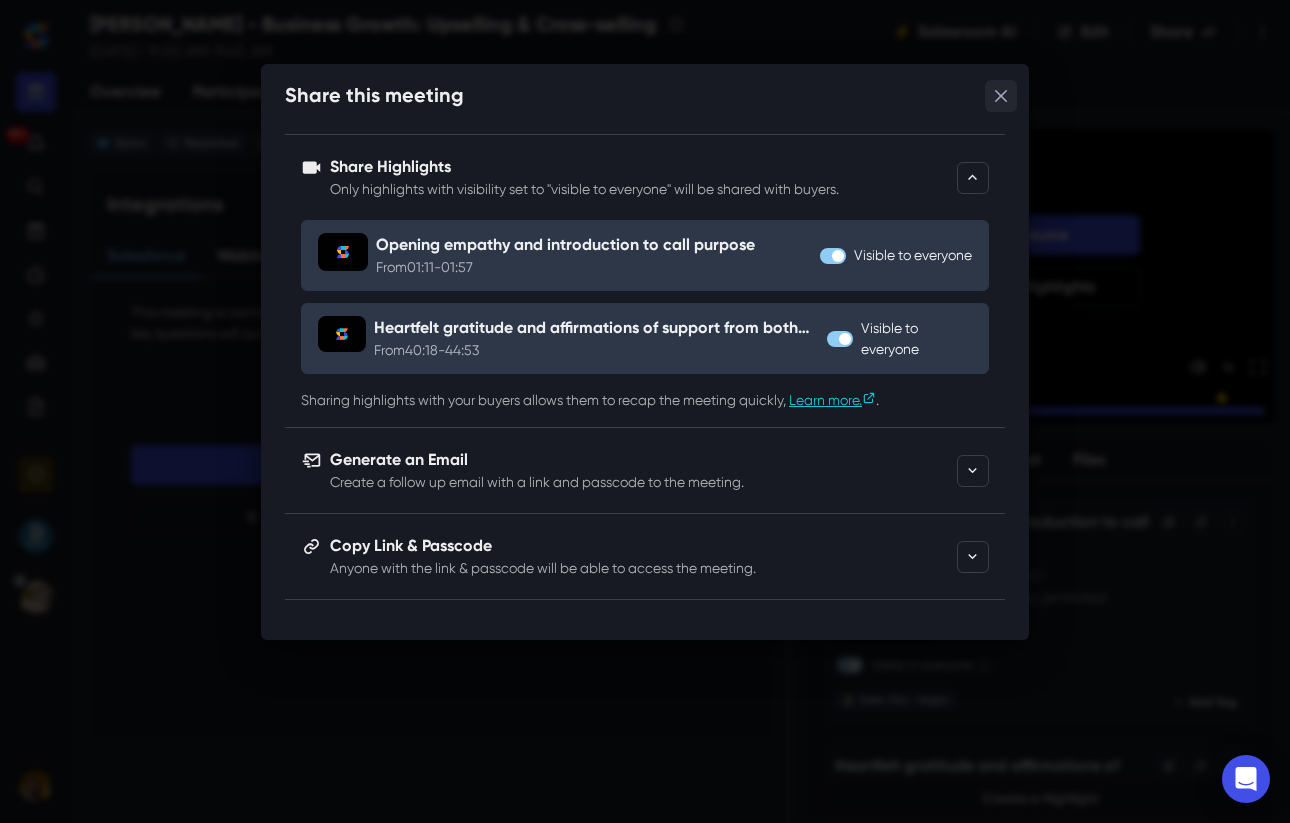 click 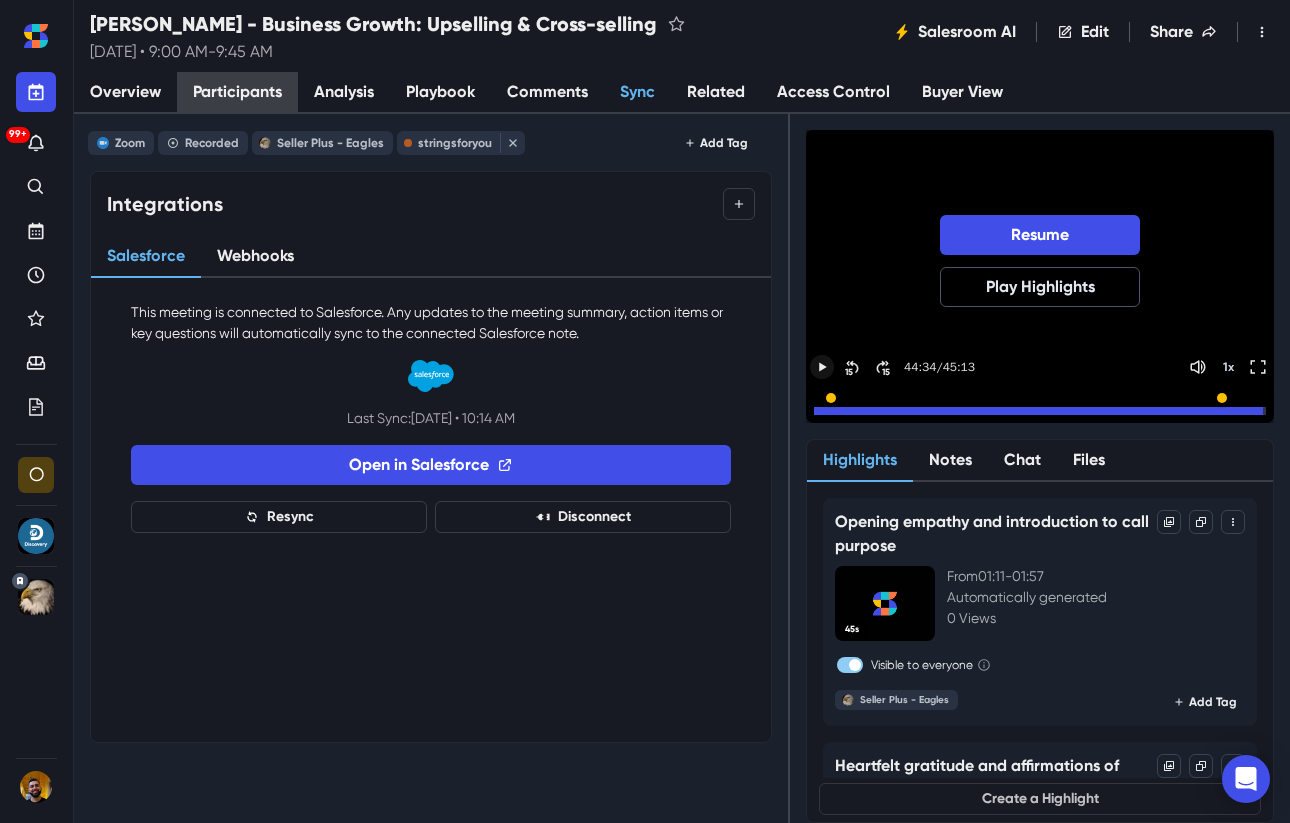 click on "Participants" at bounding box center (237, 92) 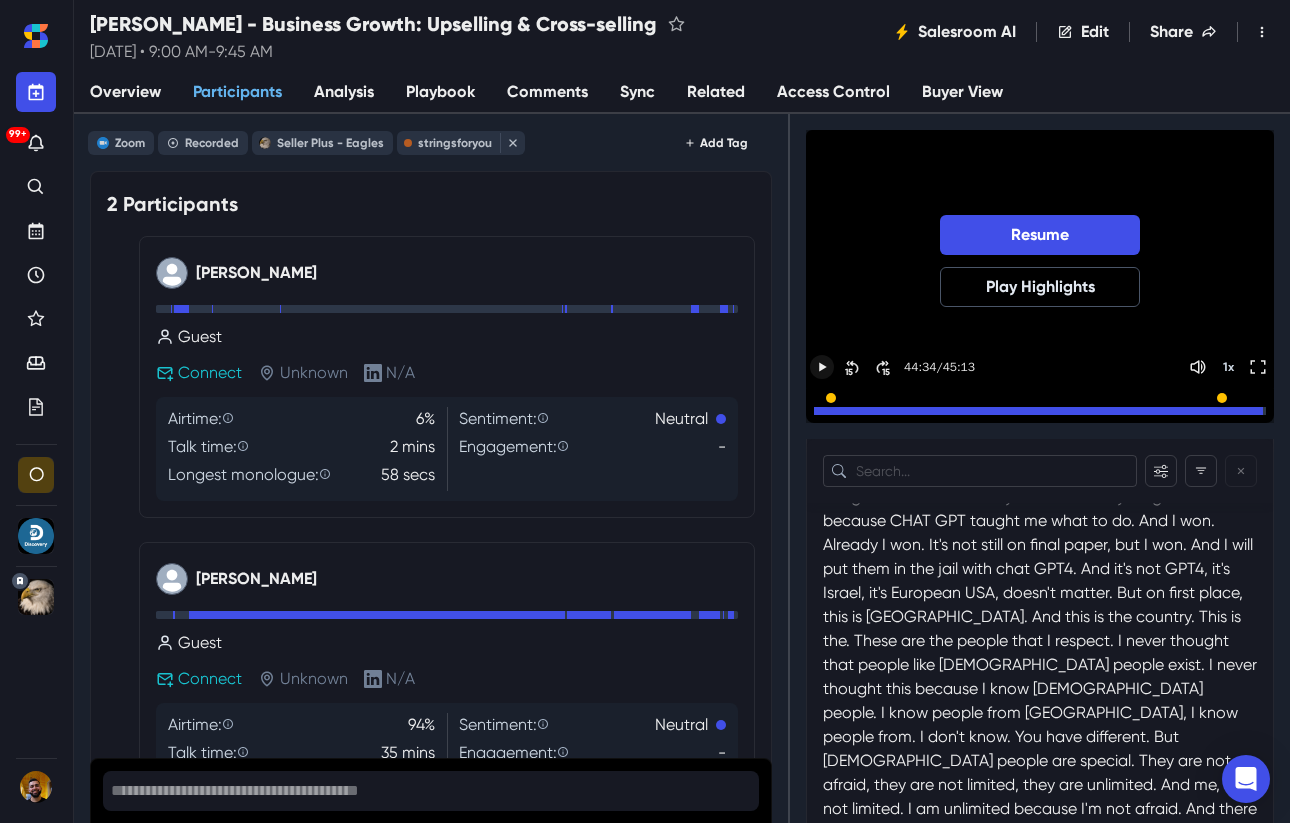 scroll, scrollTop: 12802, scrollLeft: 0, axis: vertical 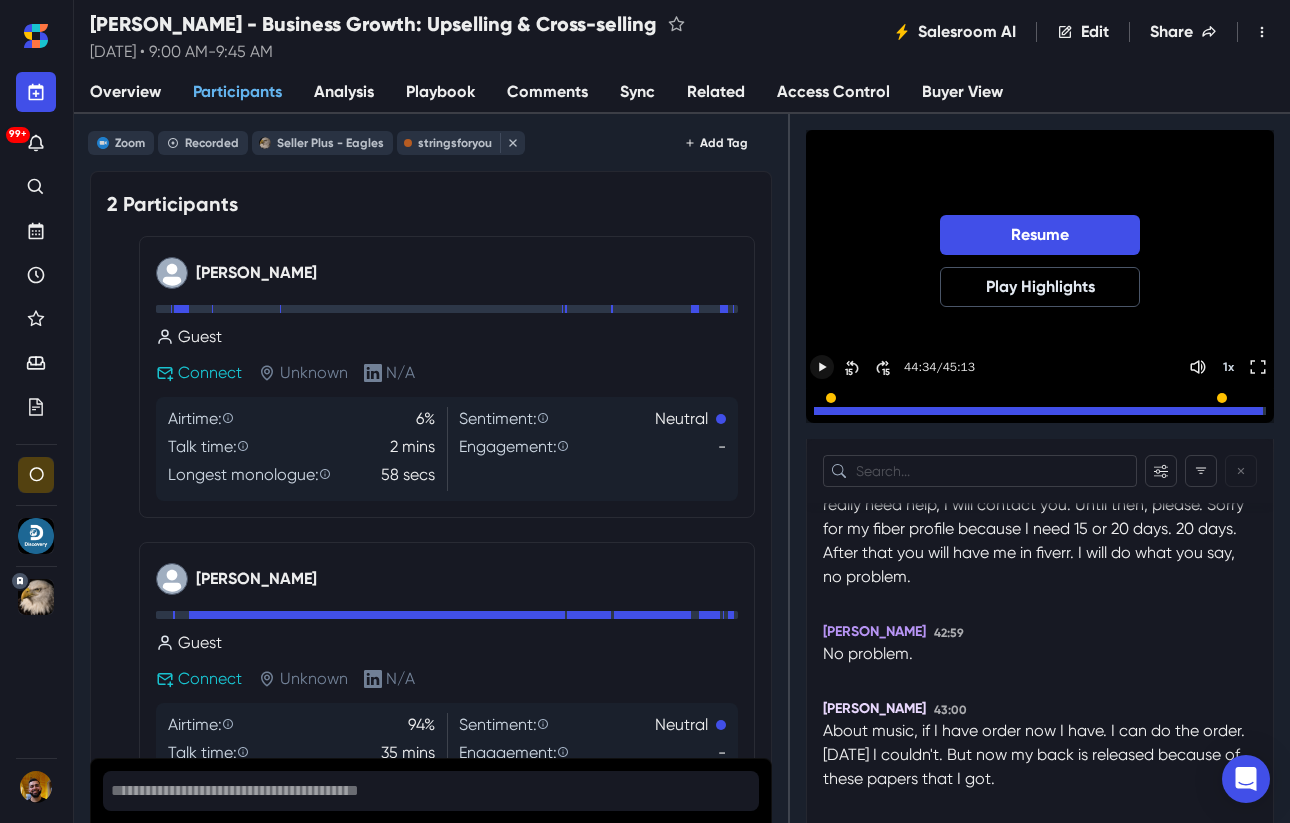 click on "Overview" at bounding box center [125, 92] 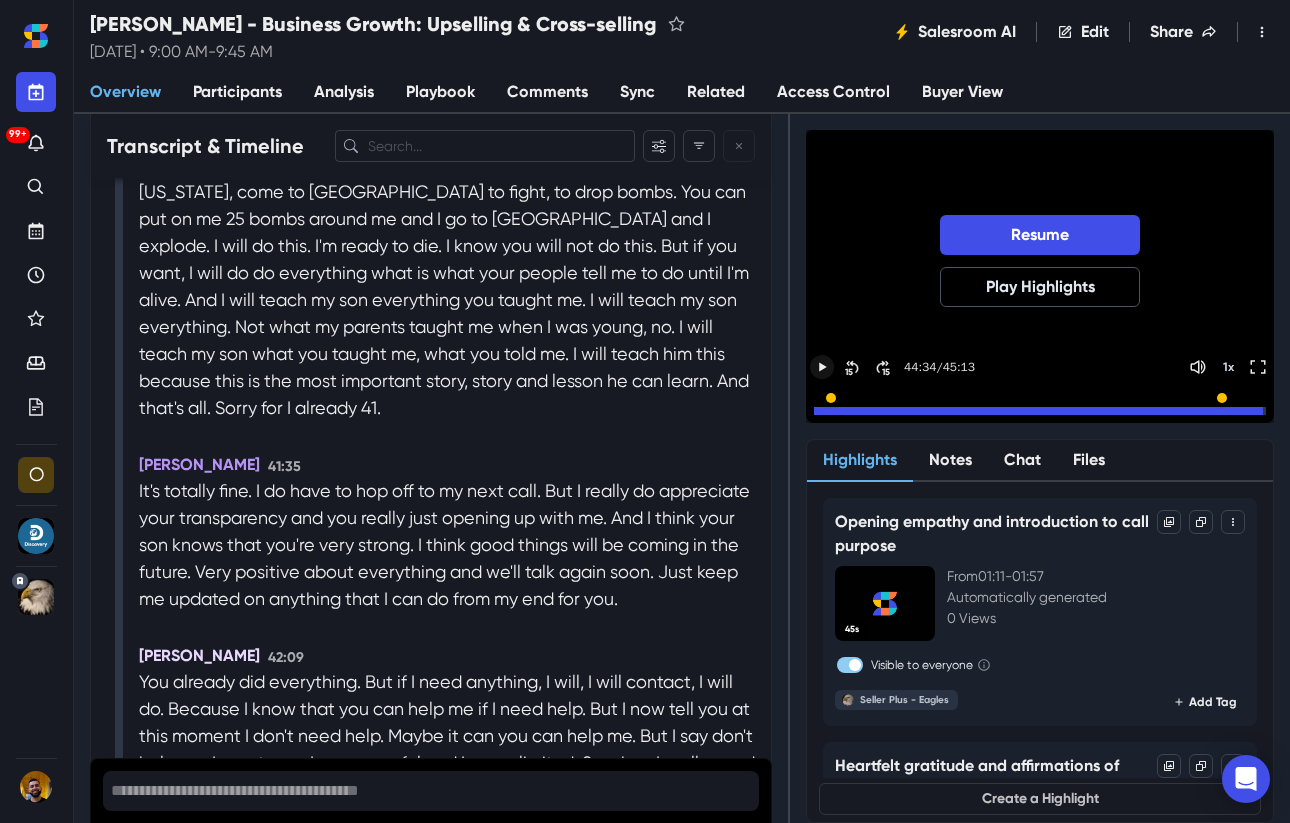 scroll, scrollTop: 14480, scrollLeft: 0, axis: vertical 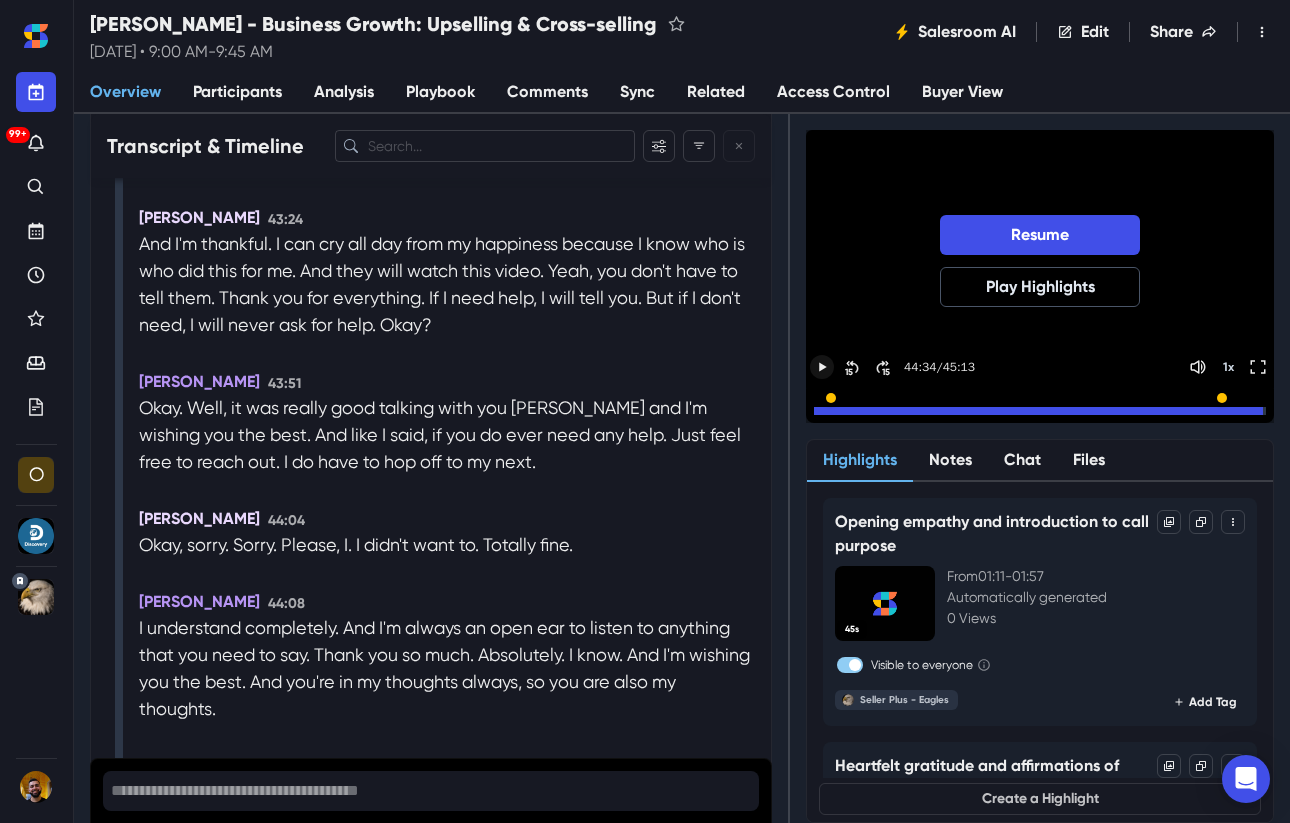 click on "My heart to you." at bounding box center (517, 818) 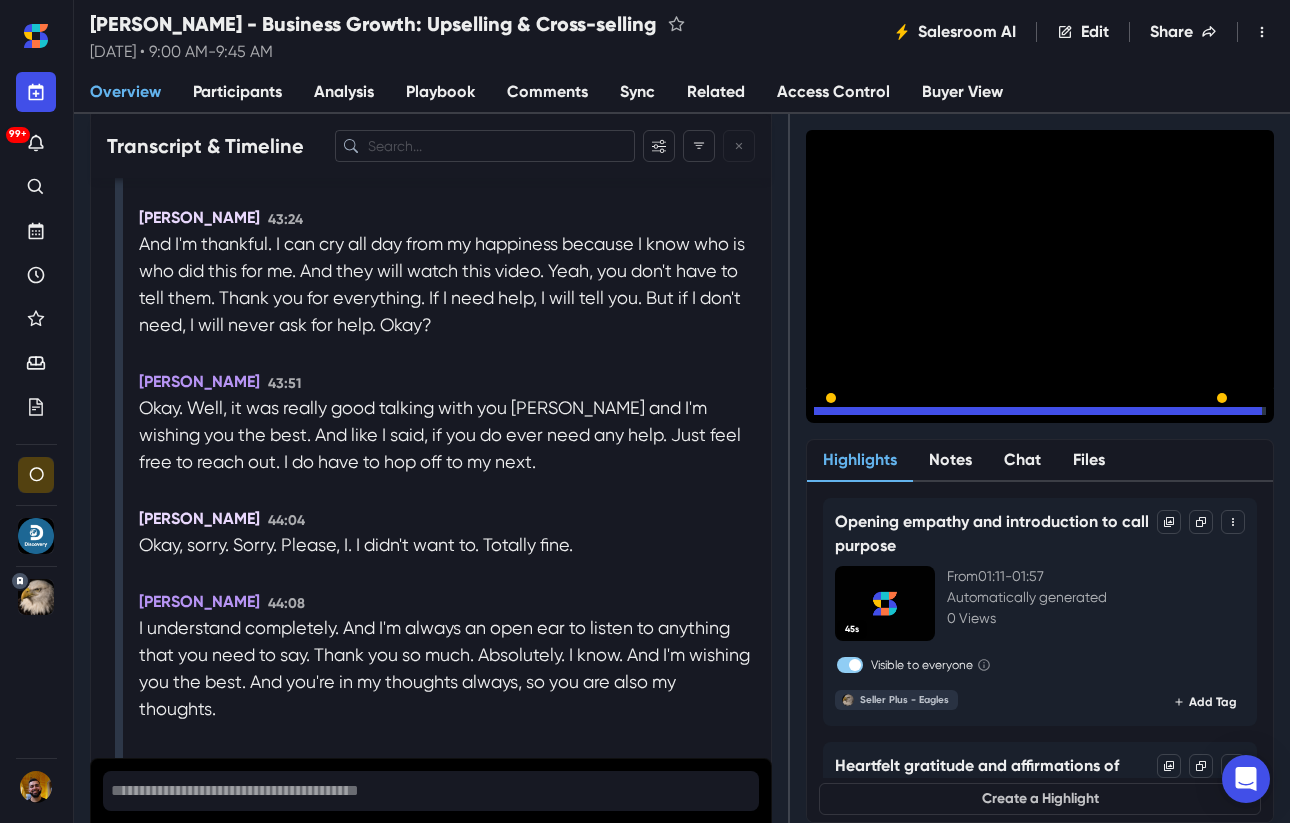 click on "My heart to you." at bounding box center [517, 818] 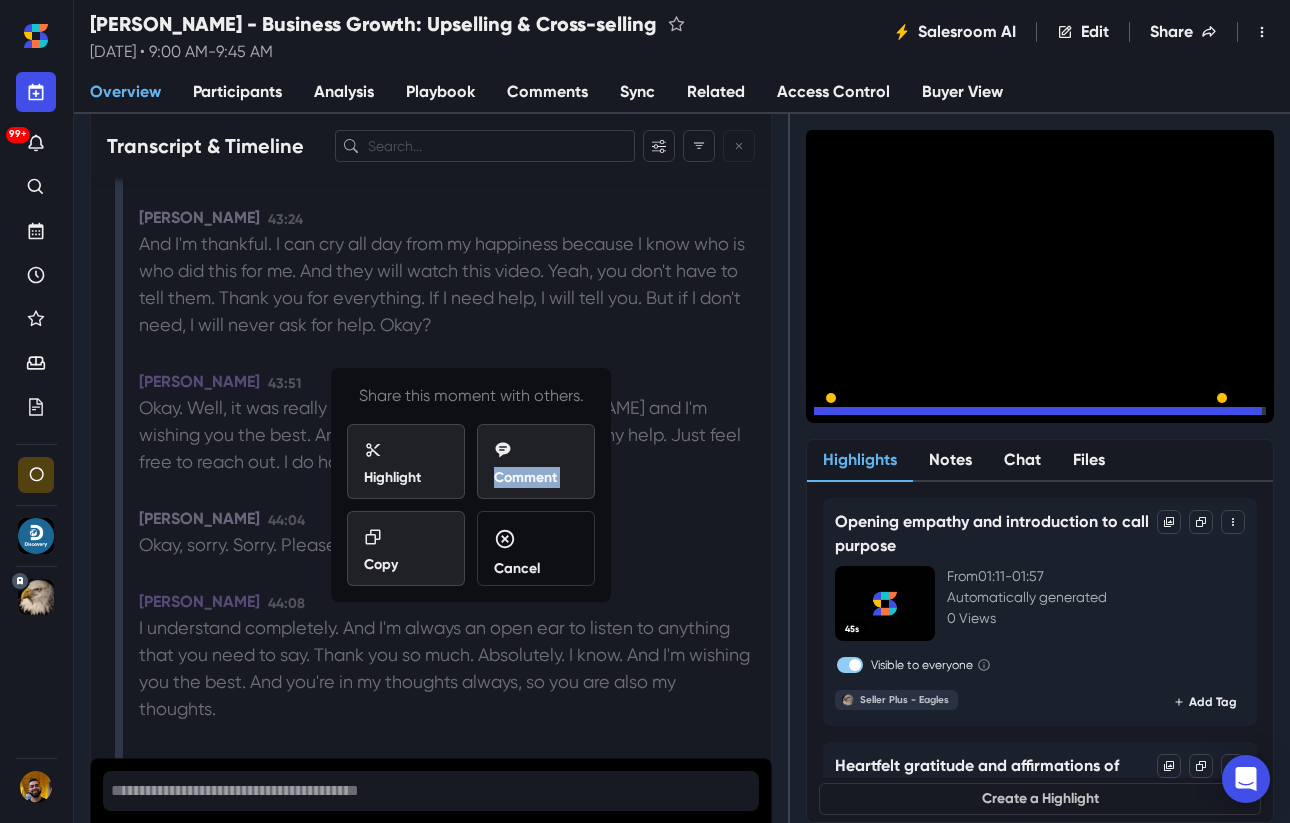 click on "Comment" at bounding box center (536, 465) 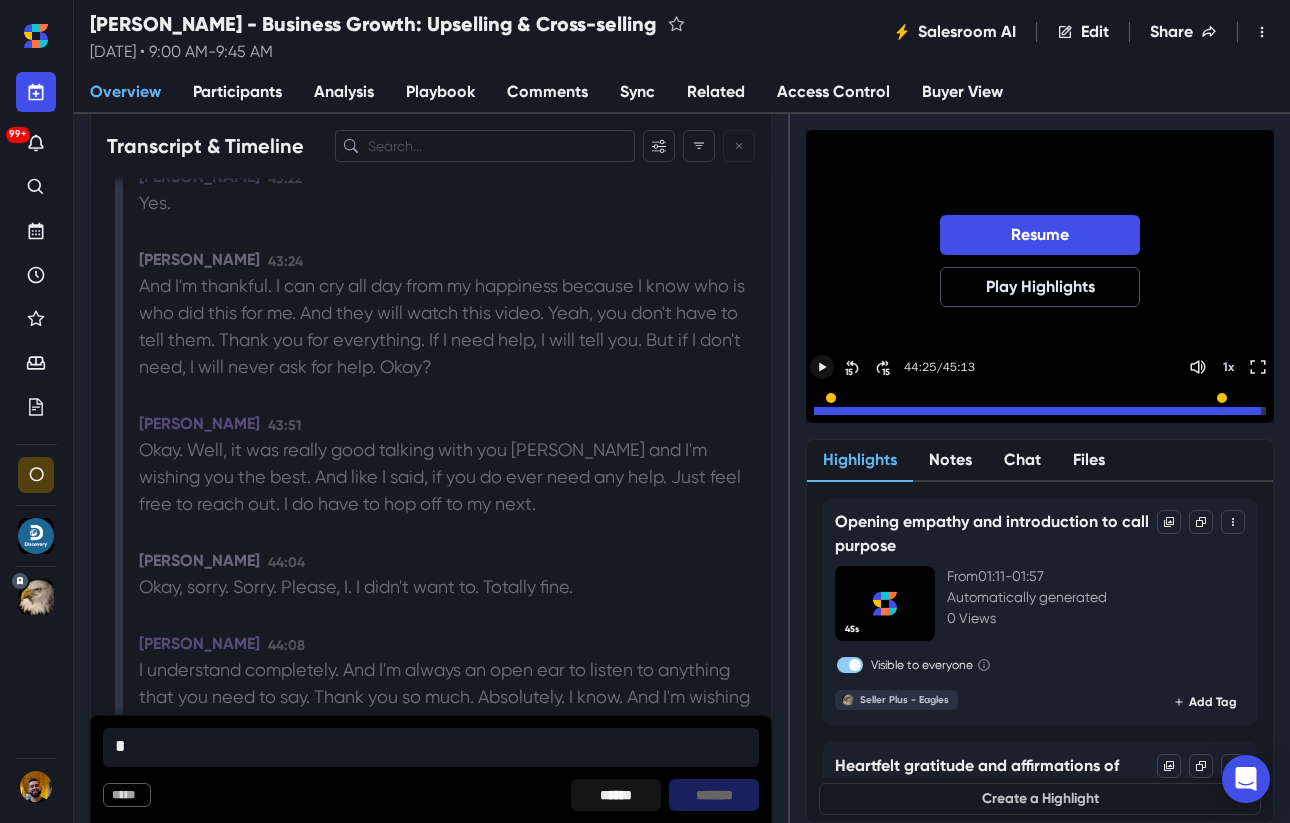 scroll, scrollTop: 14515, scrollLeft: 0, axis: vertical 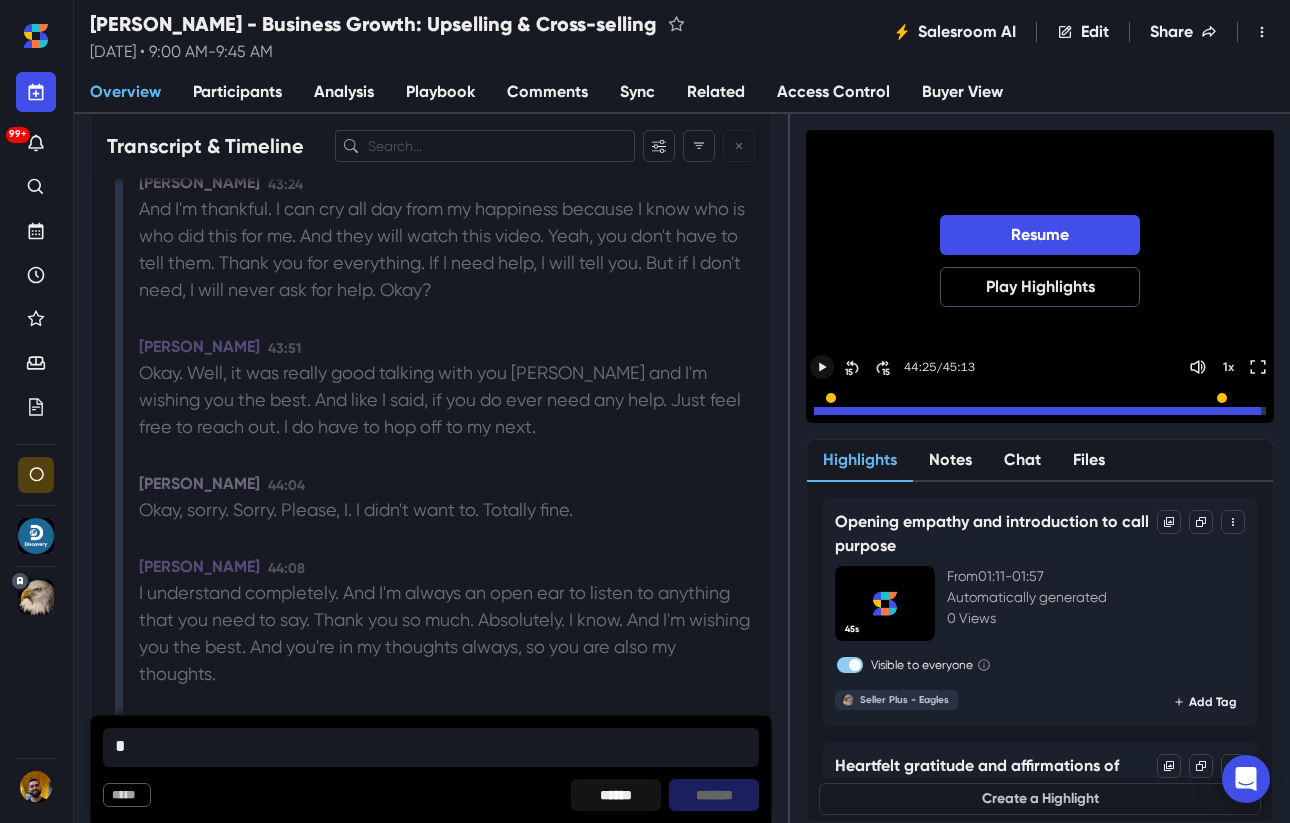 type 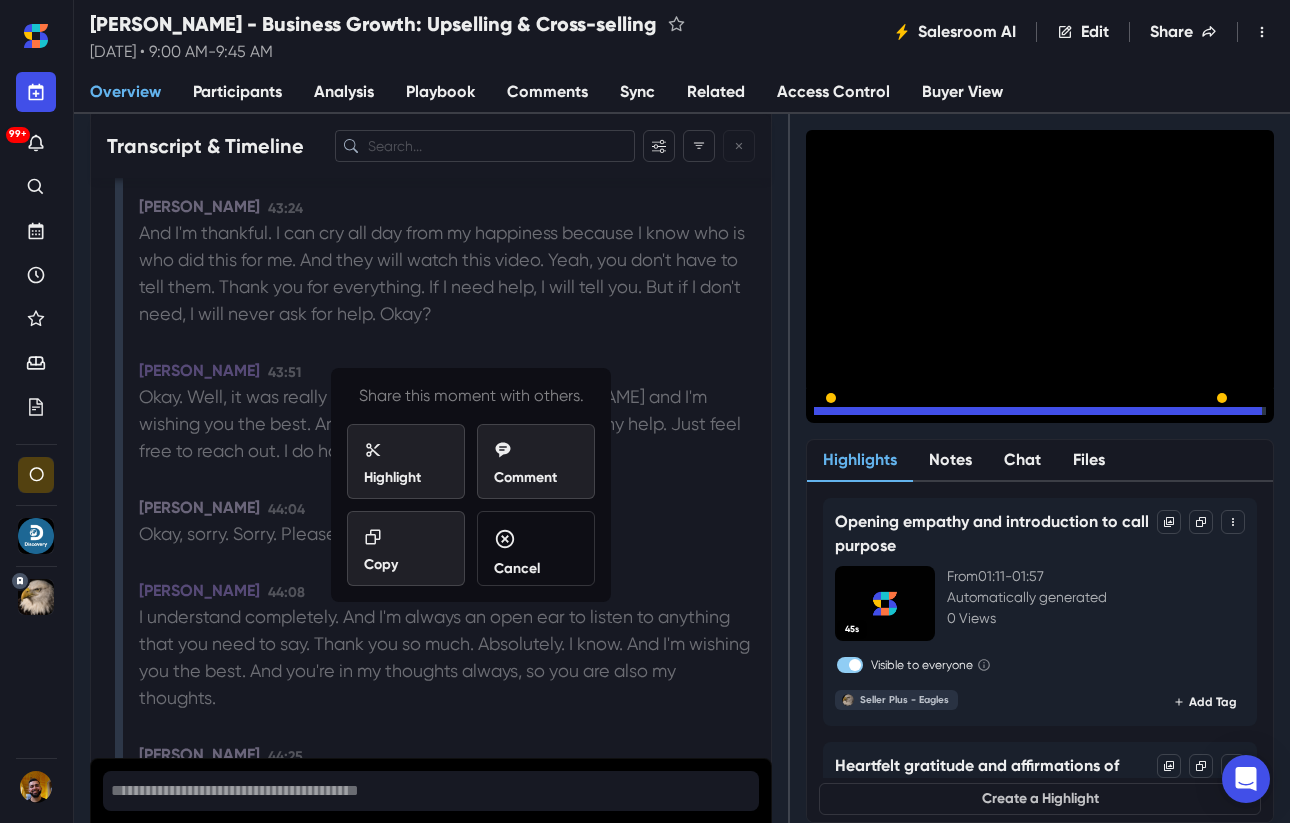 scroll, scrollTop: 14480, scrollLeft: 0, axis: vertical 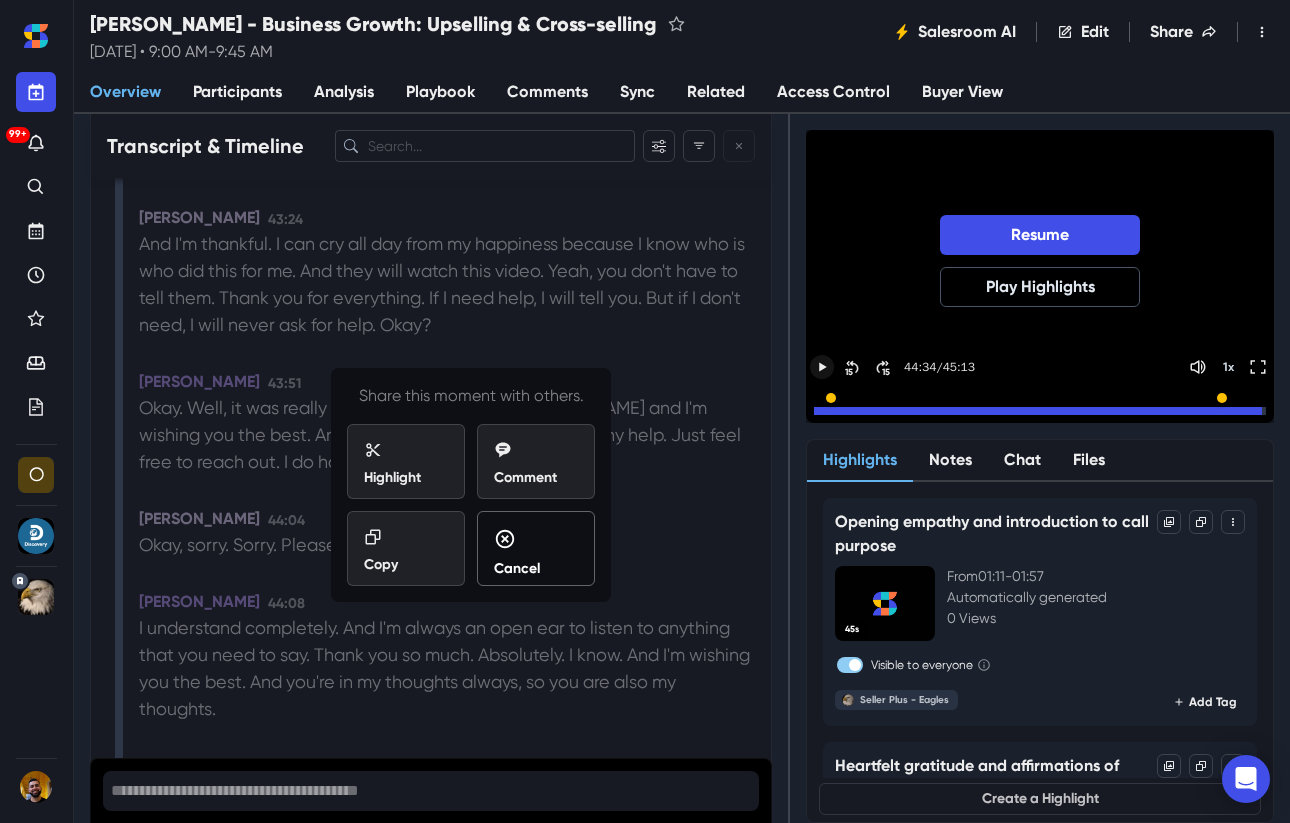 click on "Cancel" at bounding box center (517, 569) 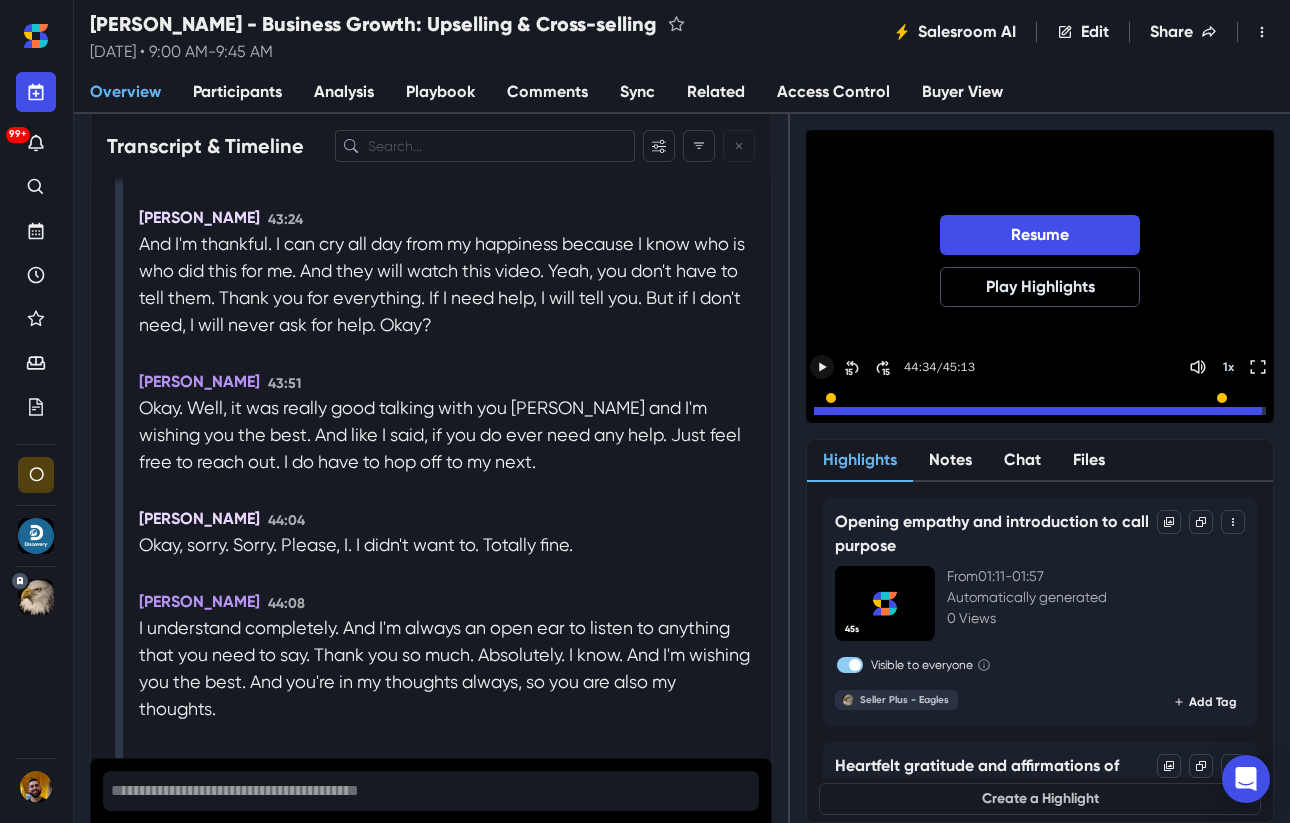 click on "I send you heart?" at bounding box center [377, 818] 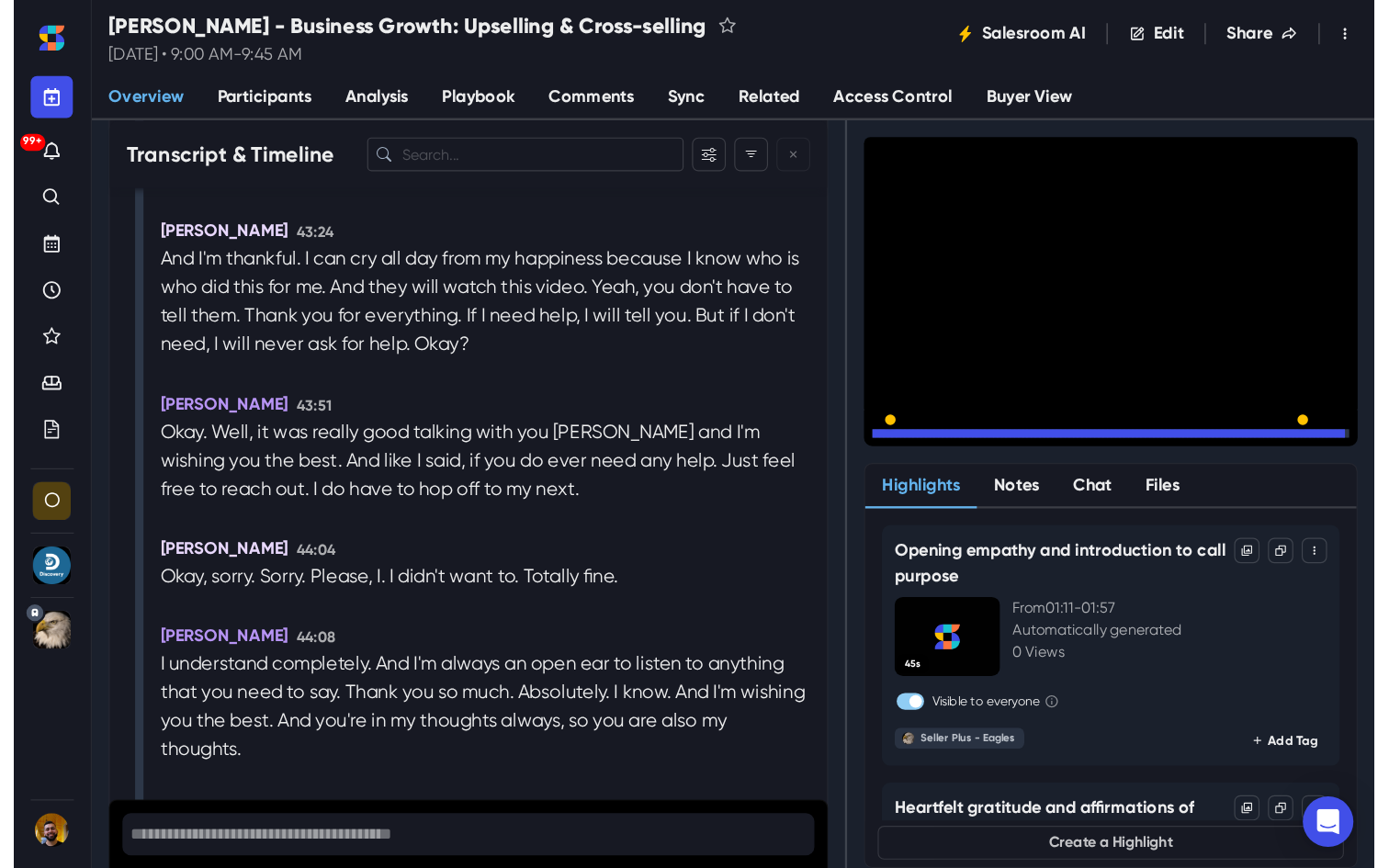 scroll, scrollTop: 13300, scrollLeft: 0, axis: vertical 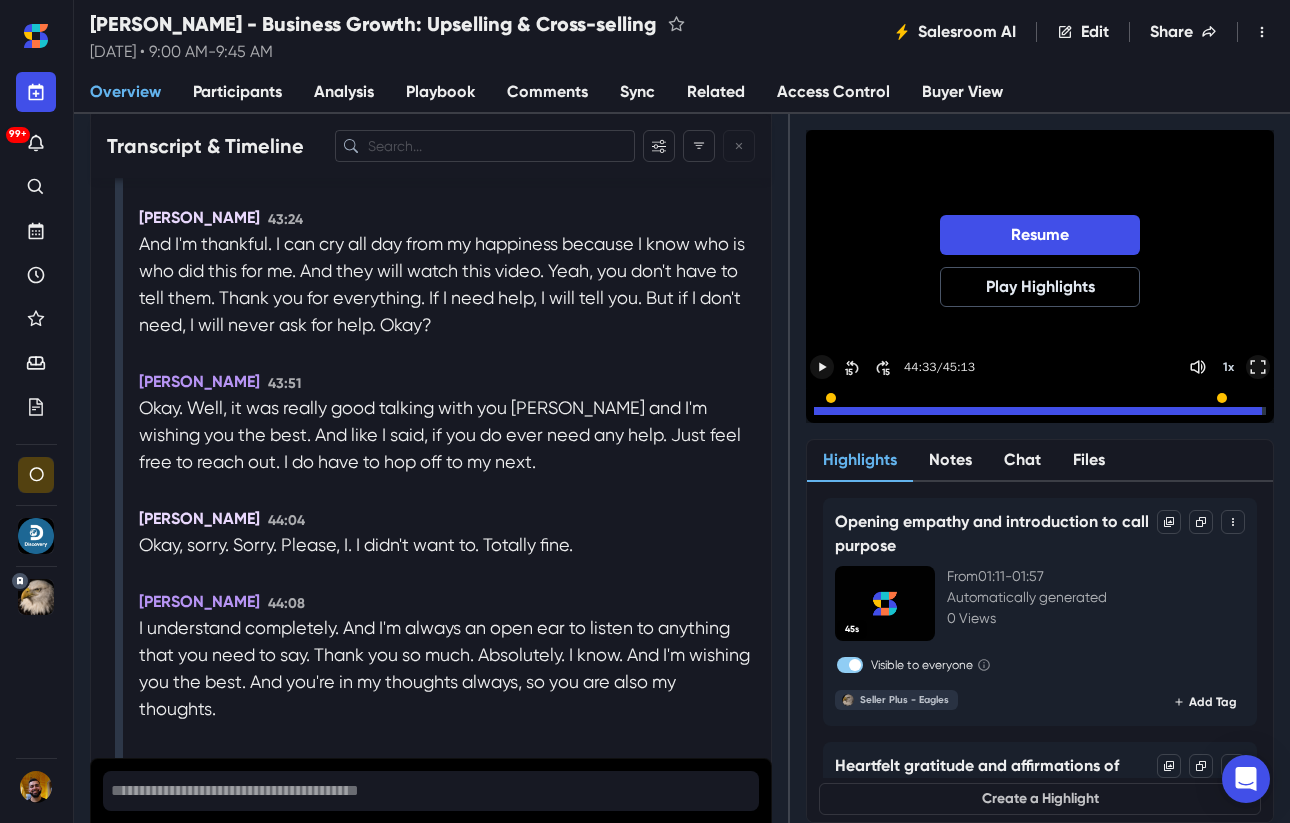 click 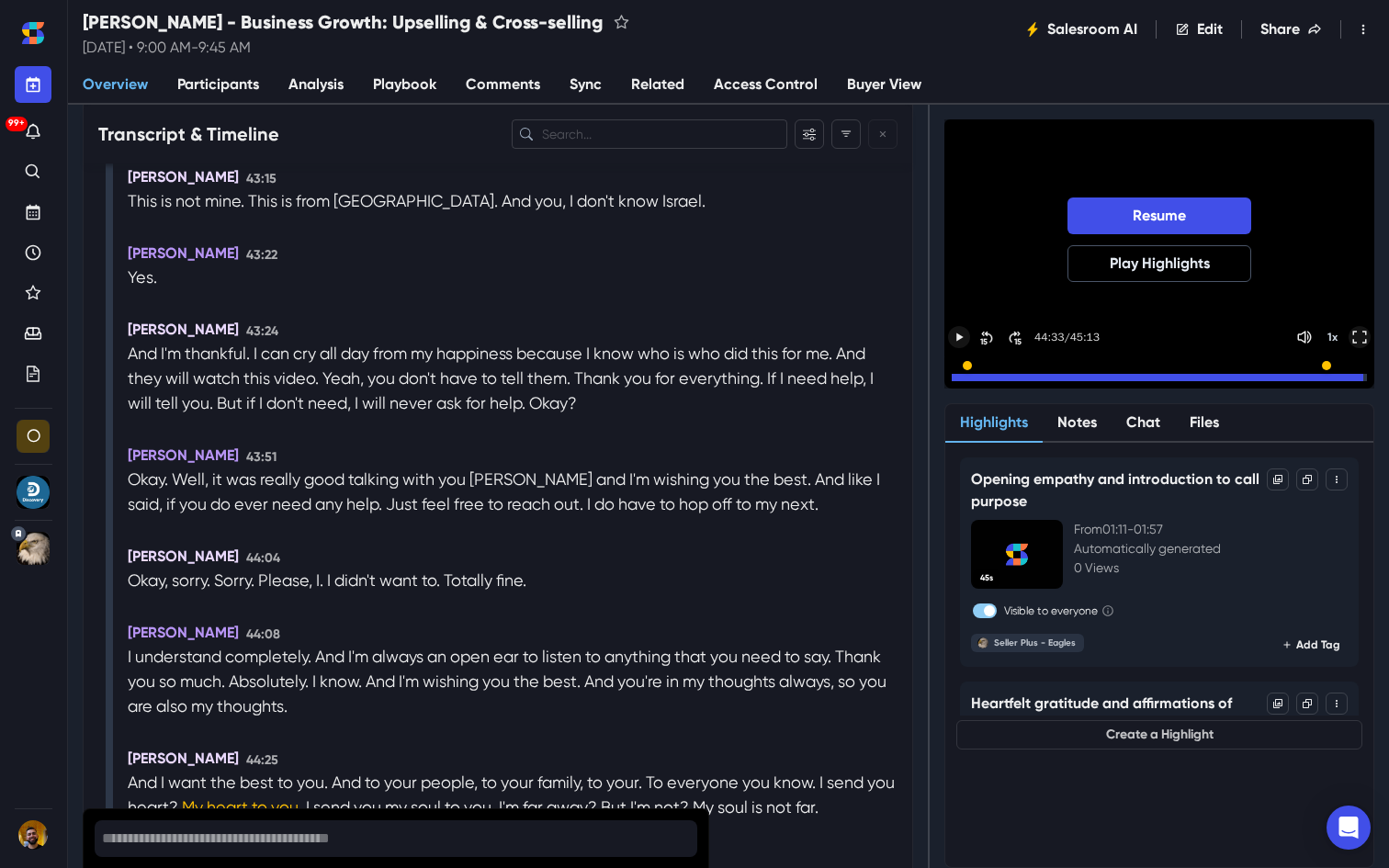 scroll, scrollTop: 13300, scrollLeft: 0, axis: vertical 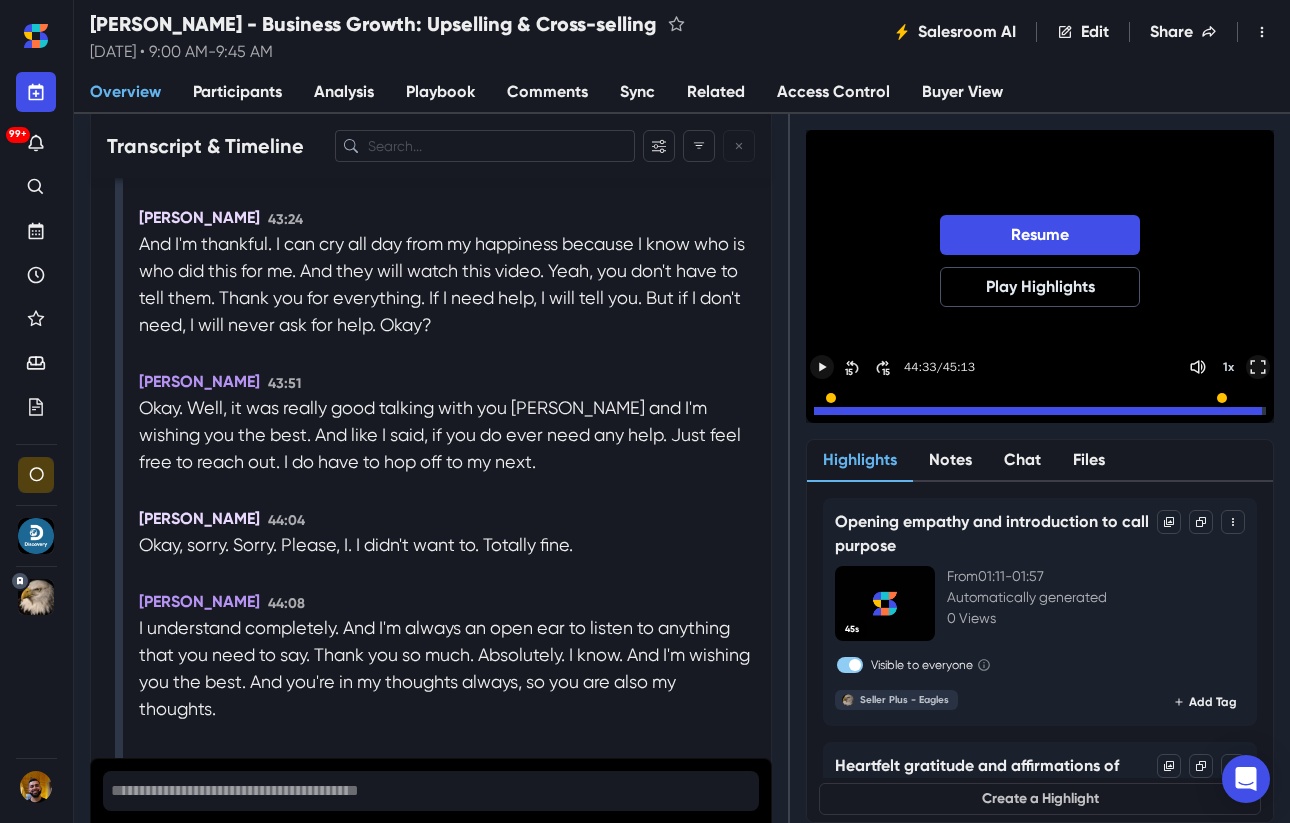 click 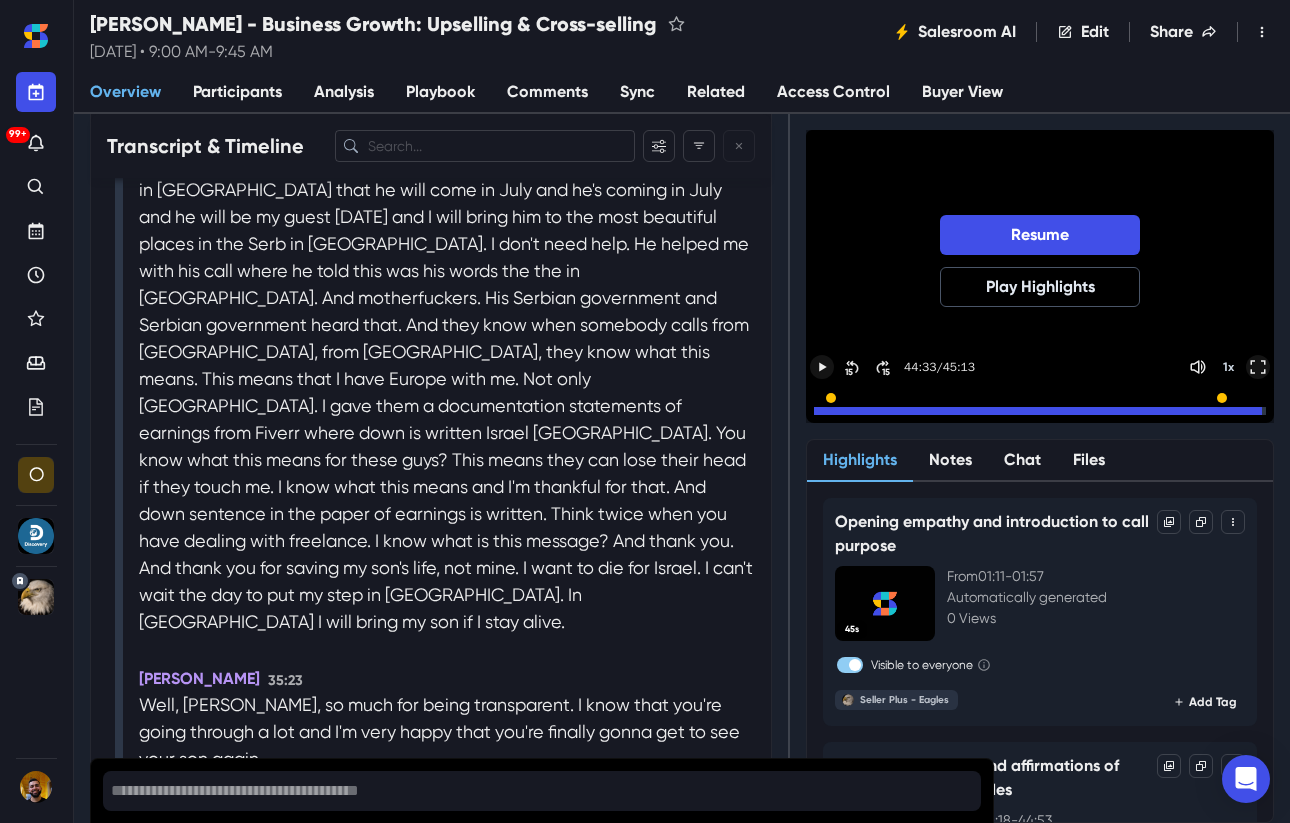 scroll, scrollTop: 14480, scrollLeft: 0, axis: vertical 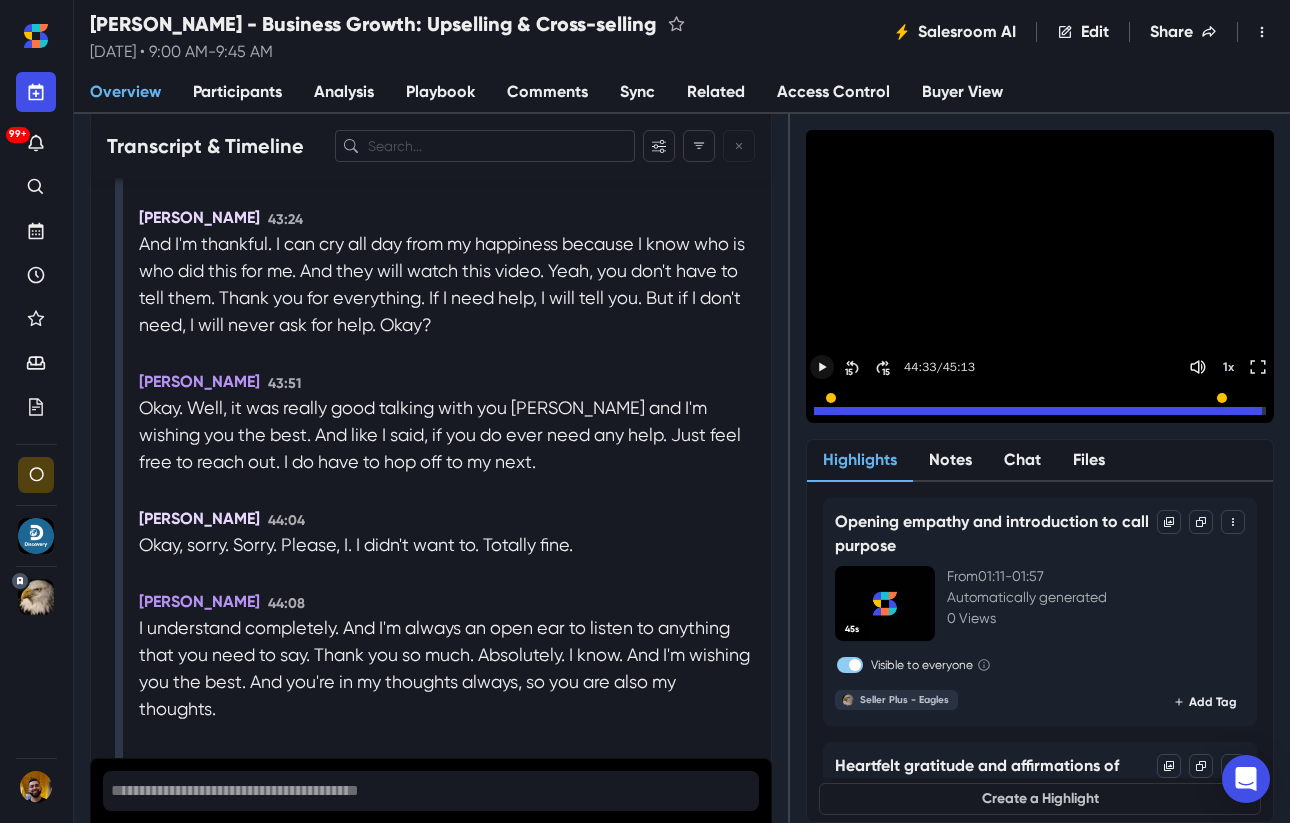 drag, startPoint x: 497, startPoint y: 539, endPoint x: 299, endPoint y: 477, distance: 207.48012 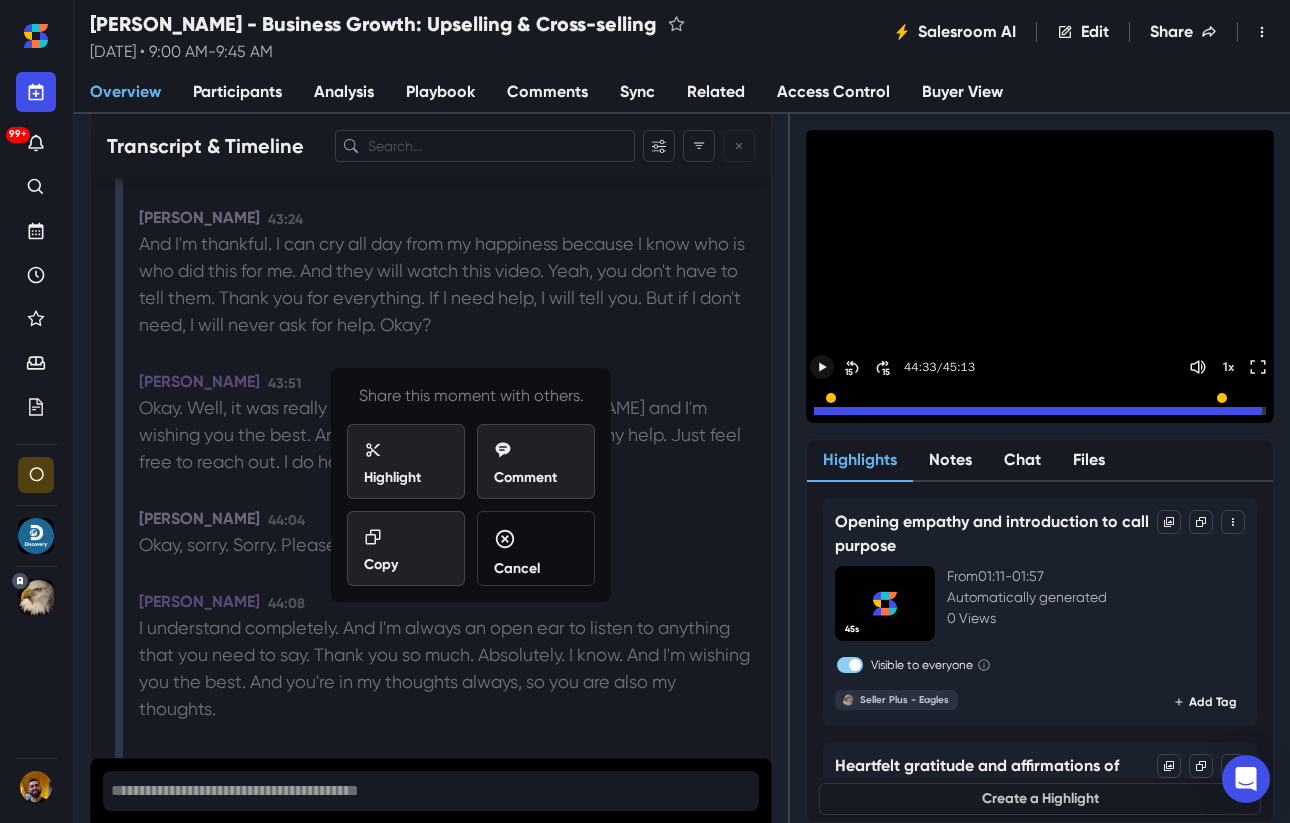 copy on "I send you heart?   My heart to you.   I send you my soul to you.   I'm far away?   But I'm not?   My soul is not far.   Remember this.   Have a great day, and thank you so much.   TJ Welches 44:52" 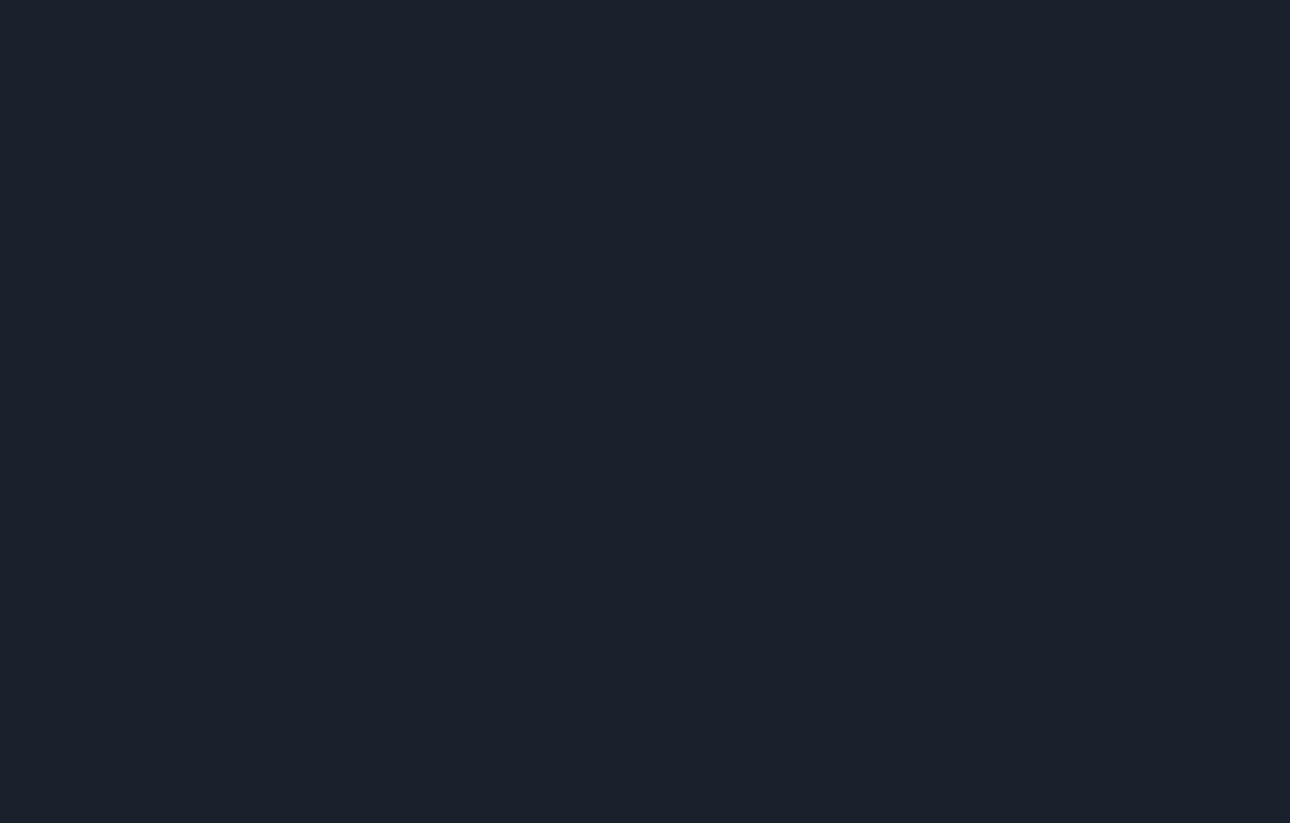 scroll, scrollTop: 0, scrollLeft: 0, axis: both 